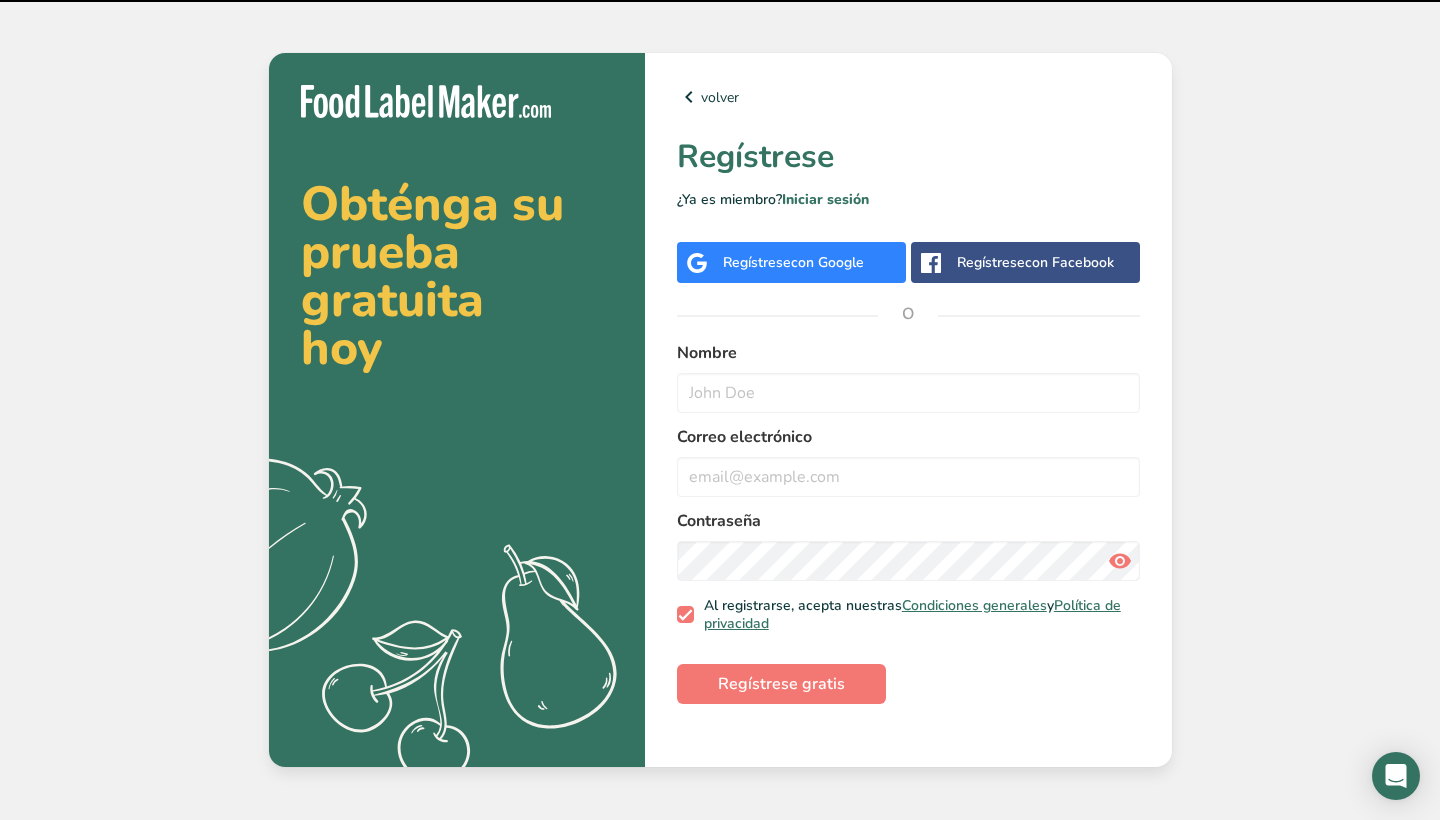 scroll, scrollTop: 0, scrollLeft: 0, axis: both 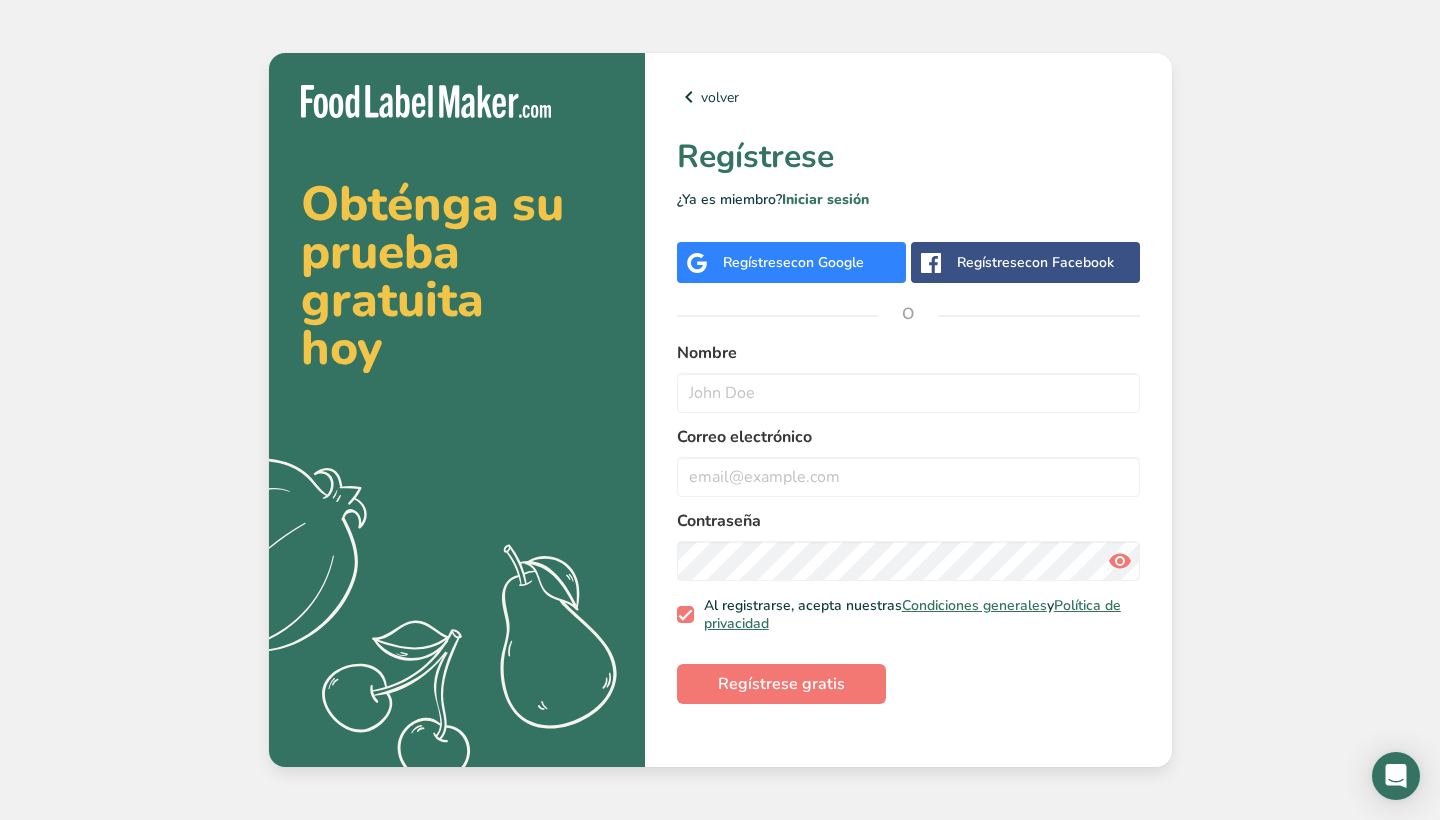 click on "con Google" at bounding box center (827, 262) 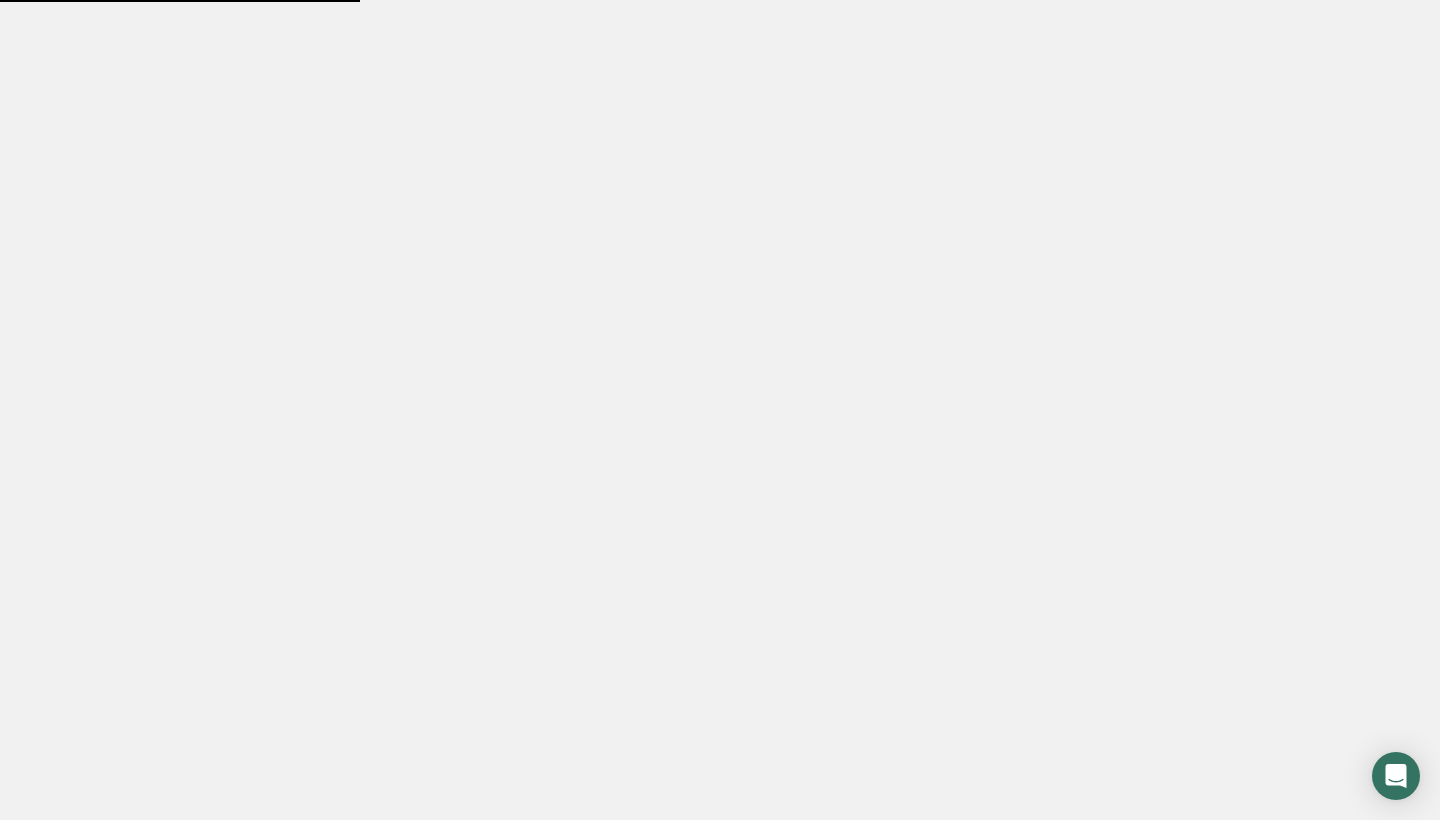 scroll, scrollTop: 0, scrollLeft: 0, axis: both 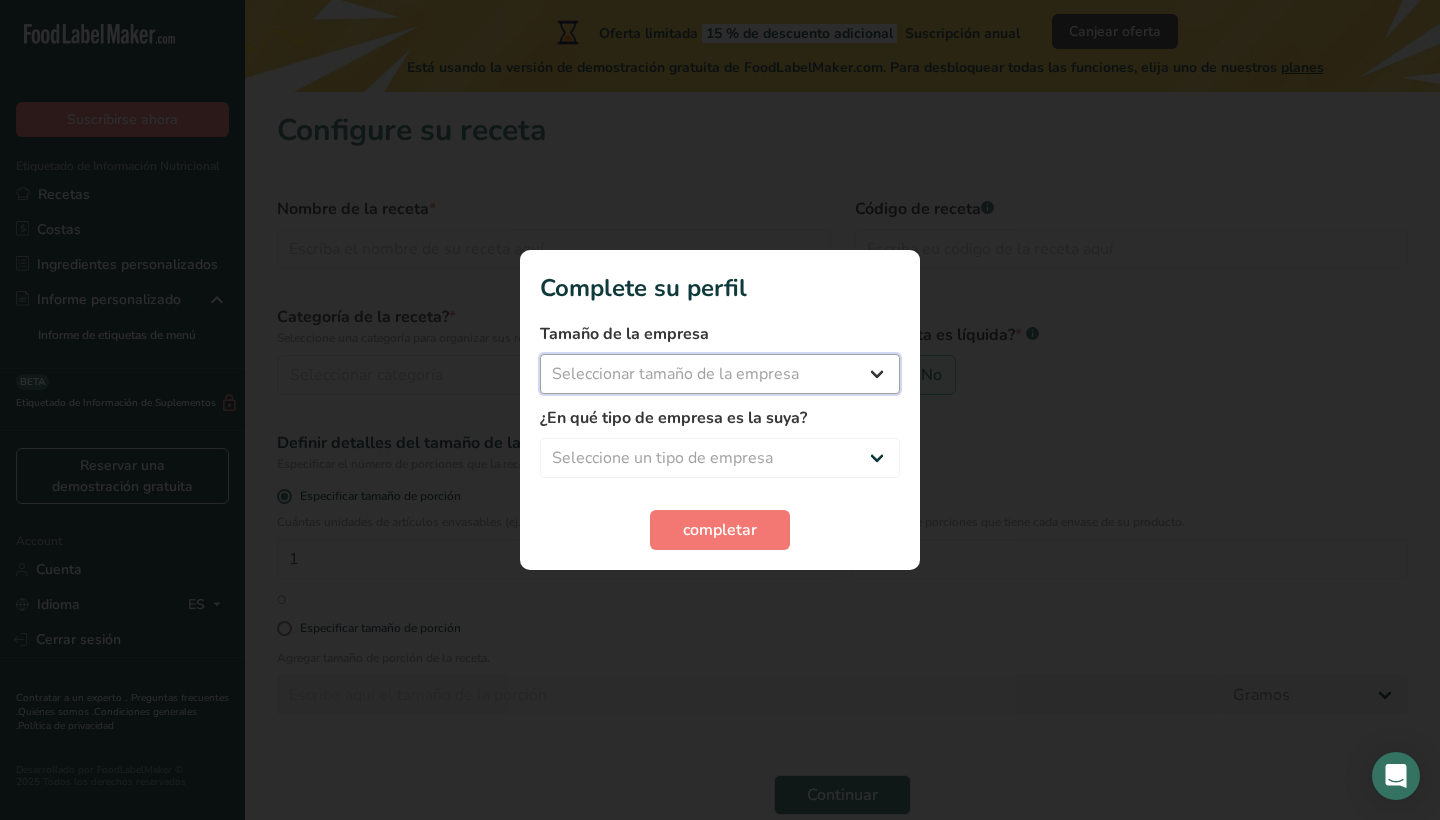 select on "1" 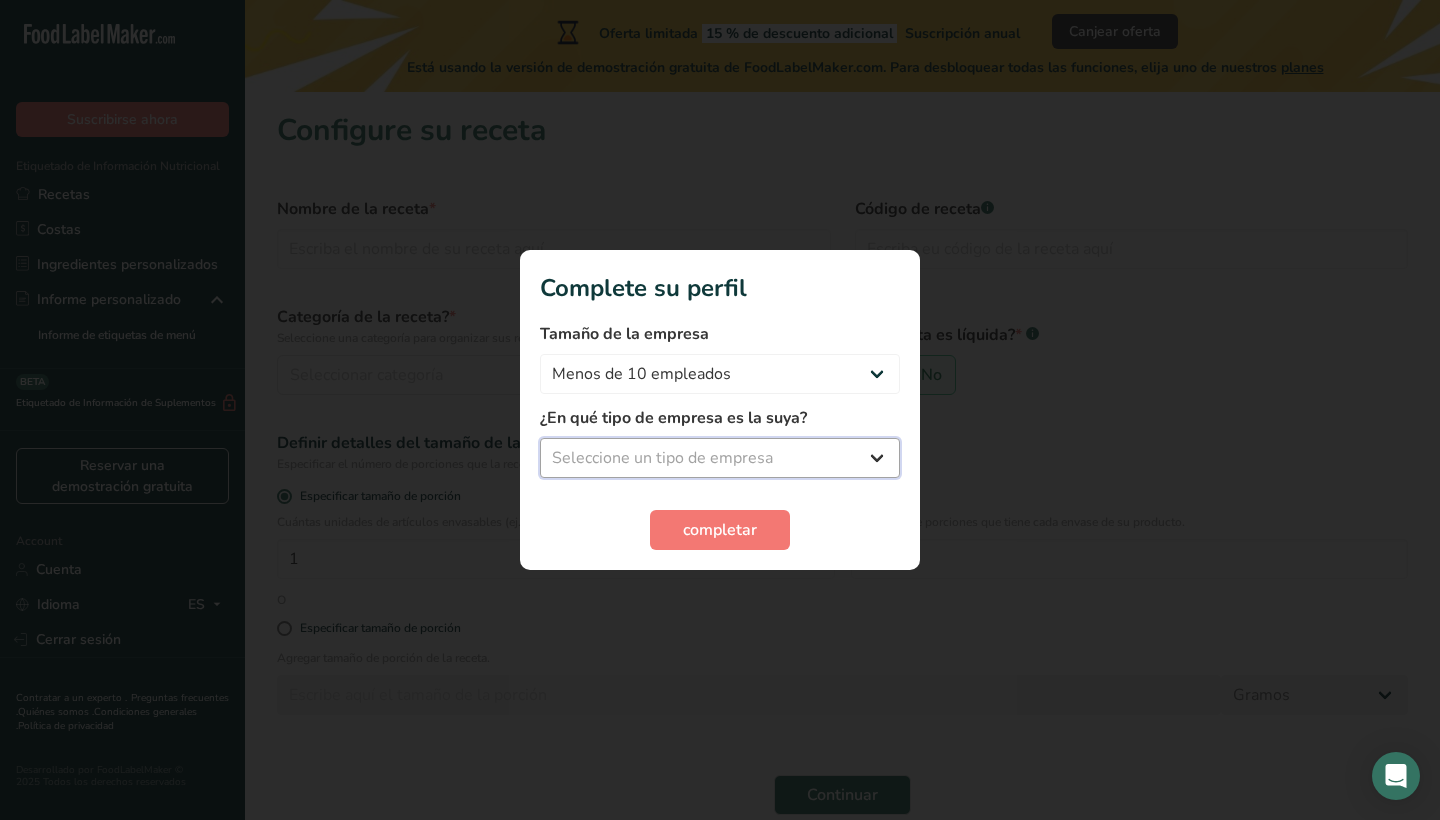 select on "5" 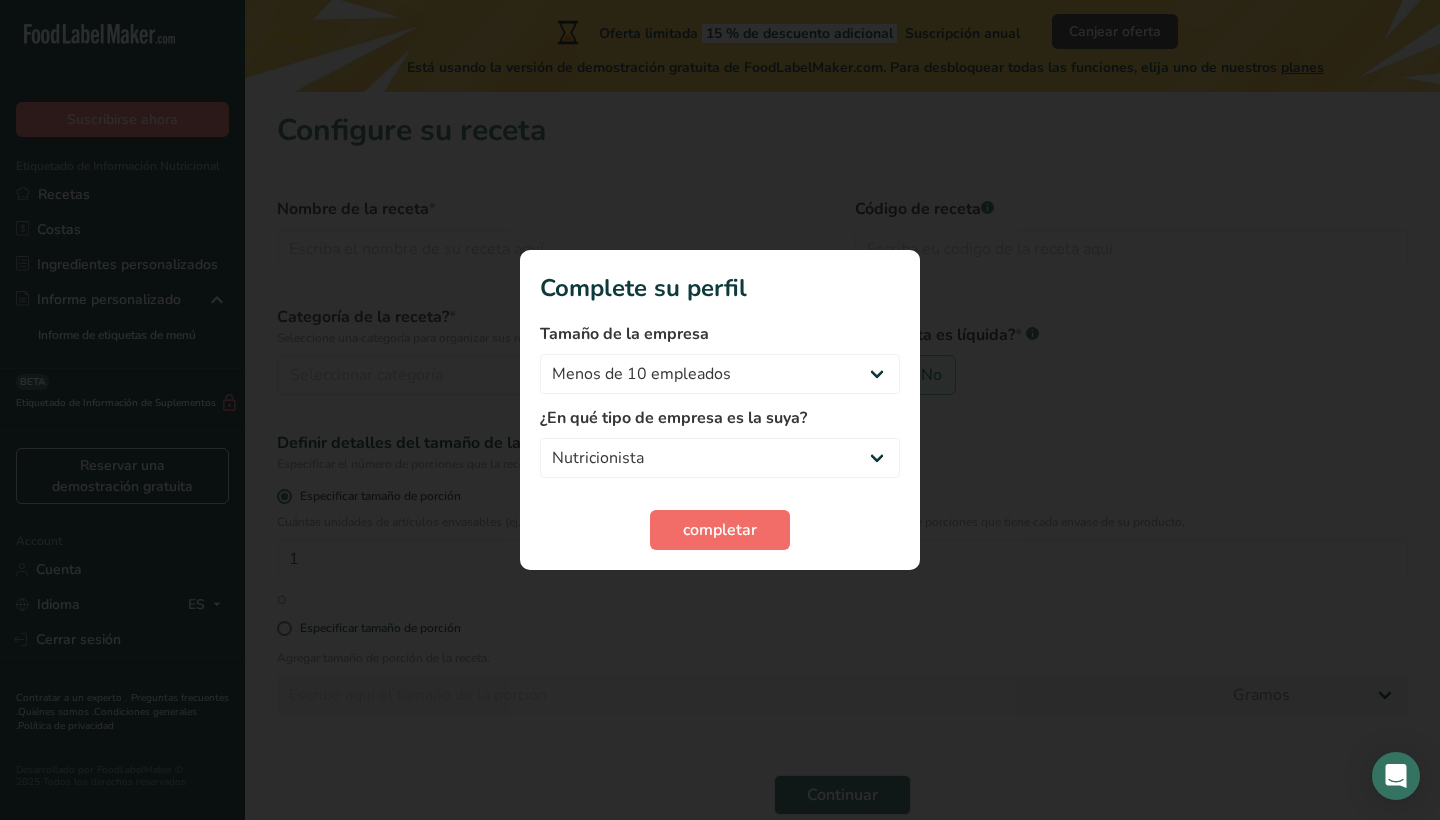 click on "completar" at bounding box center [720, 530] 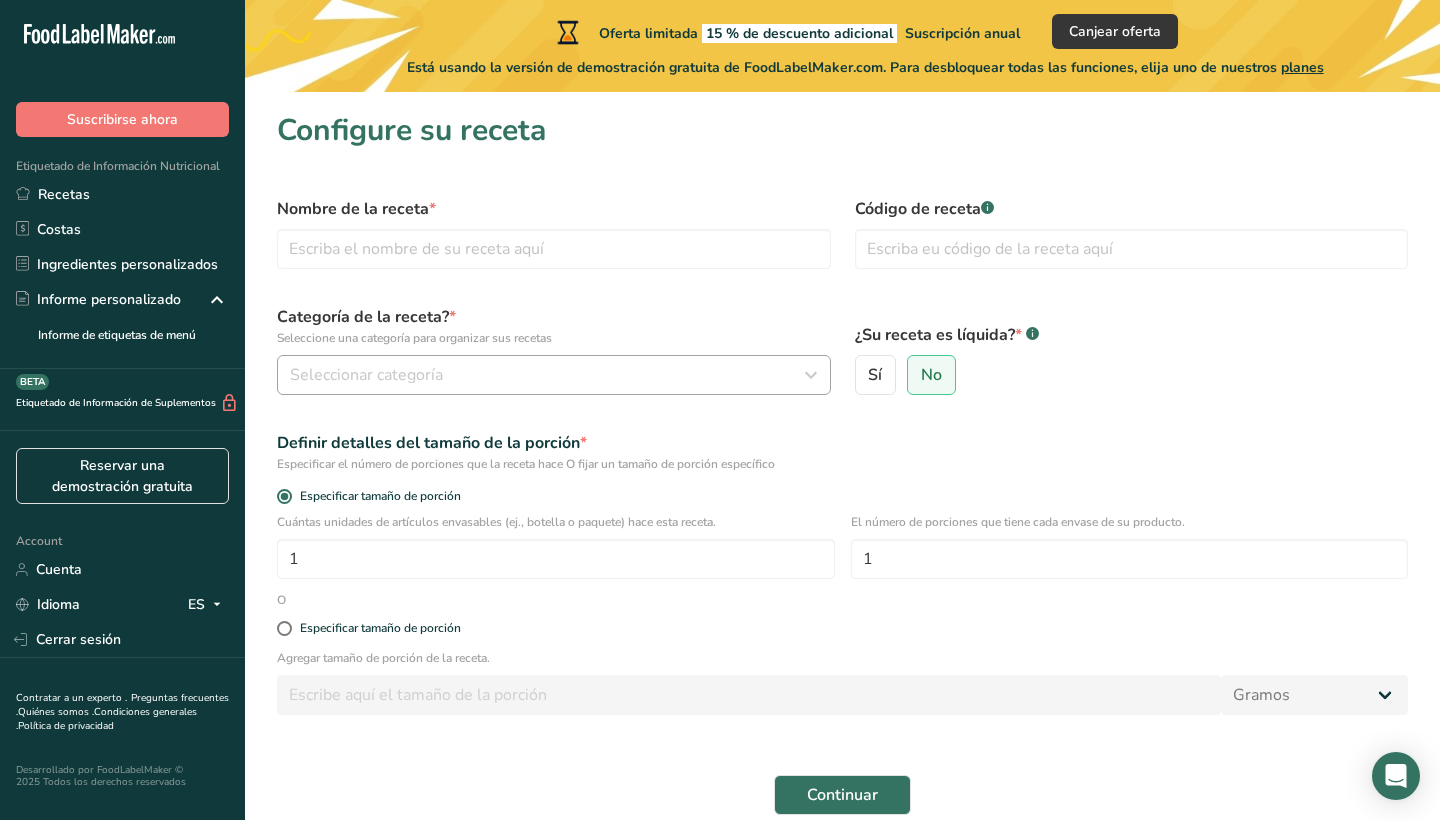 click on "Seleccionar categoría" at bounding box center [548, 375] 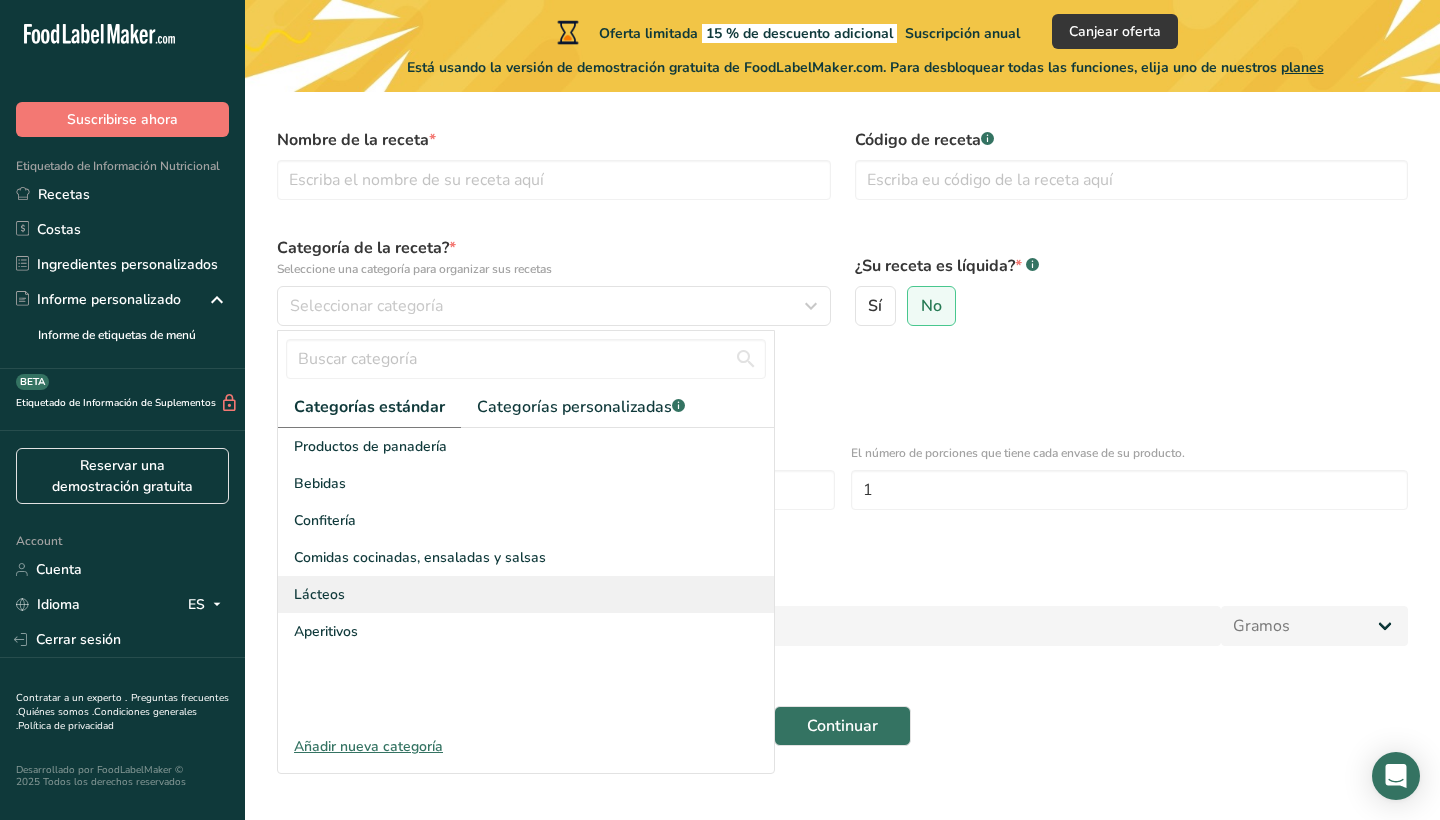 scroll, scrollTop: 73, scrollLeft: 0, axis: vertical 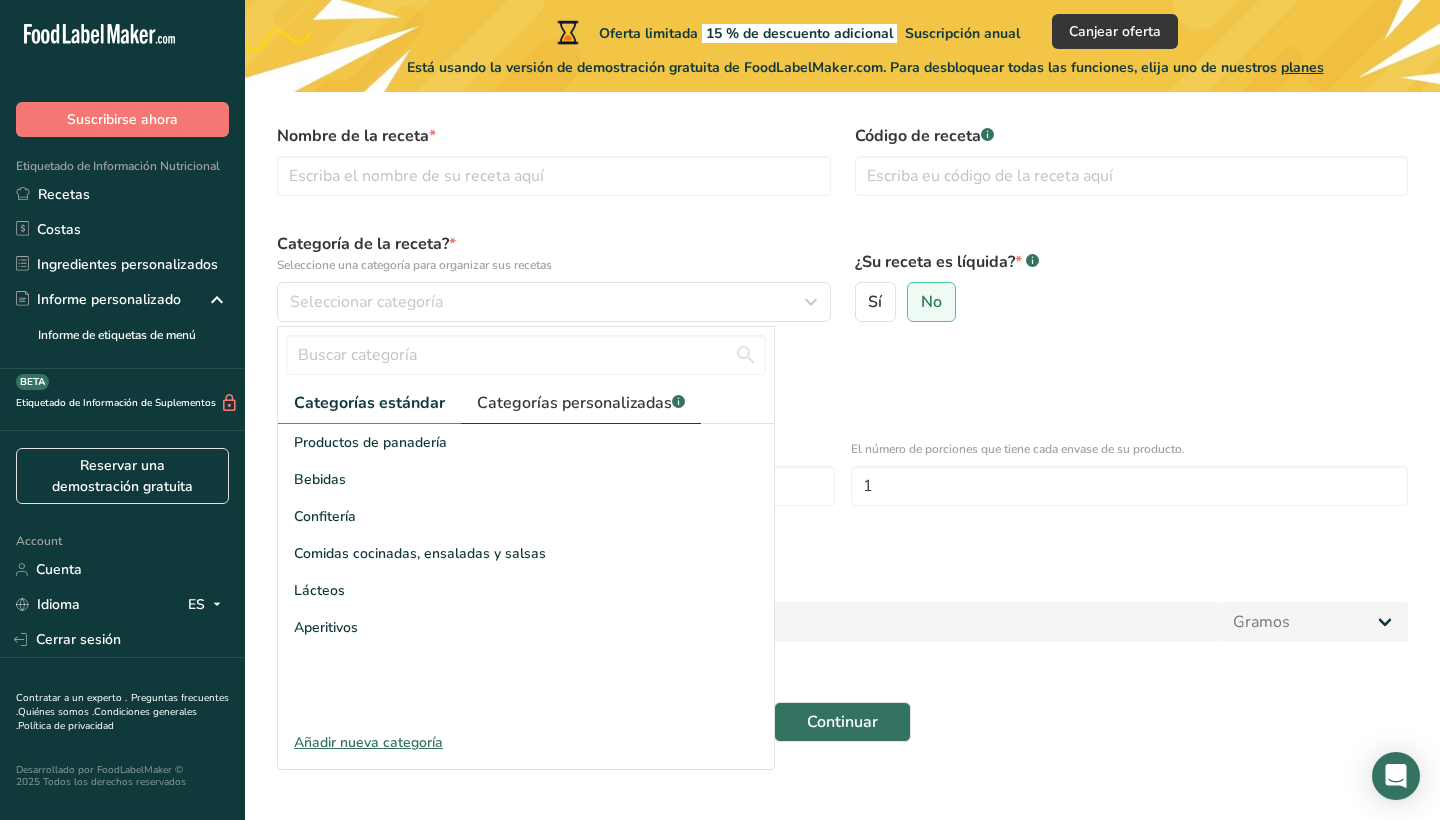 click on "Categorías personalizadas
.a-a{fill:#347362;}.b-a{fill:#fff;}" at bounding box center (581, 403) 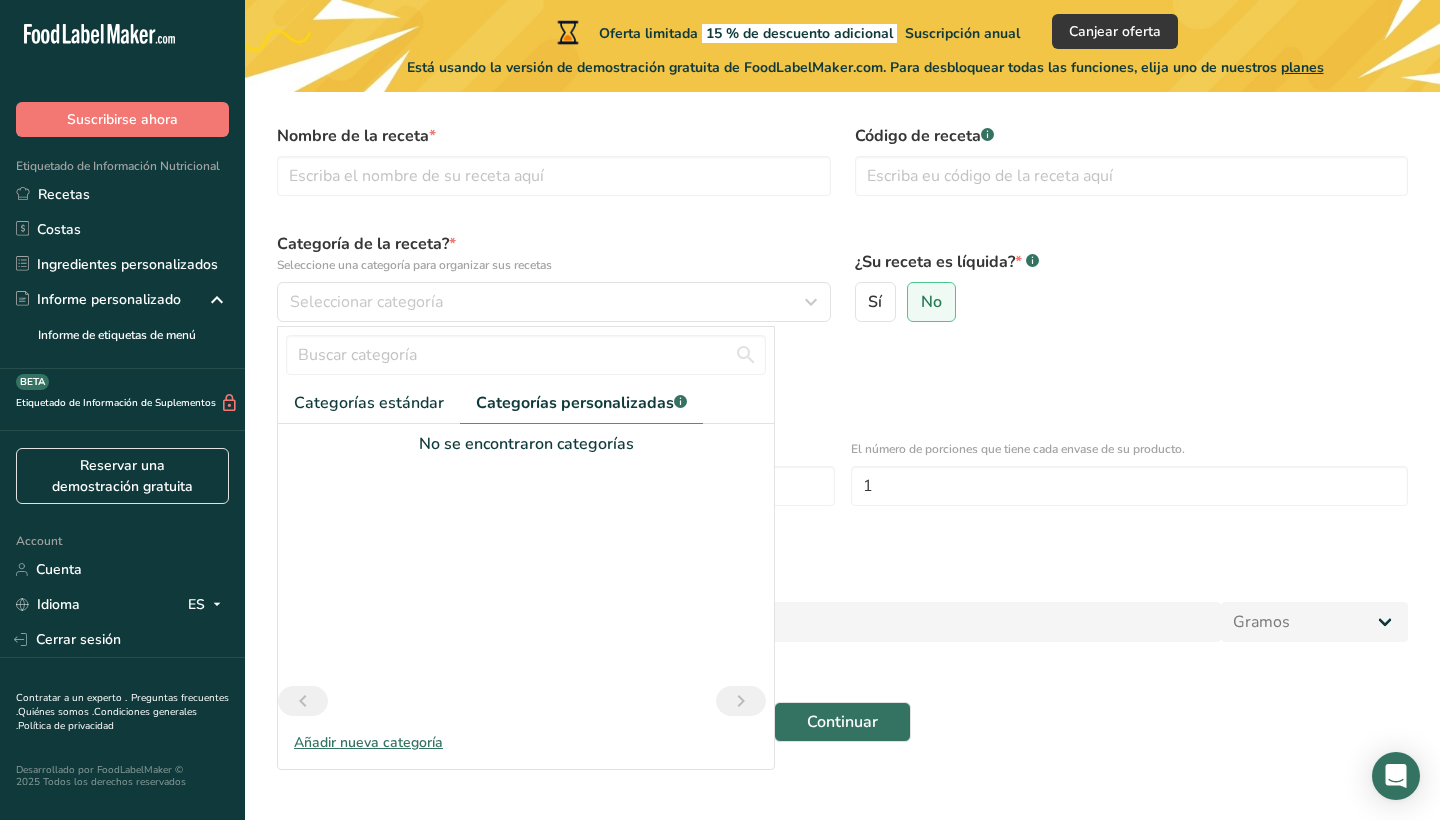 click on "Añadir nueva categoría" at bounding box center [526, 742] 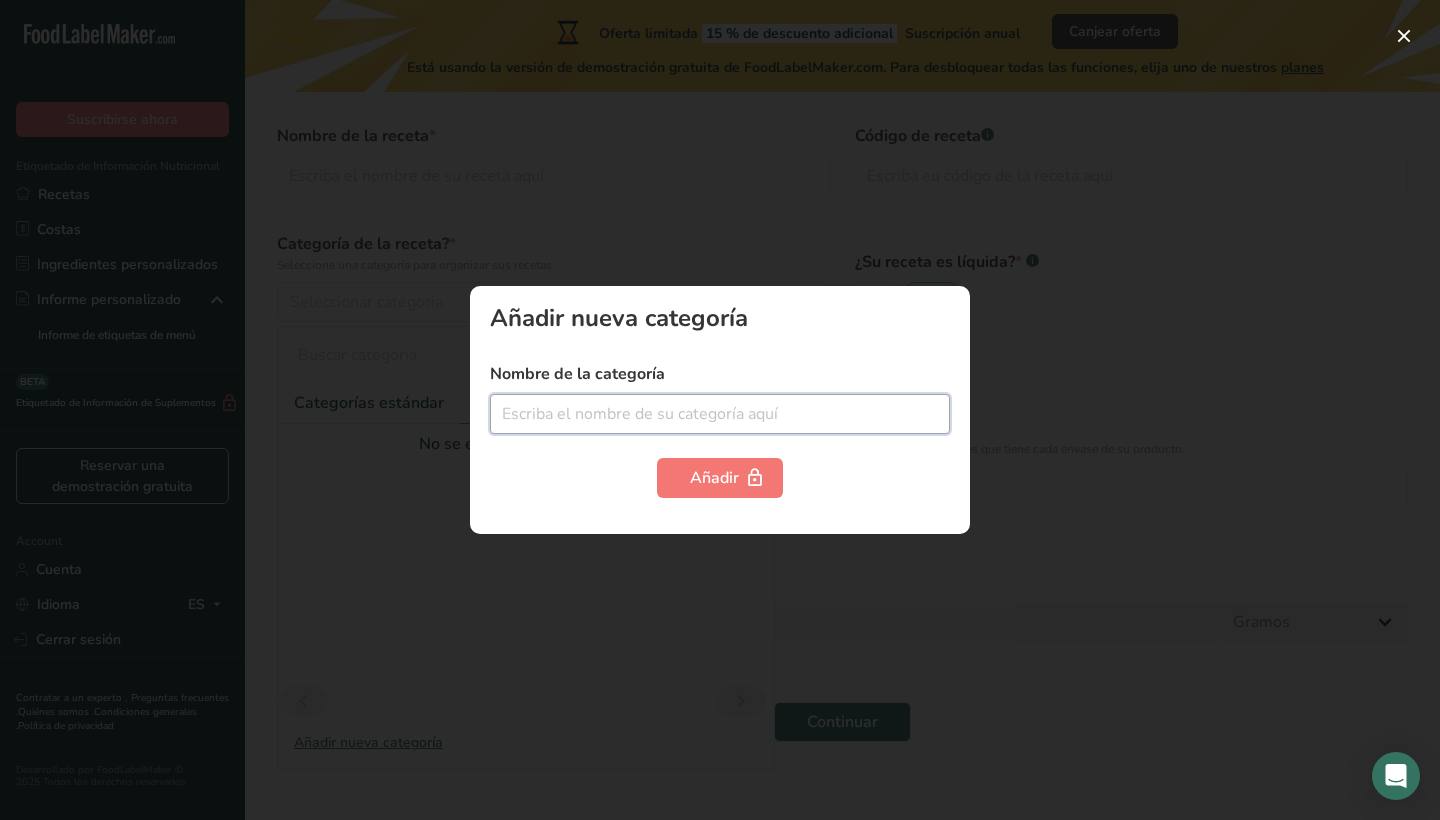 click at bounding box center [720, 414] 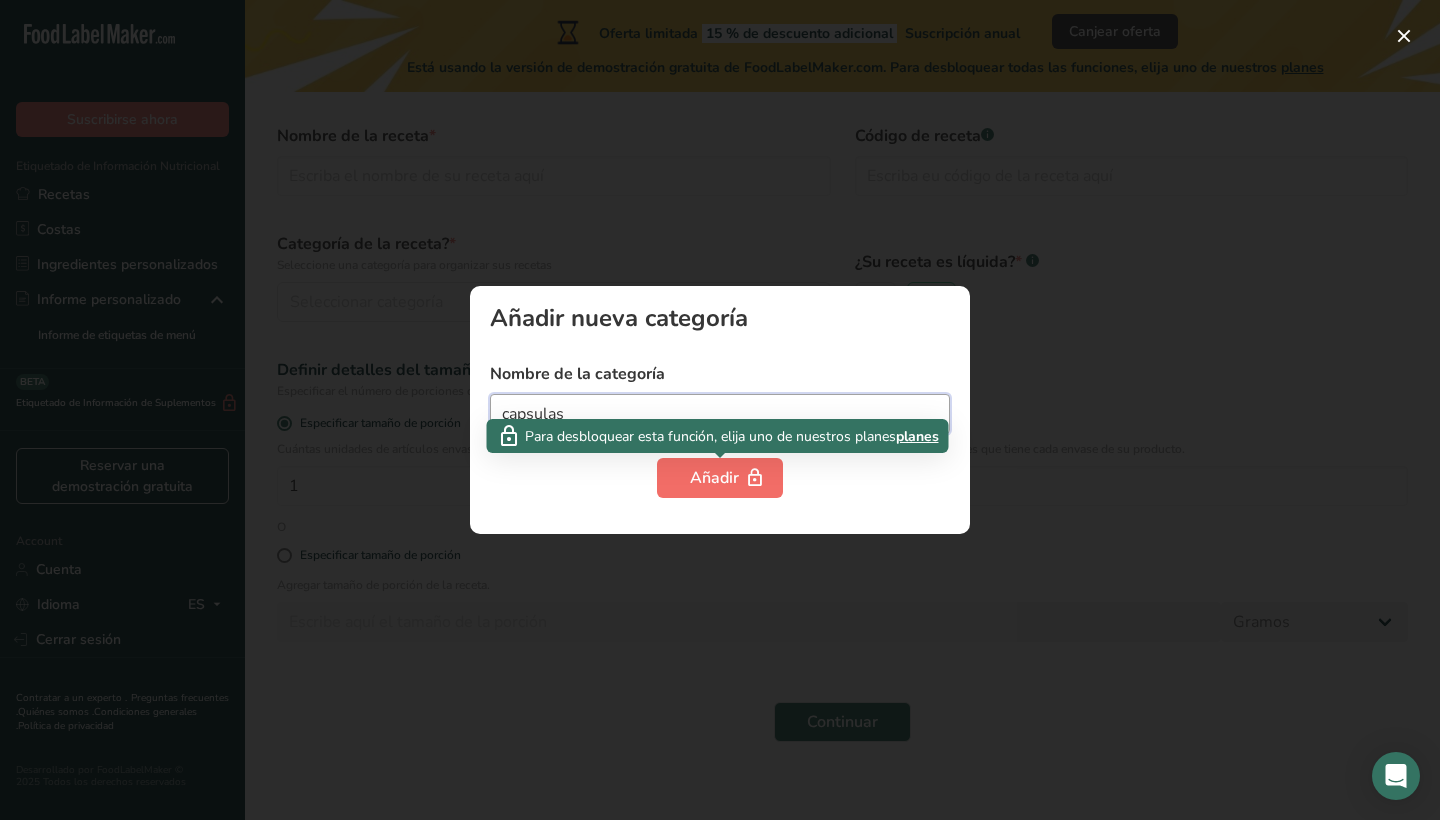 type on "capsulas" 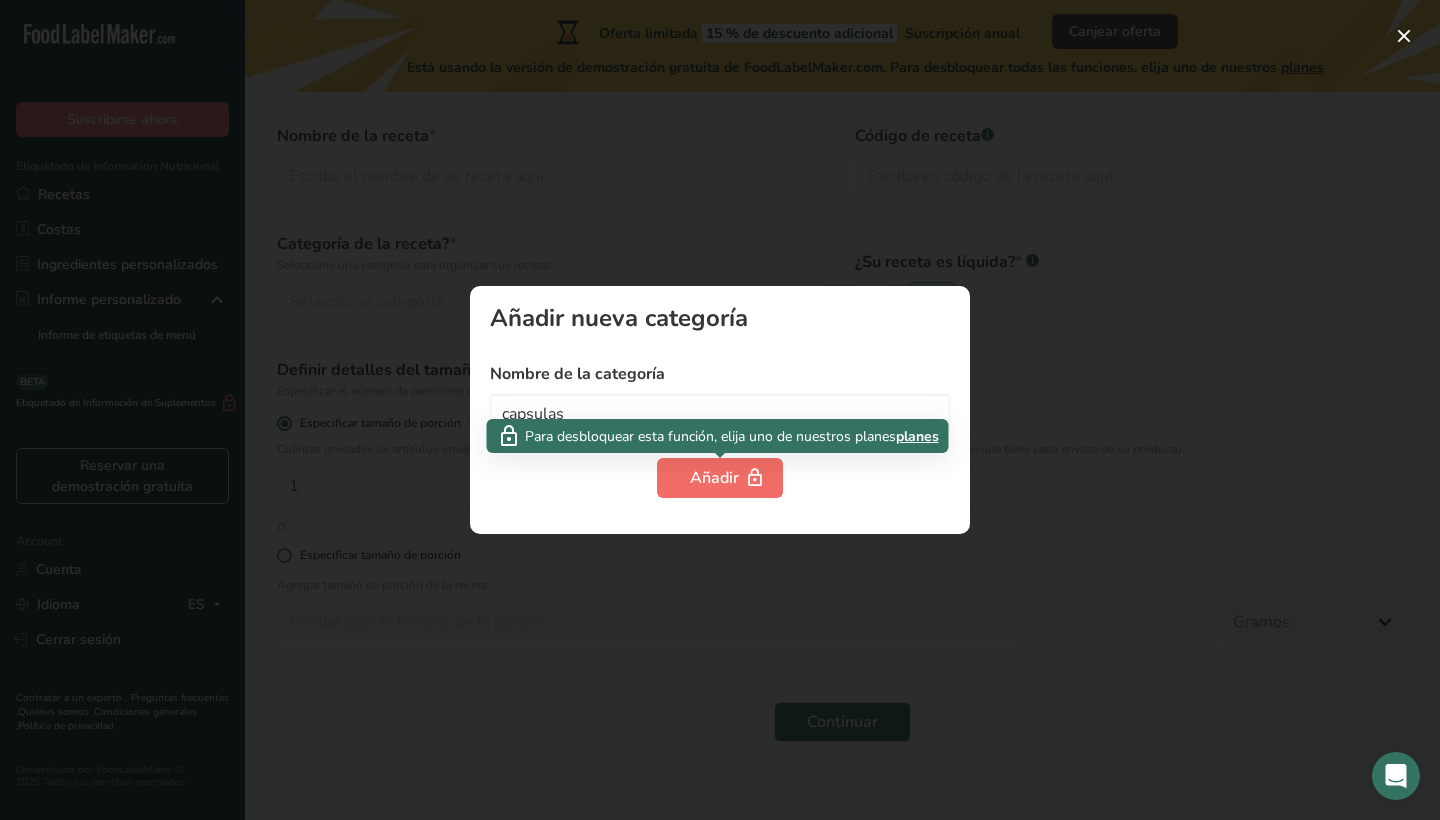 click on "Añadir" at bounding box center [720, 478] 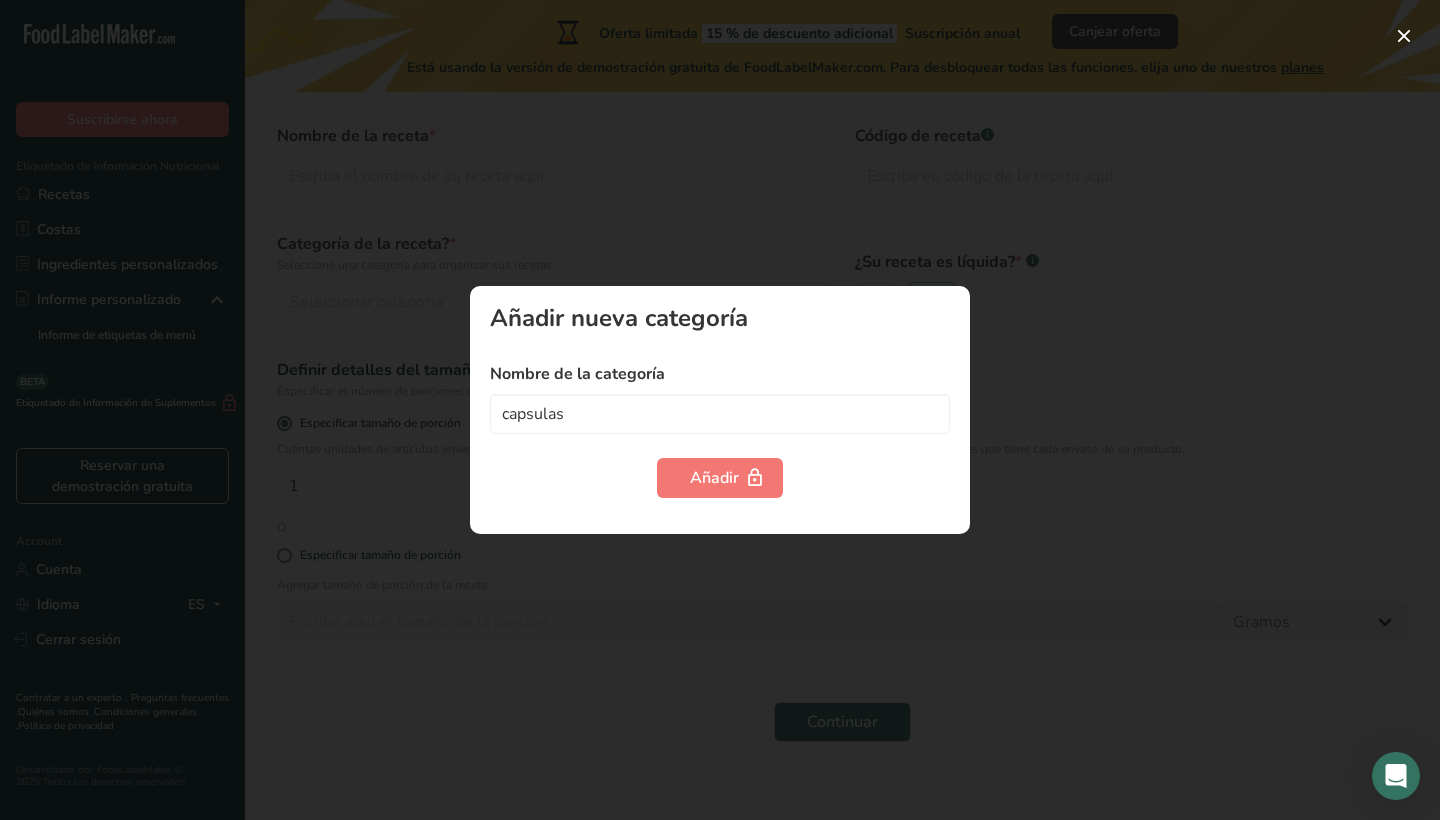 click at bounding box center [720, 410] 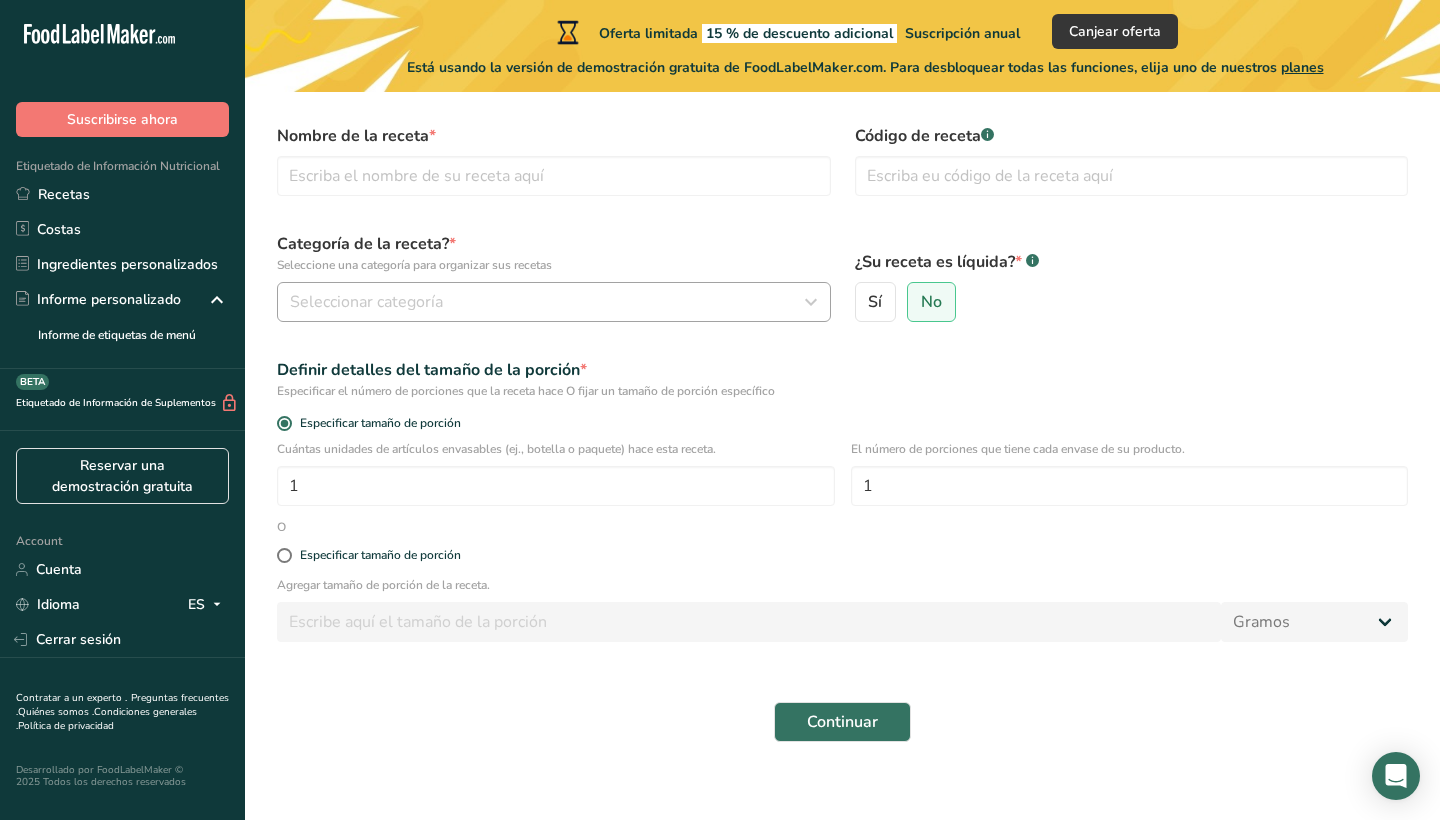 click on "Seleccionar categoría" at bounding box center (548, 302) 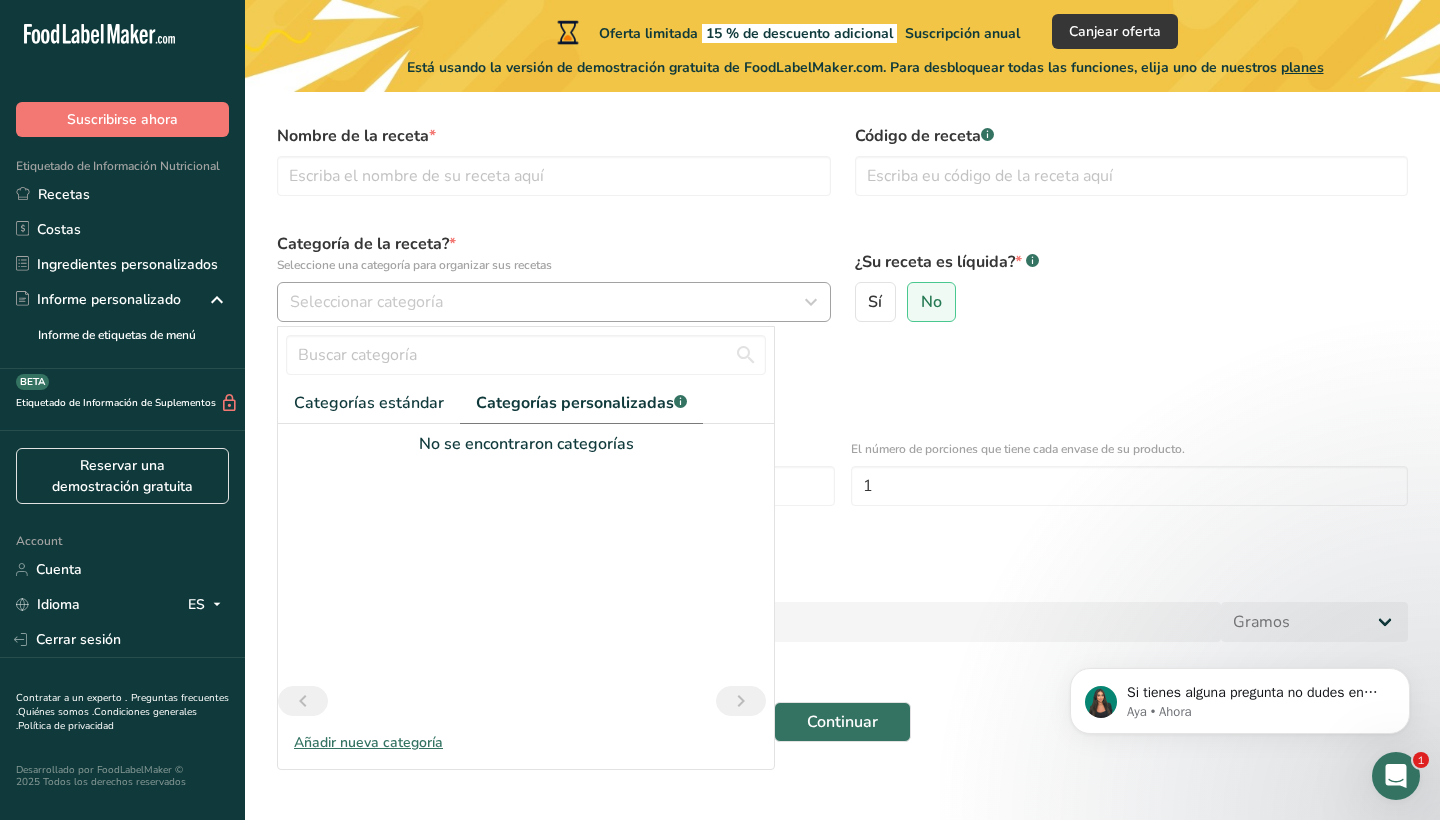 scroll, scrollTop: 0, scrollLeft: 0, axis: both 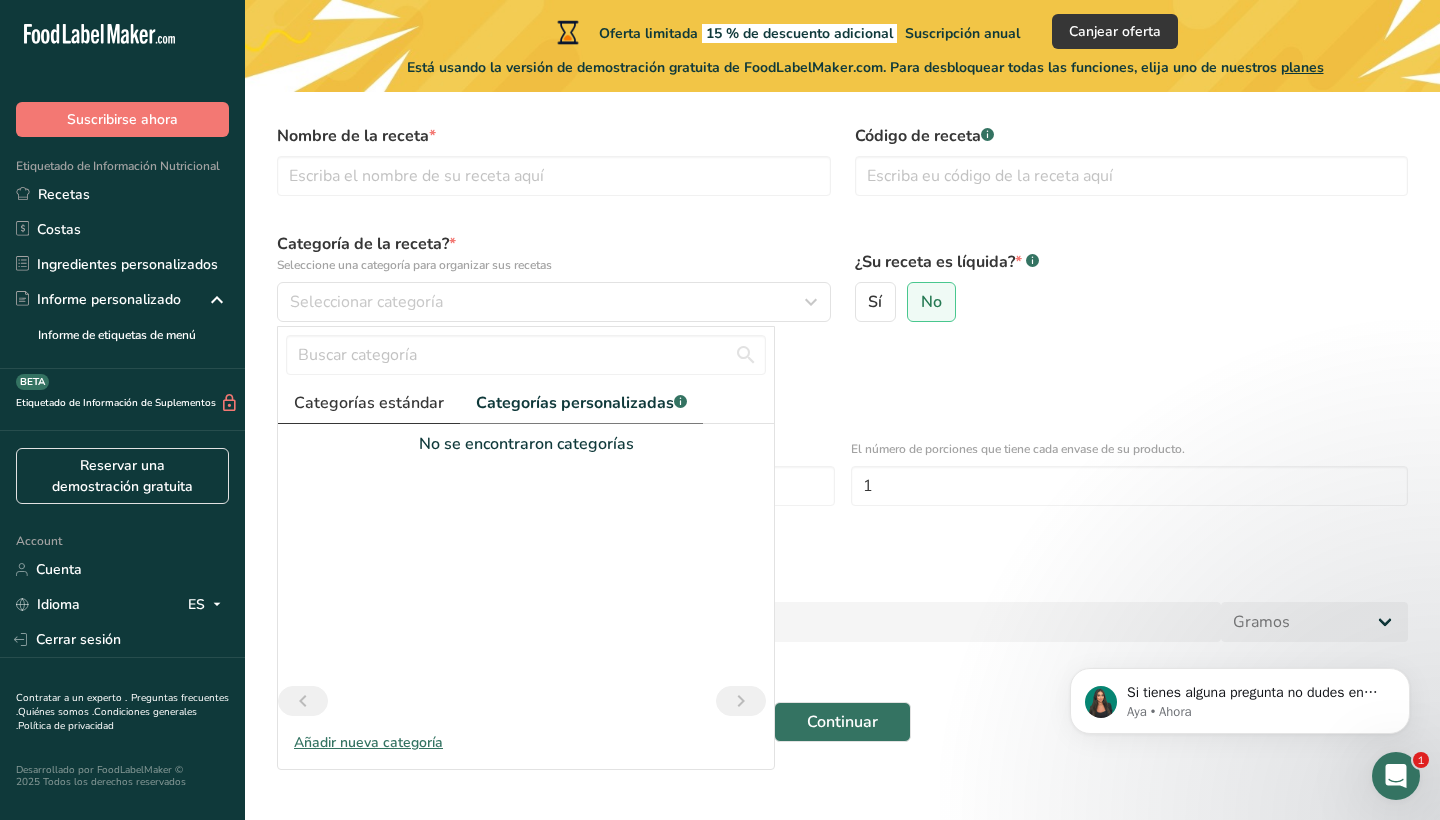 click on "Categorías estándar" at bounding box center (369, 403) 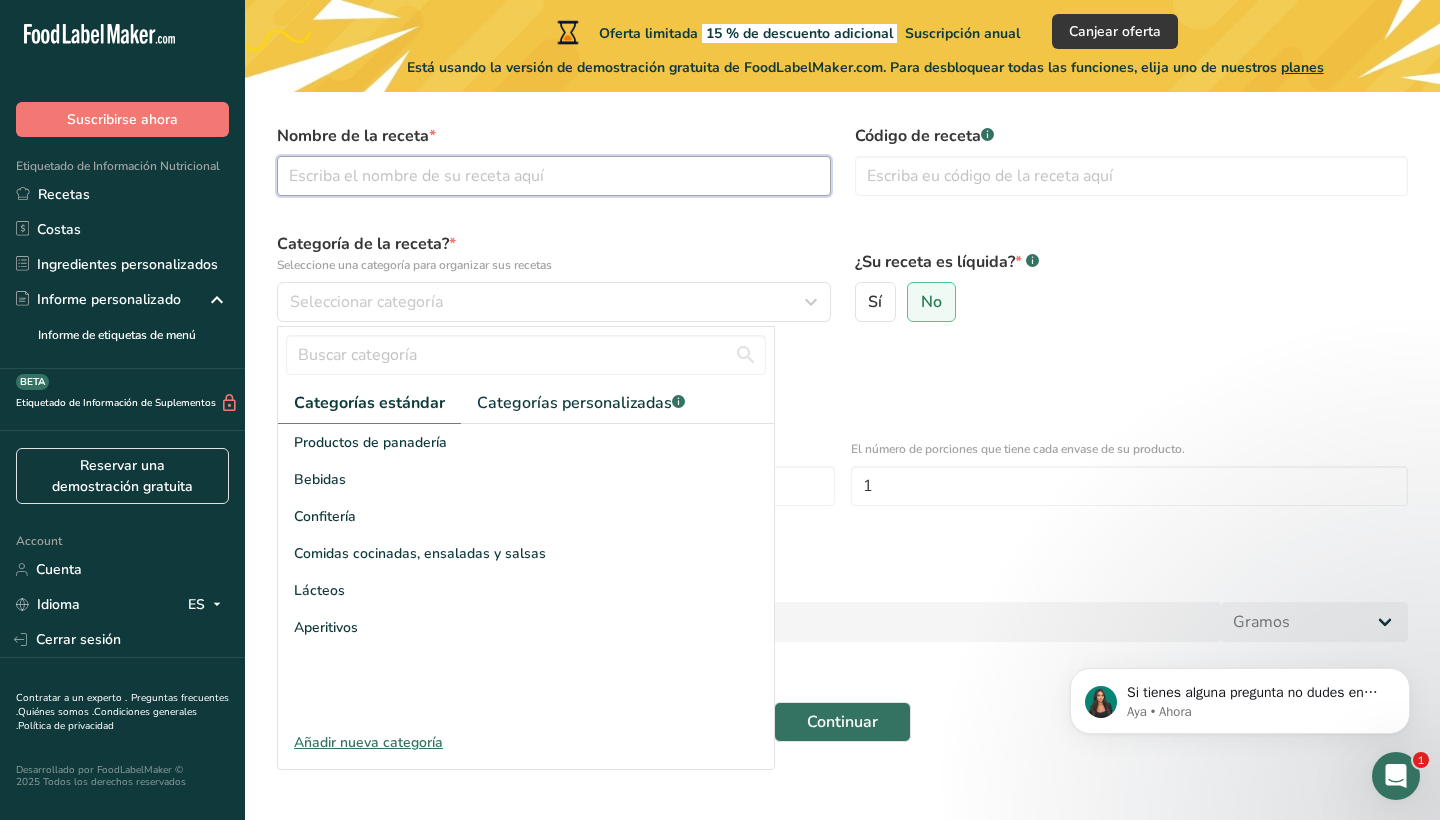 click at bounding box center [554, 176] 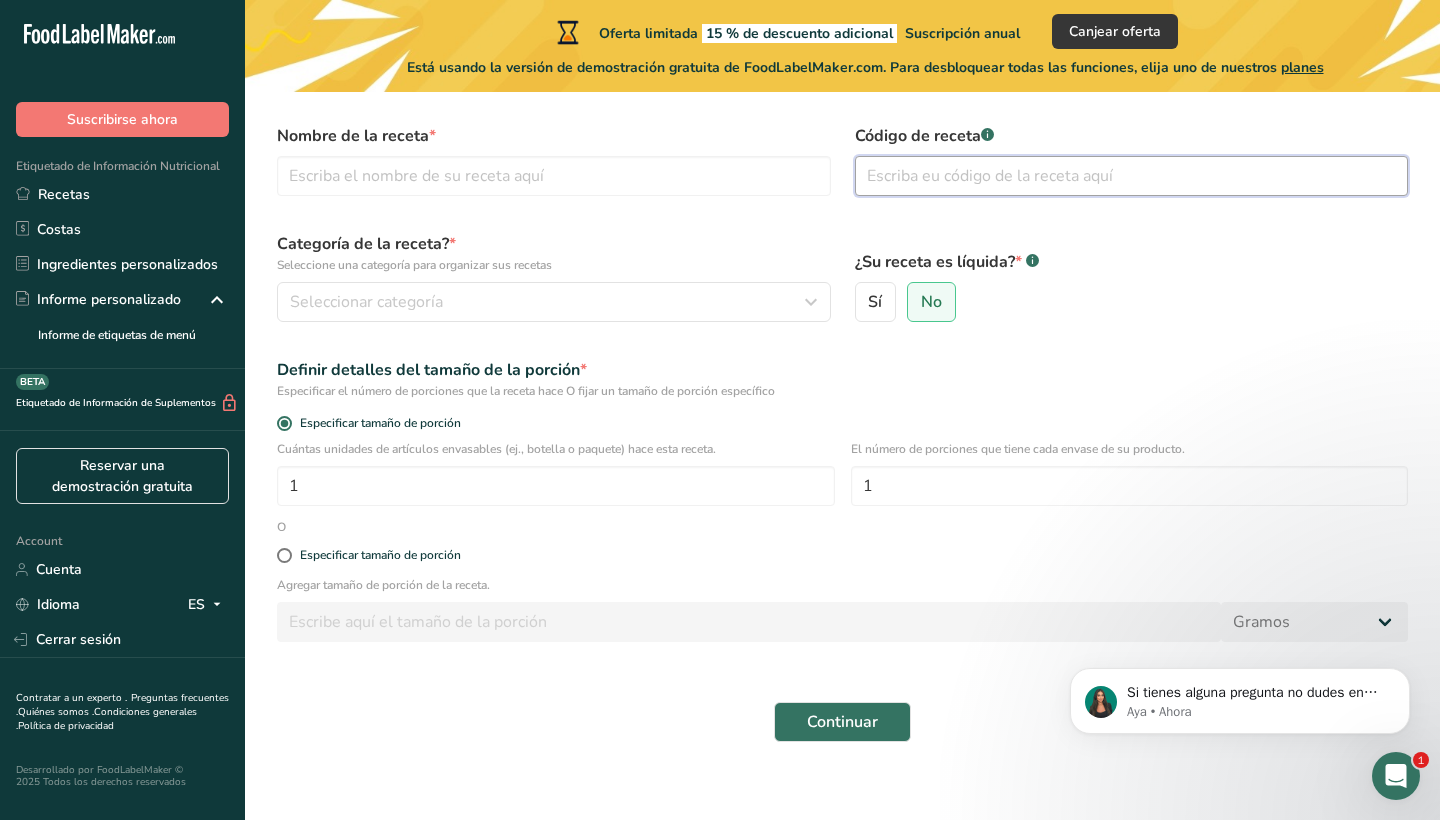 click at bounding box center (1132, 176) 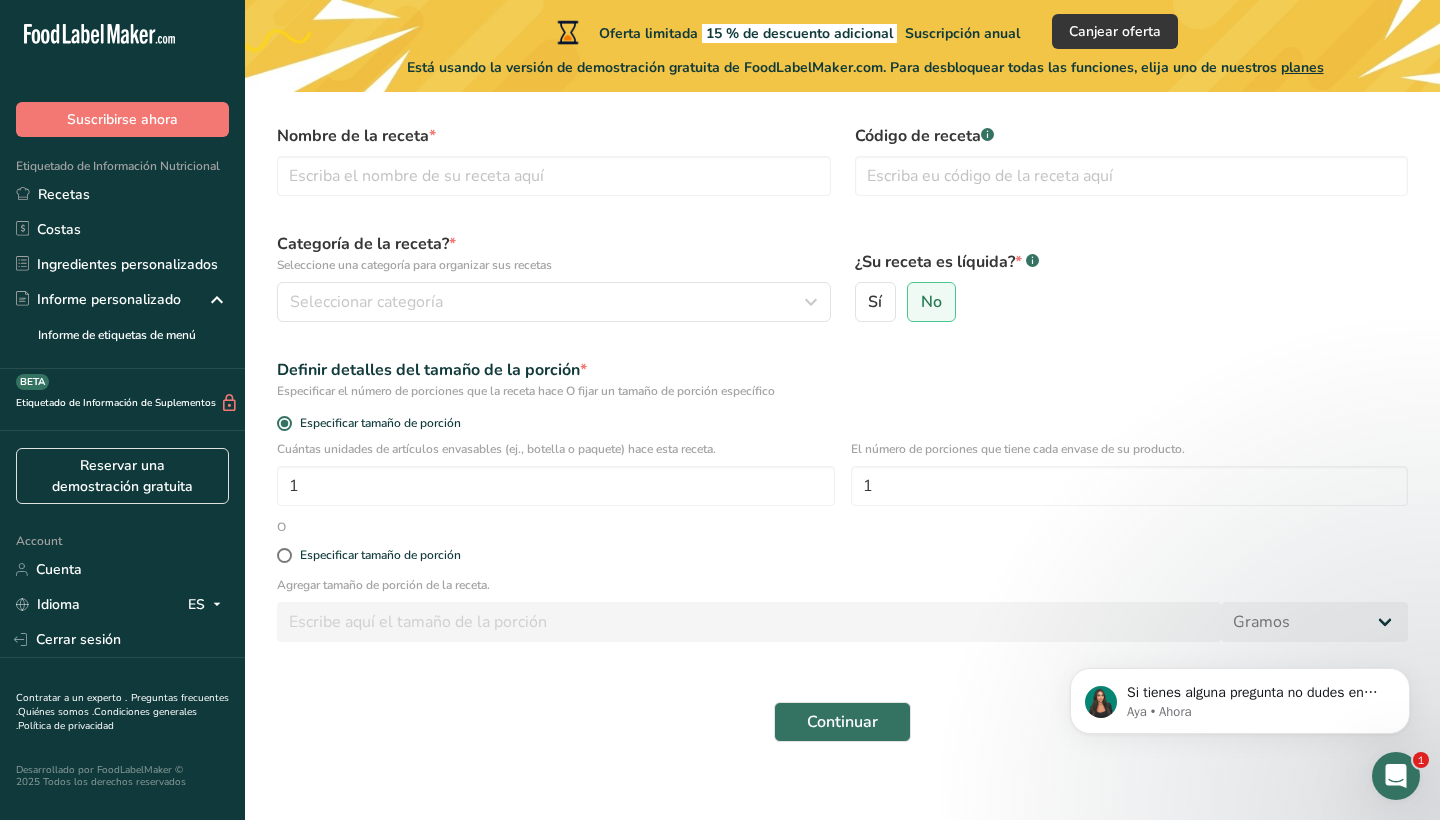 click on "¿Su receta es líquida? *   .a-a{fill:#347362;}.b-a{fill:#fff;}" at bounding box center [1132, 262] 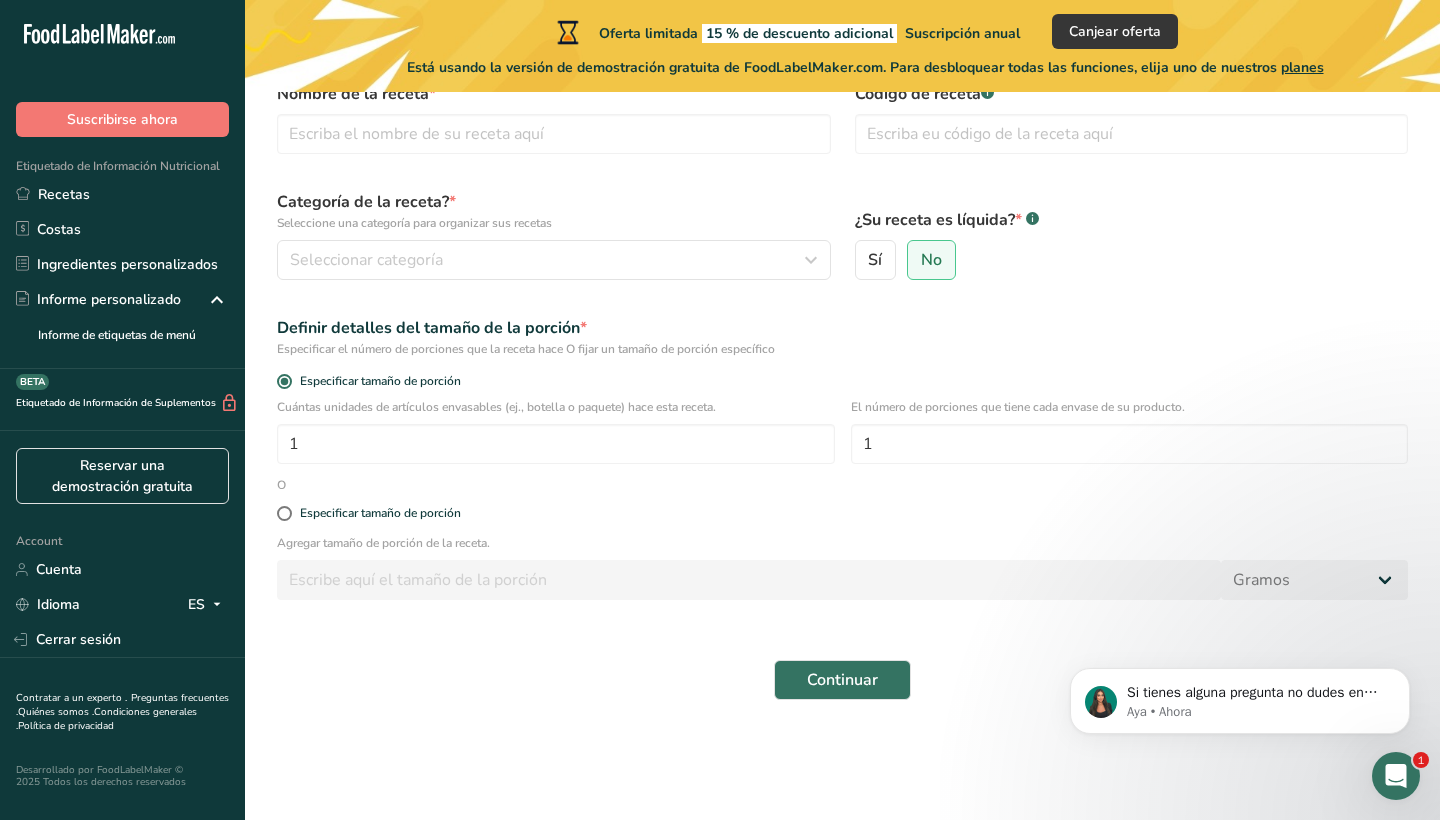scroll, scrollTop: 115, scrollLeft: 0, axis: vertical 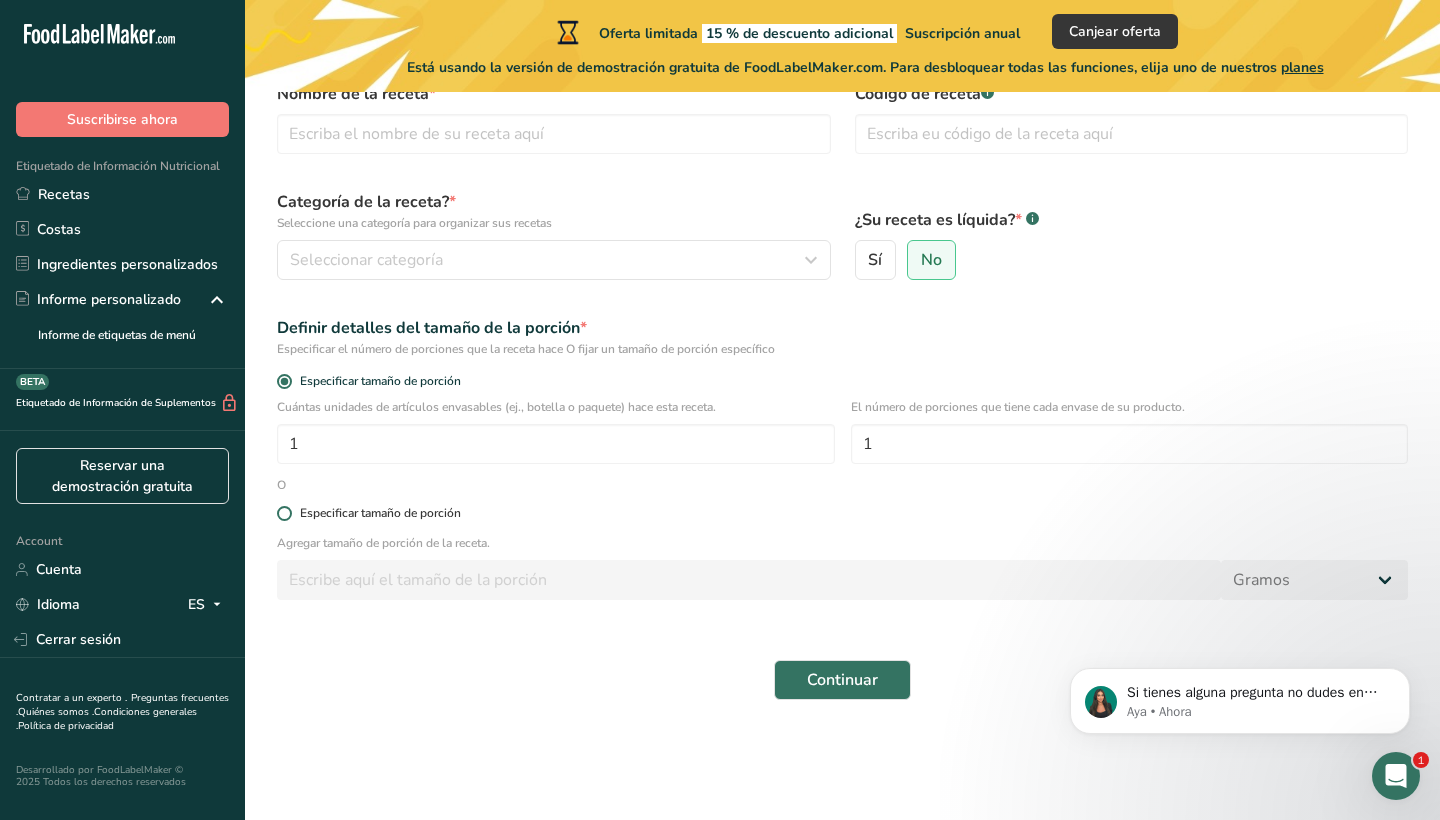click at bounding box center [284, 513] 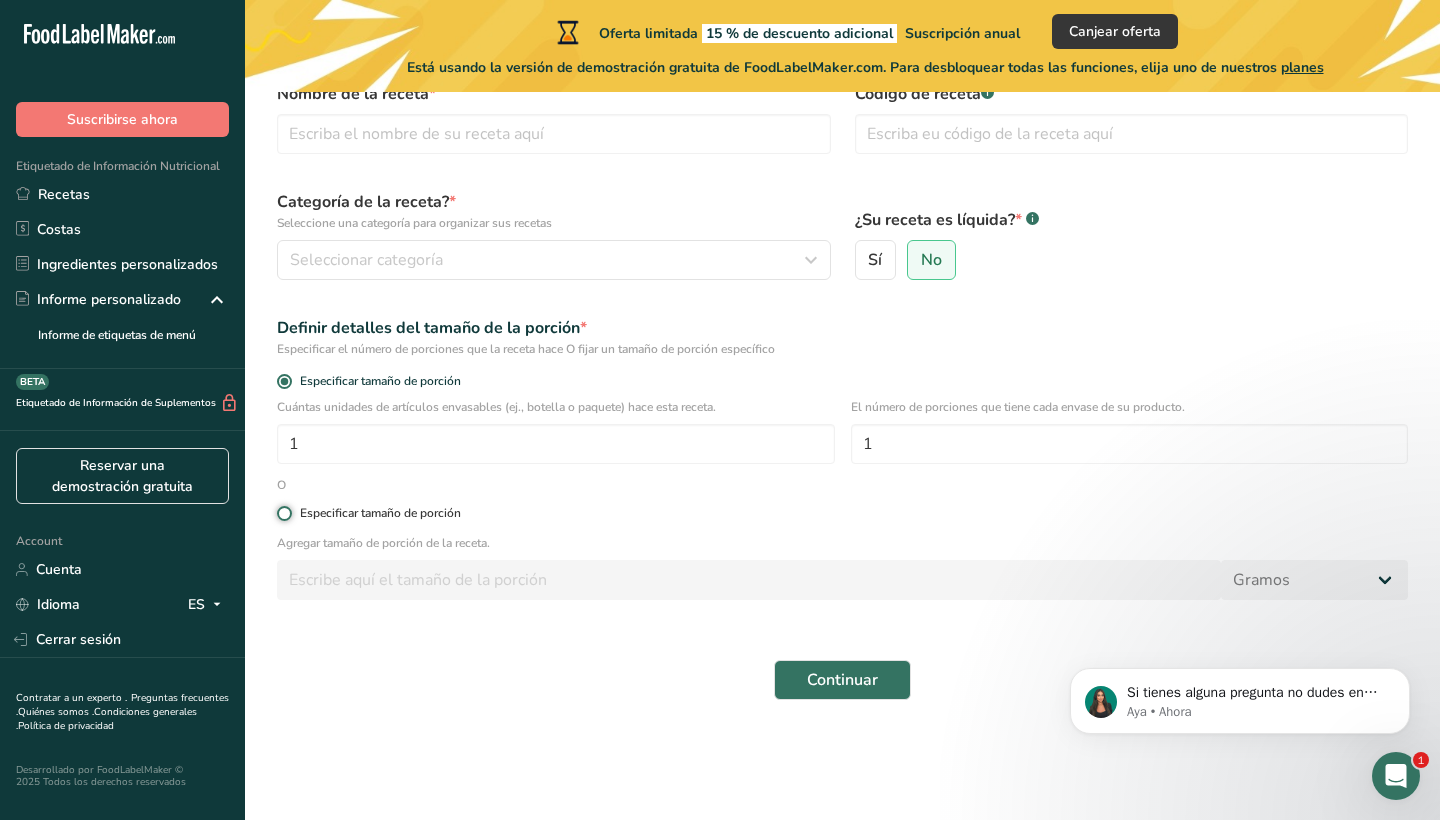 click on "Especificar tamaño de porción" at bounding box center (283, 513) 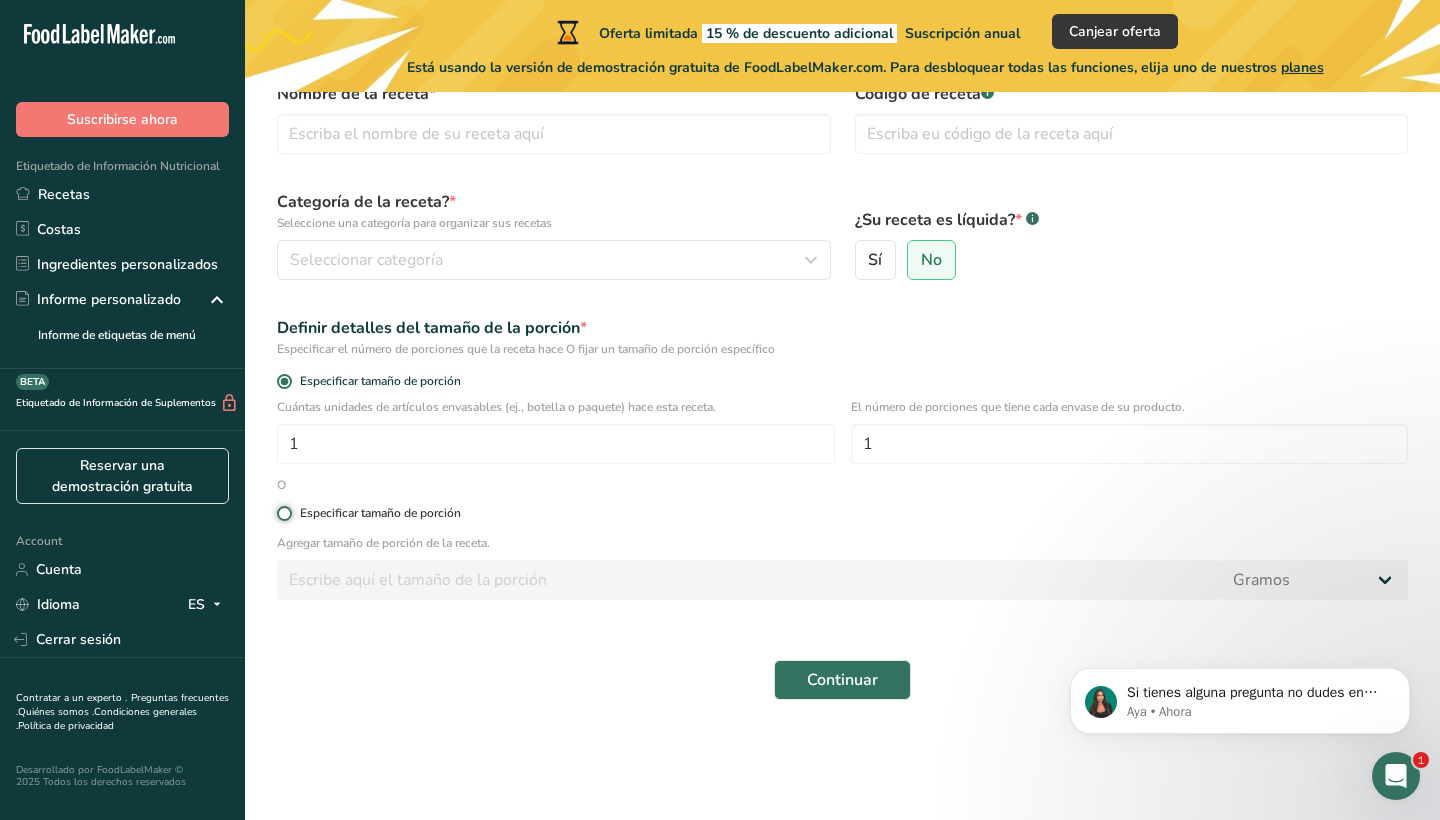 radio on "true" 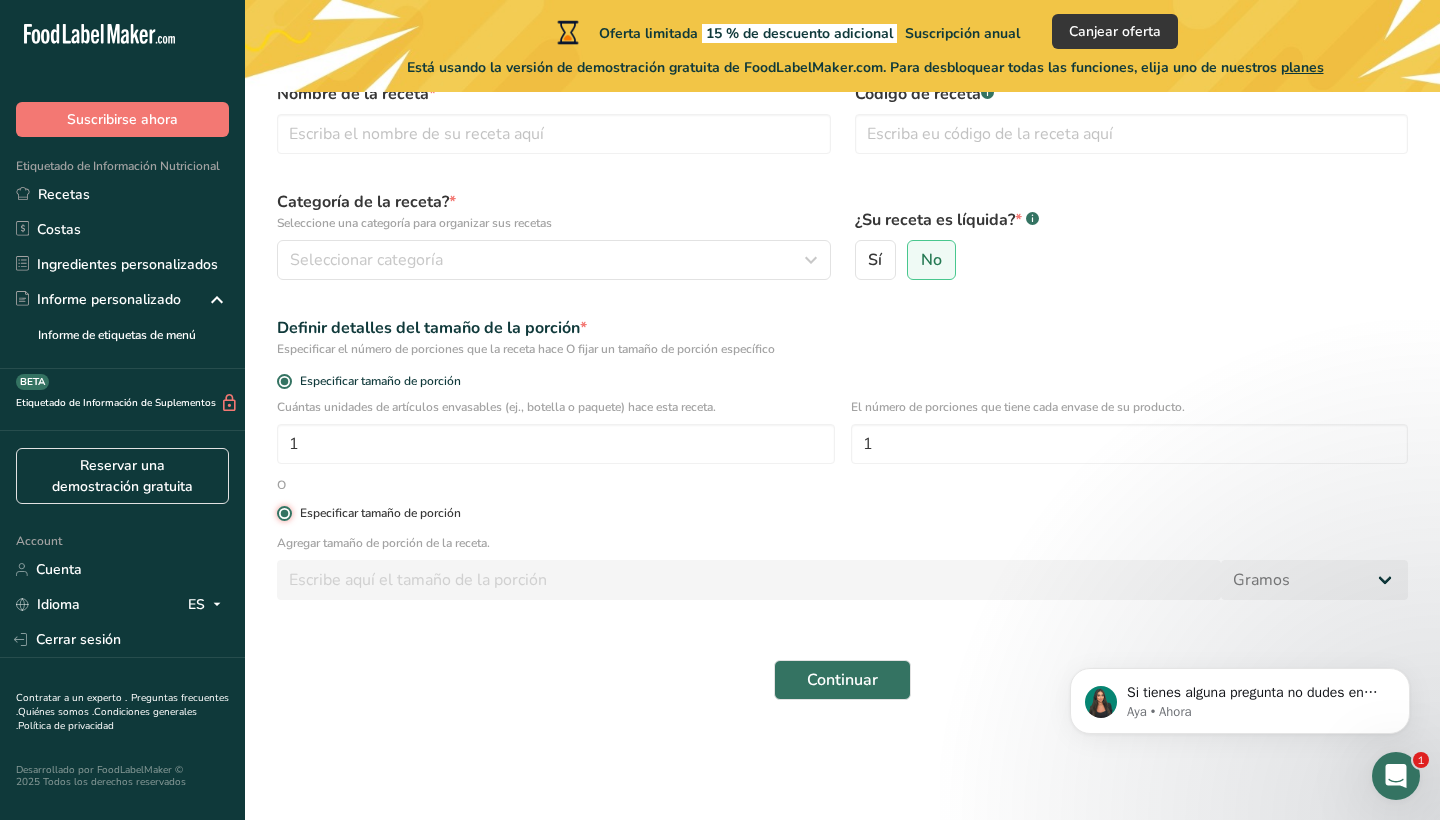 radio on "false" 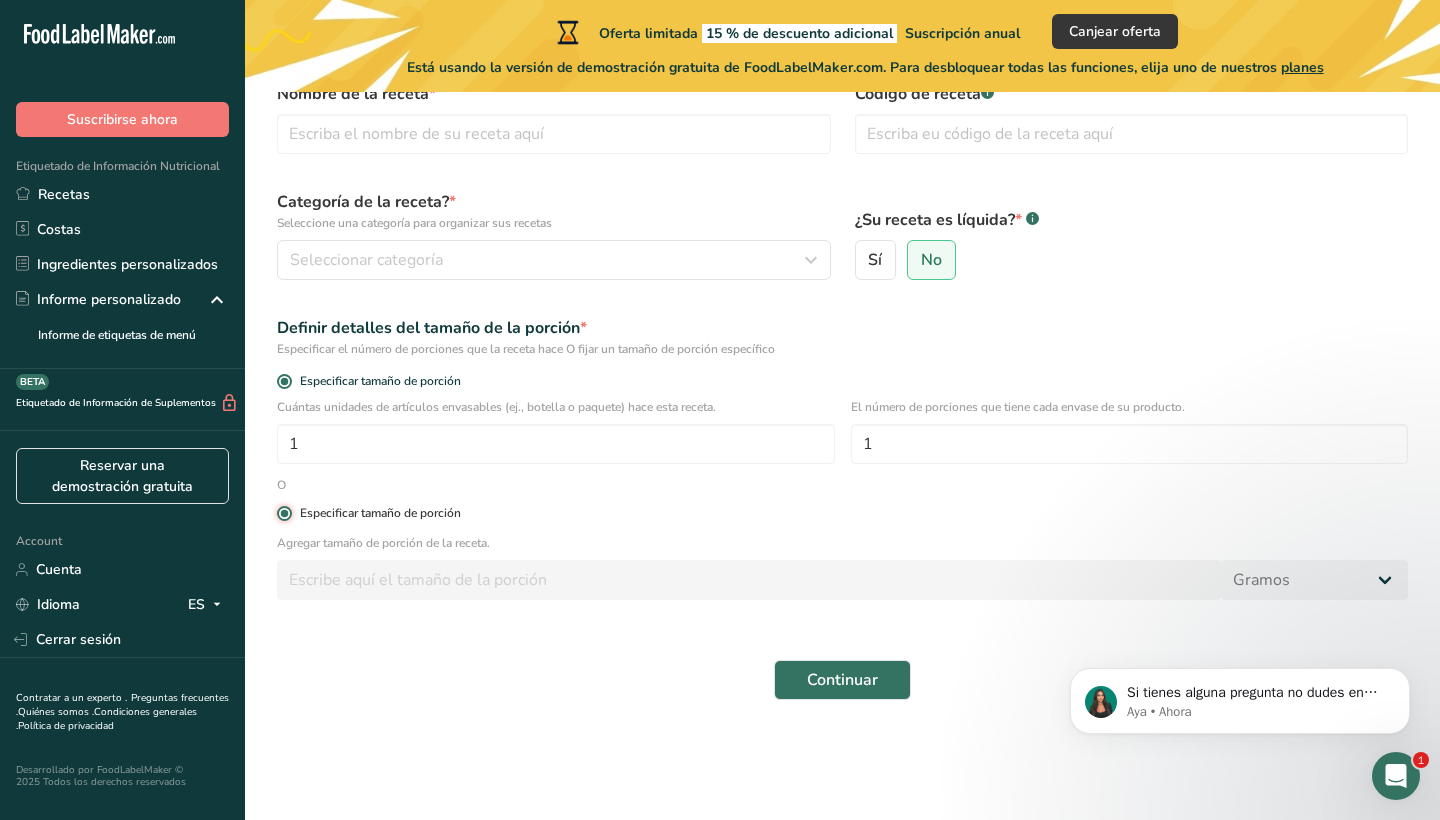 type 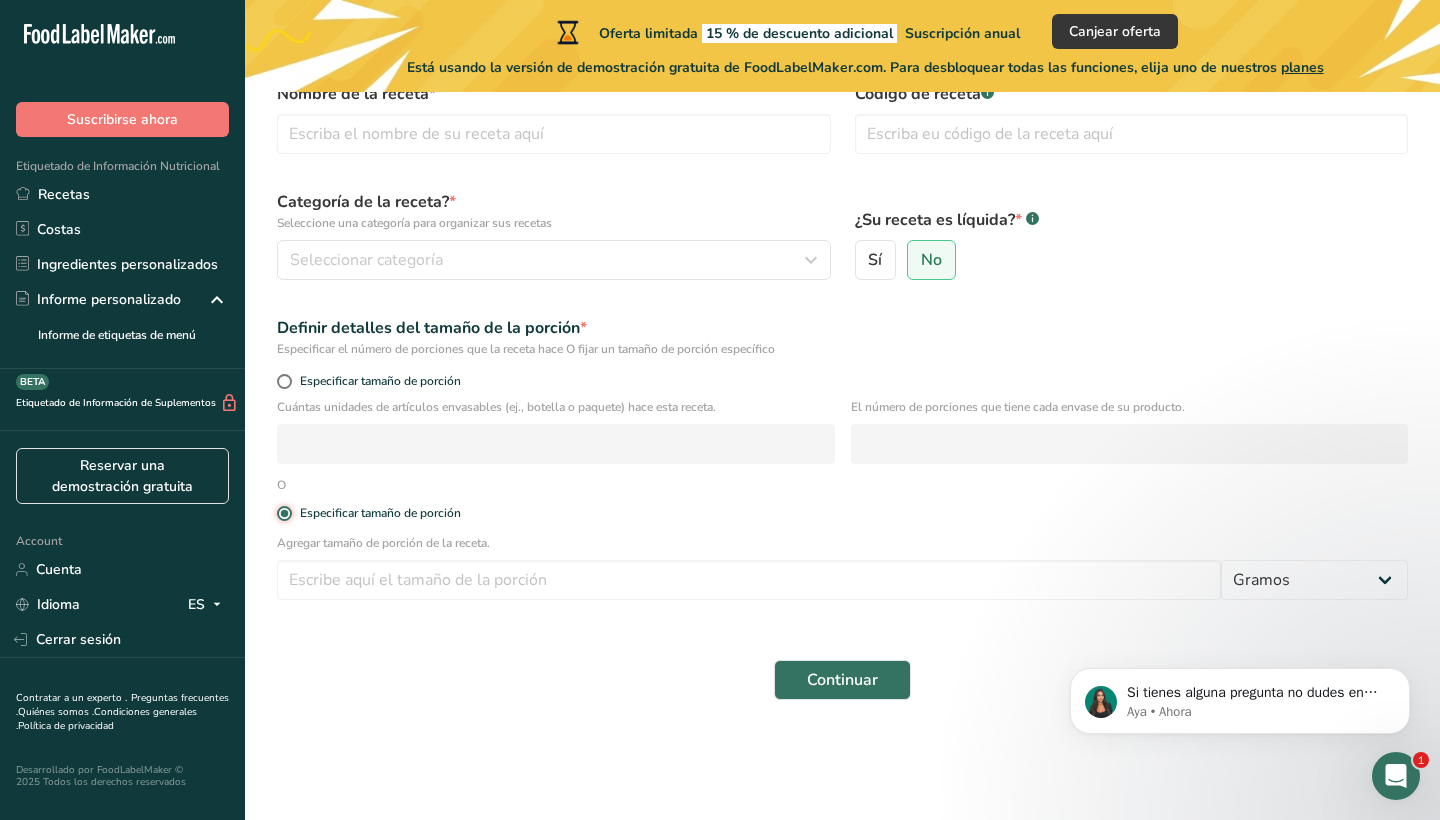 scroll, scrollTop: 115, scrollLeft: 0, axis: vertical 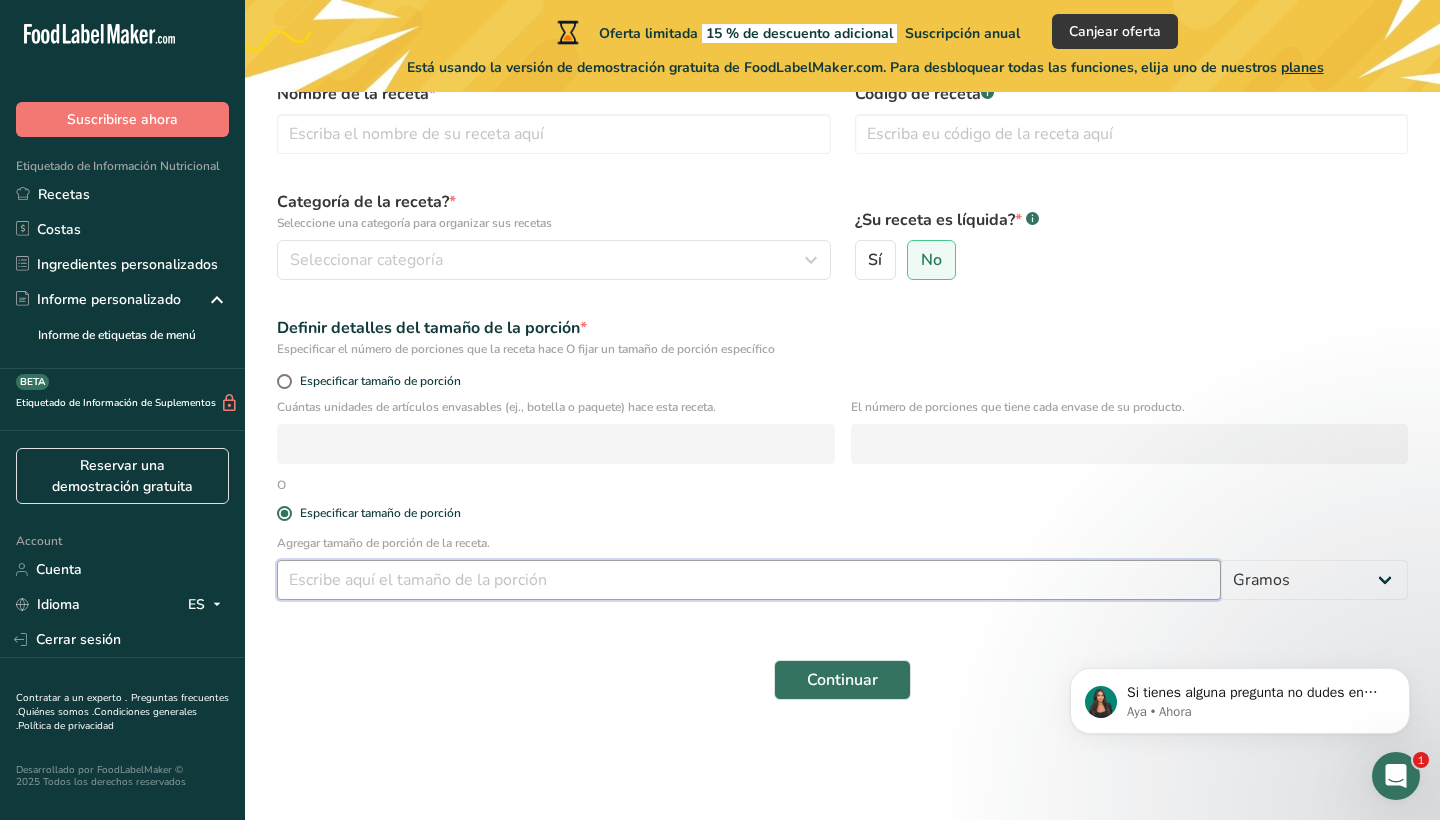click at bounding box center (749, 580) 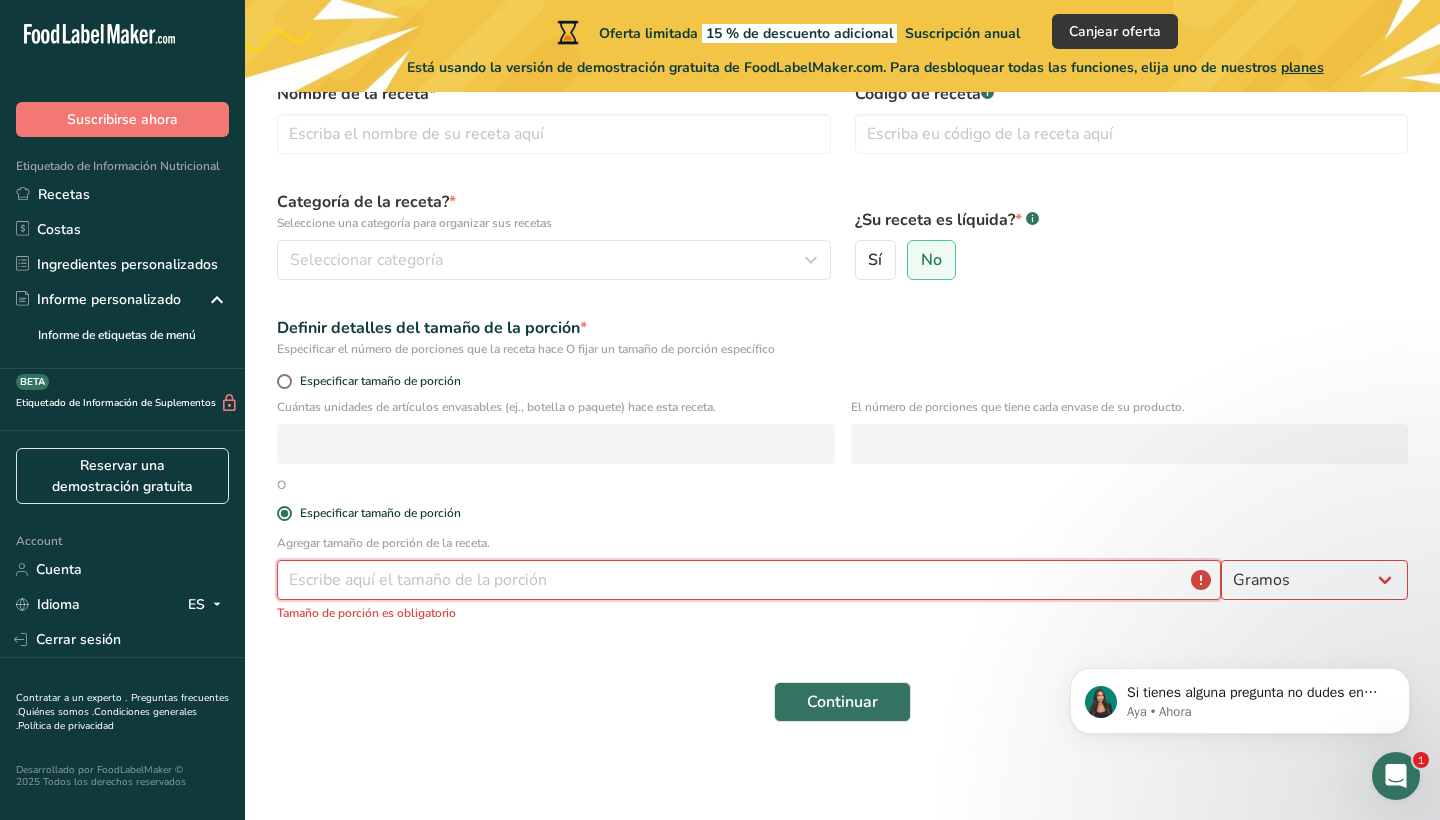 click at bounding box center [749, 580] 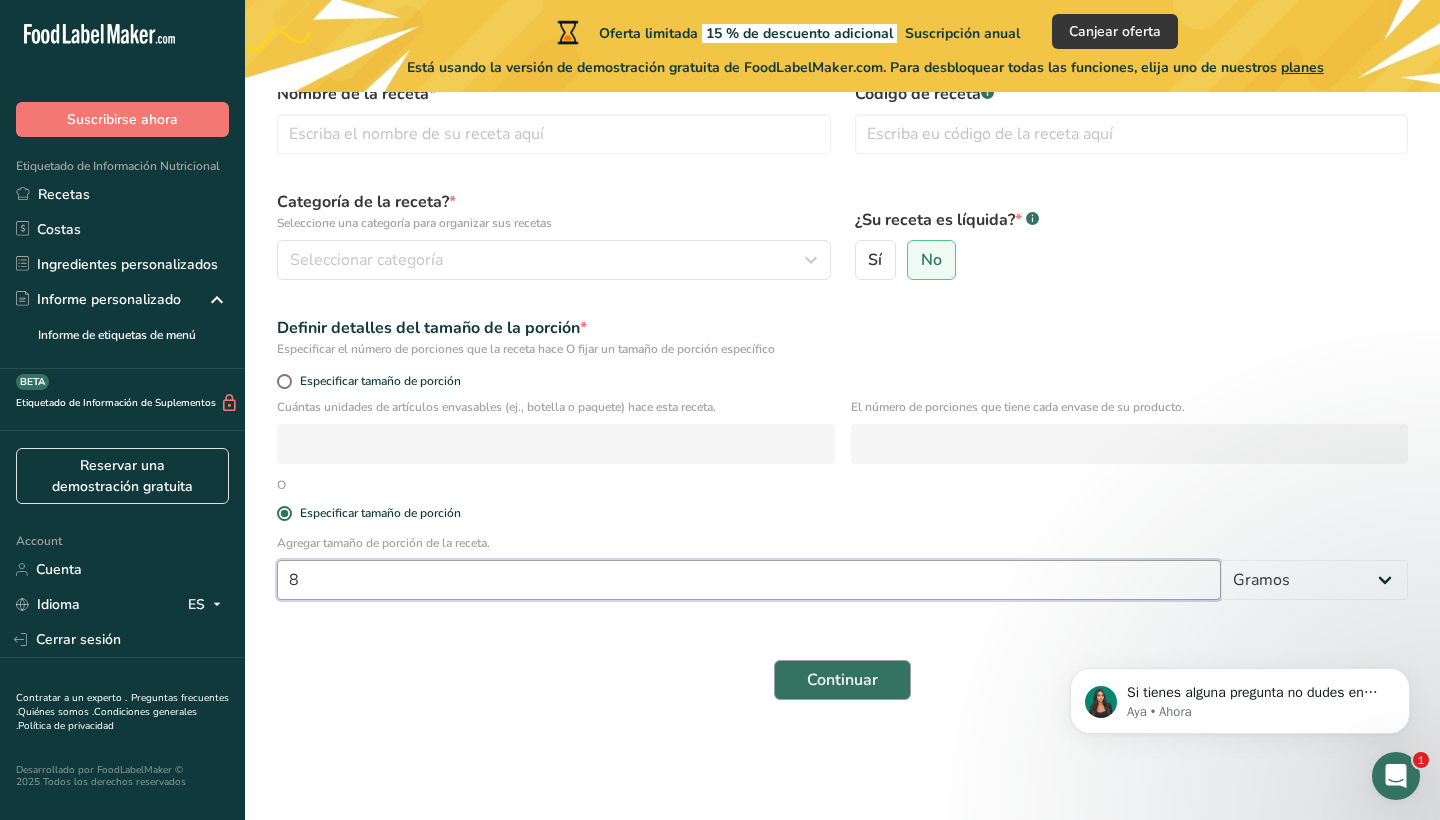 type on "8" 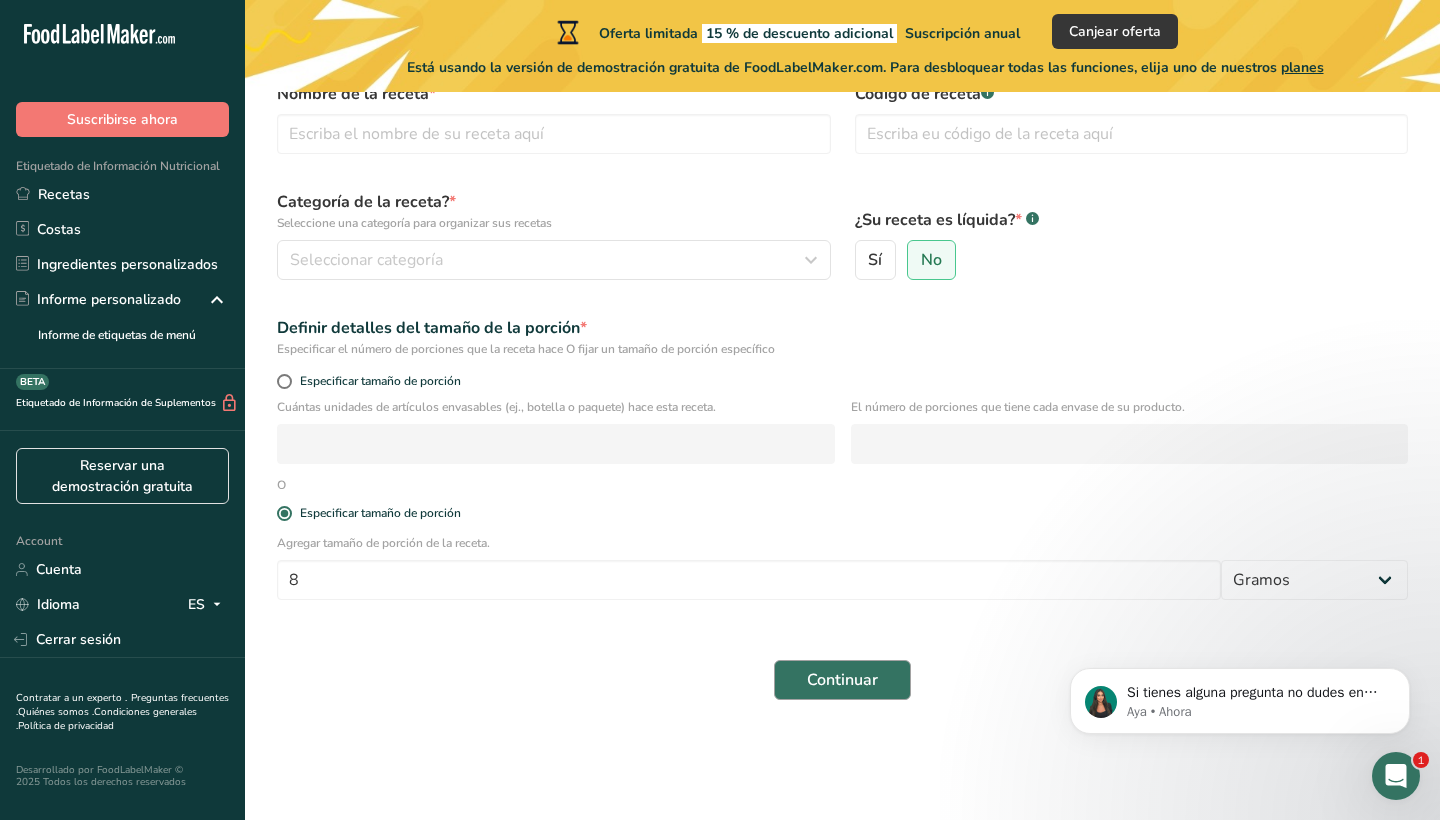 click on "Continuar" at bounding box center [842, 680] 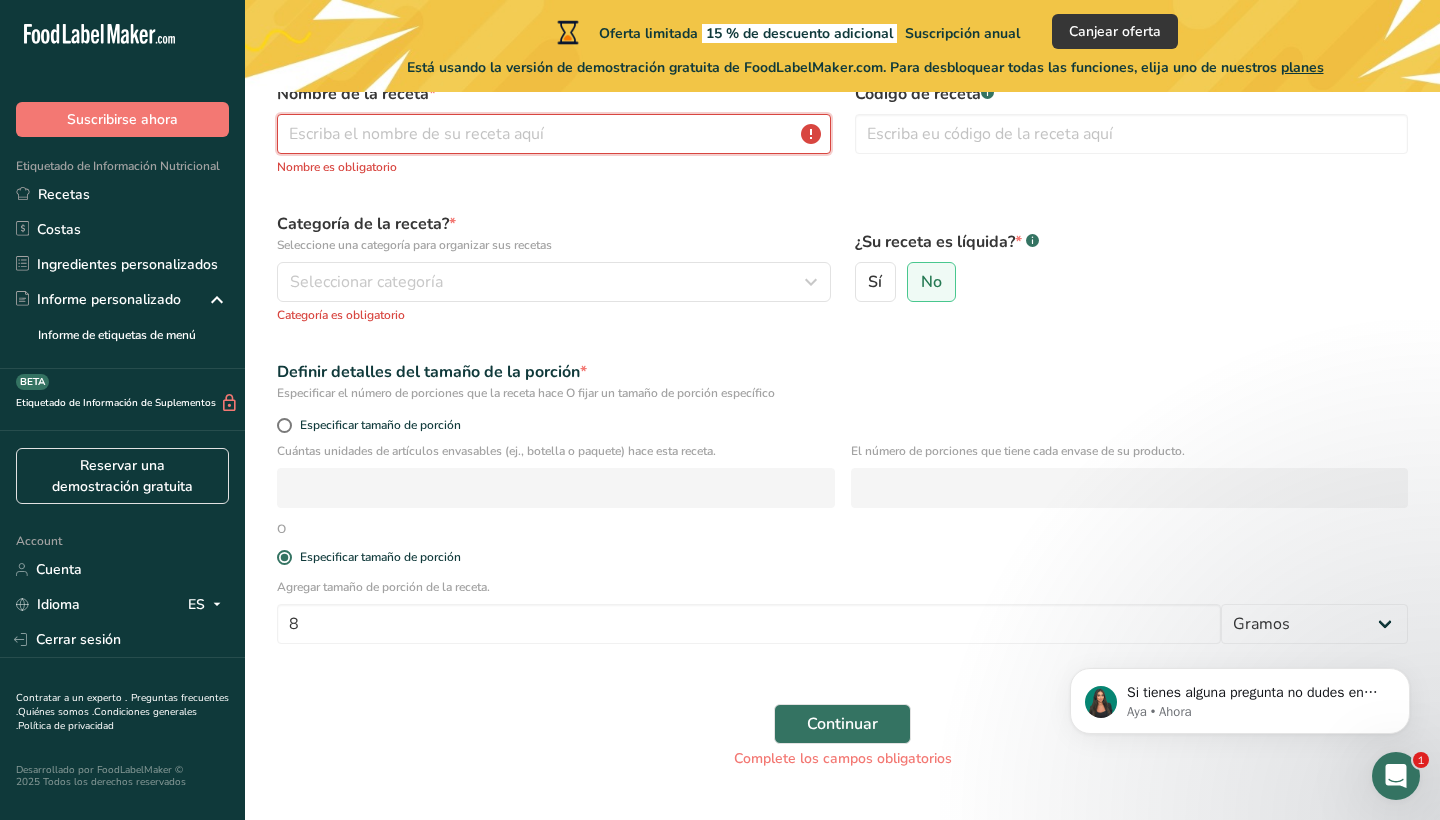 click at bounding box center (554, 134) 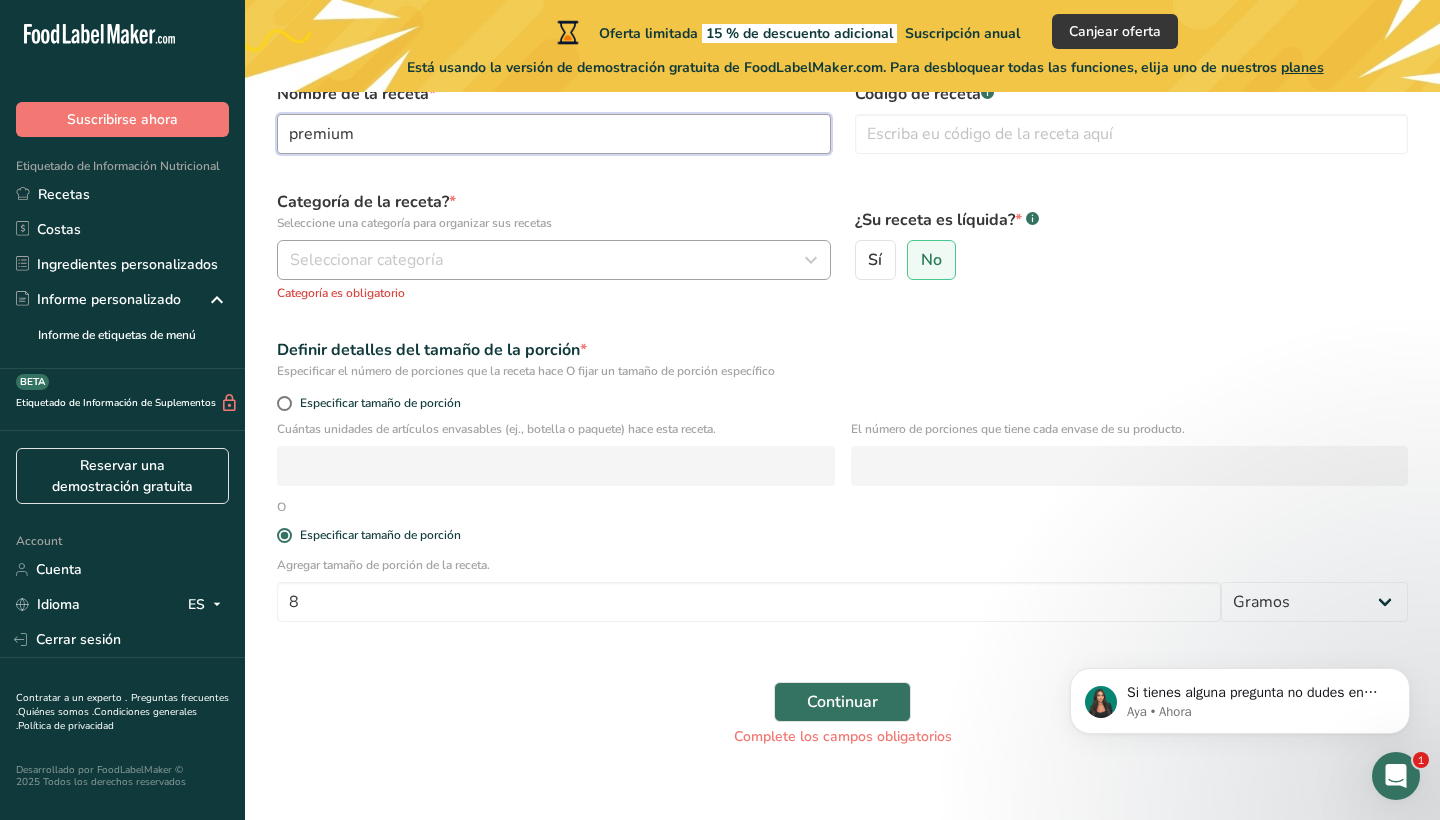 type on "premium" 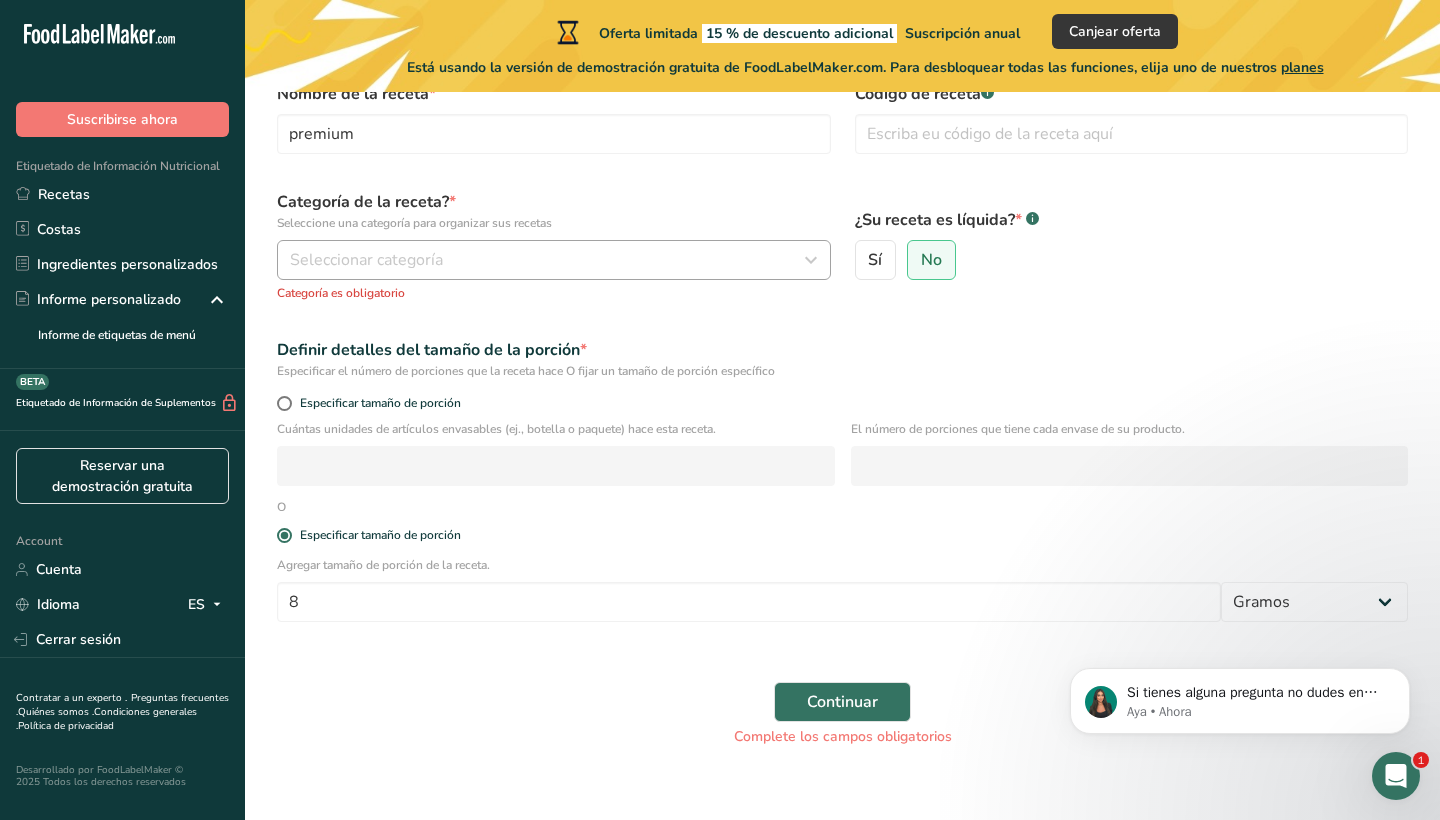 click on "Seleccionar categoría" at bounding box center (548, 260) 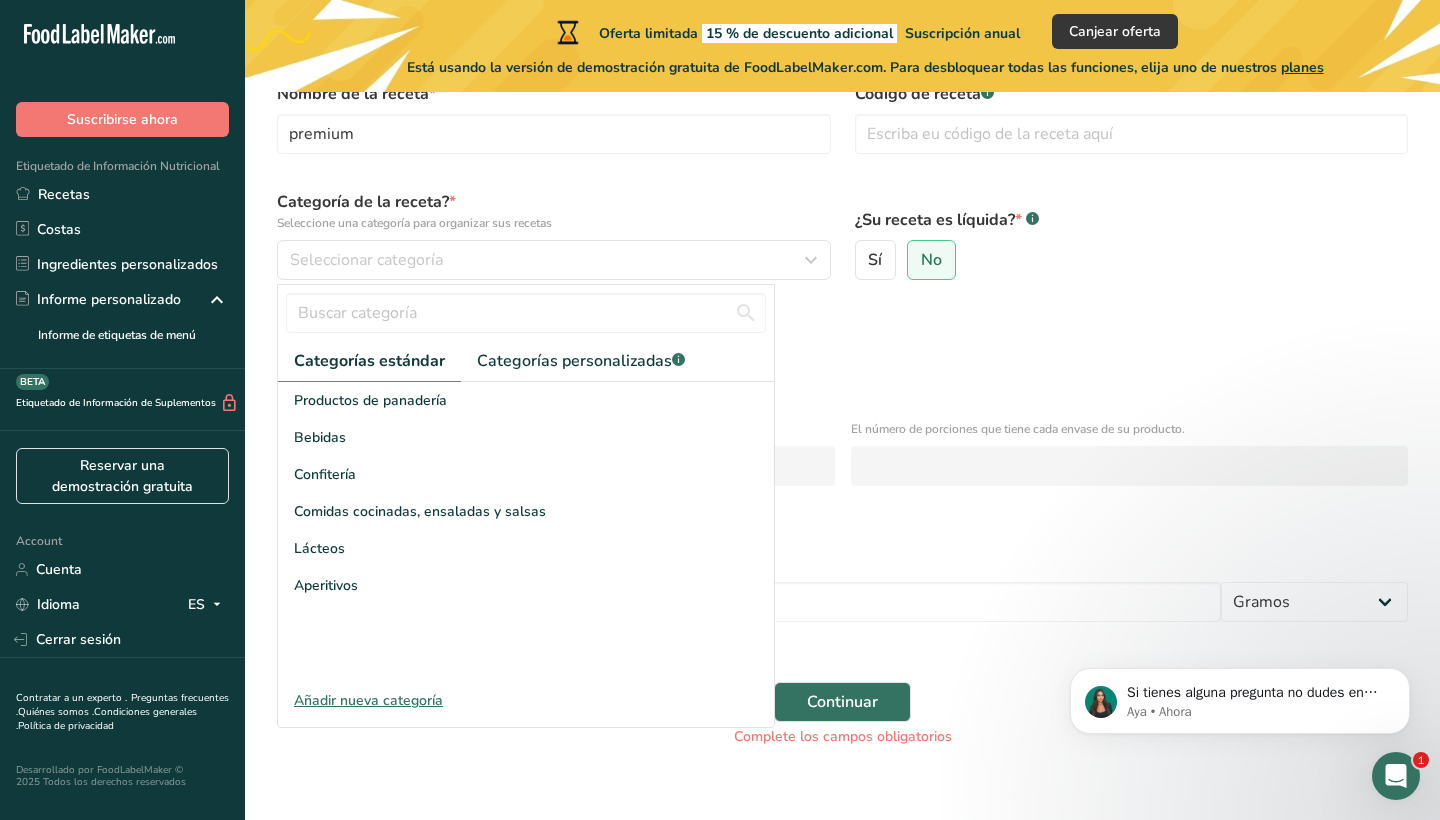 click on "Añadir nueva categoría" at bounding box center [526, 700] 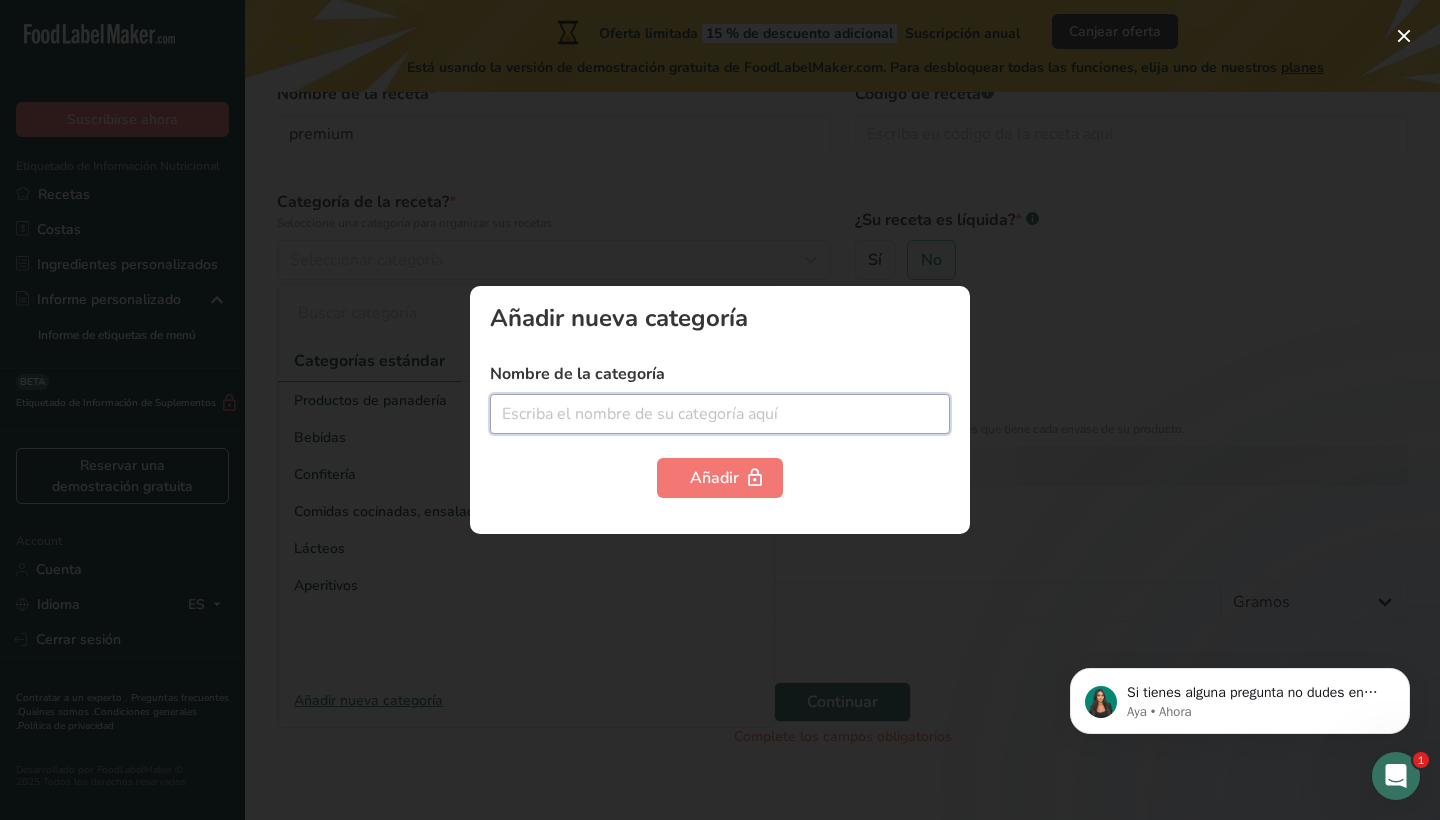 click at bounding box center (720, 414) 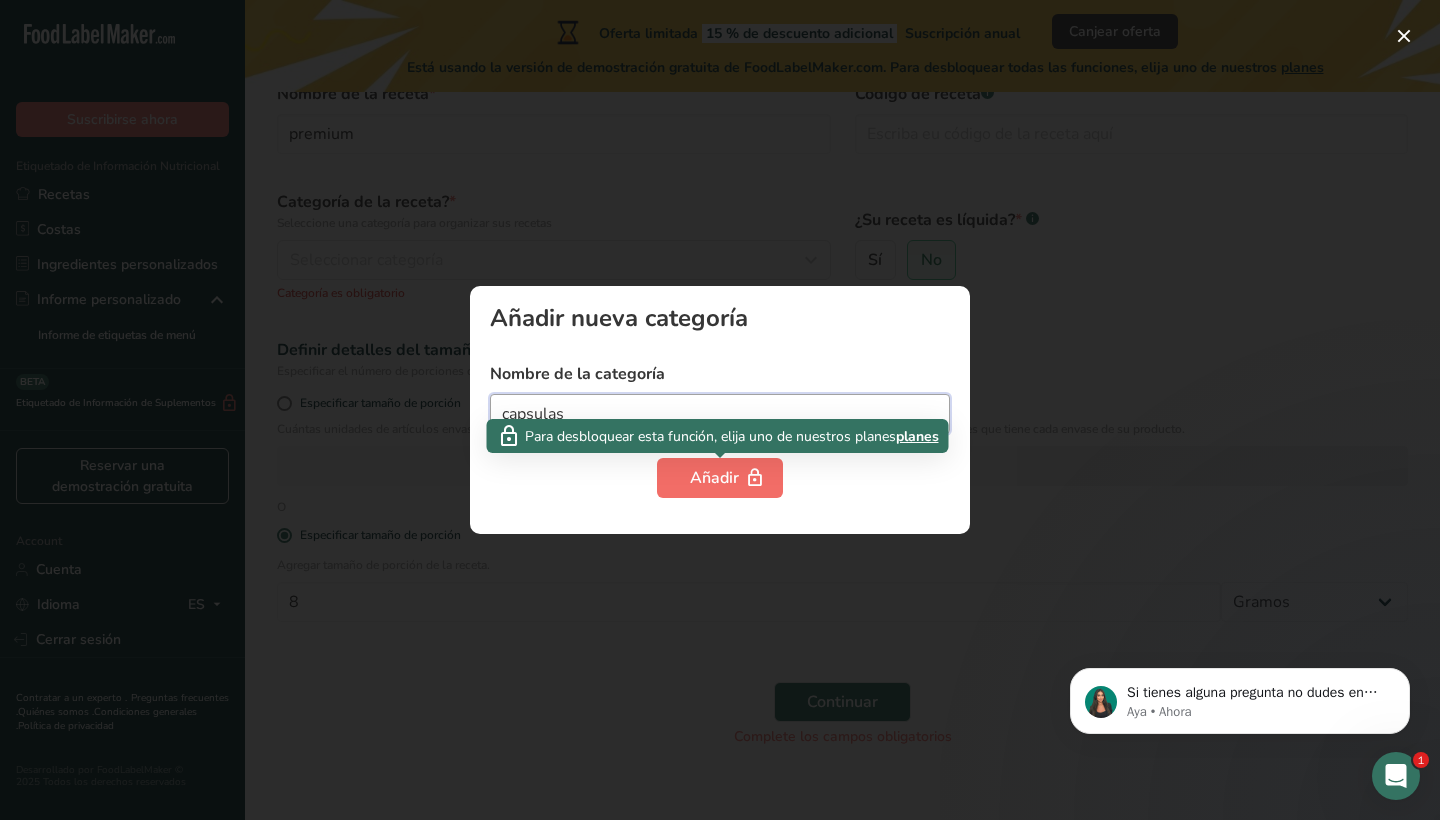 type on "capsulas" 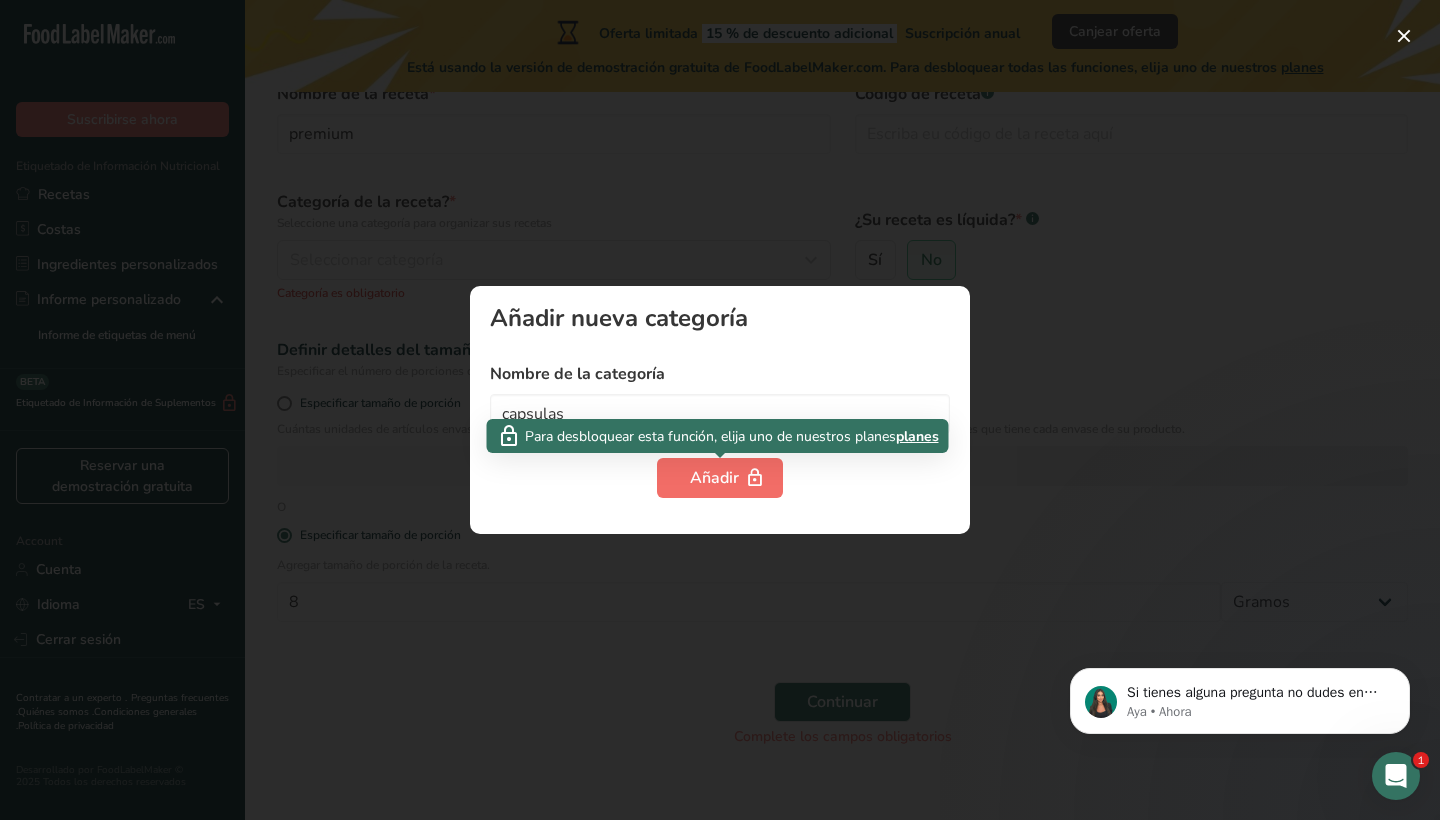 click on "Añadir" at bounding box center [720, 478] 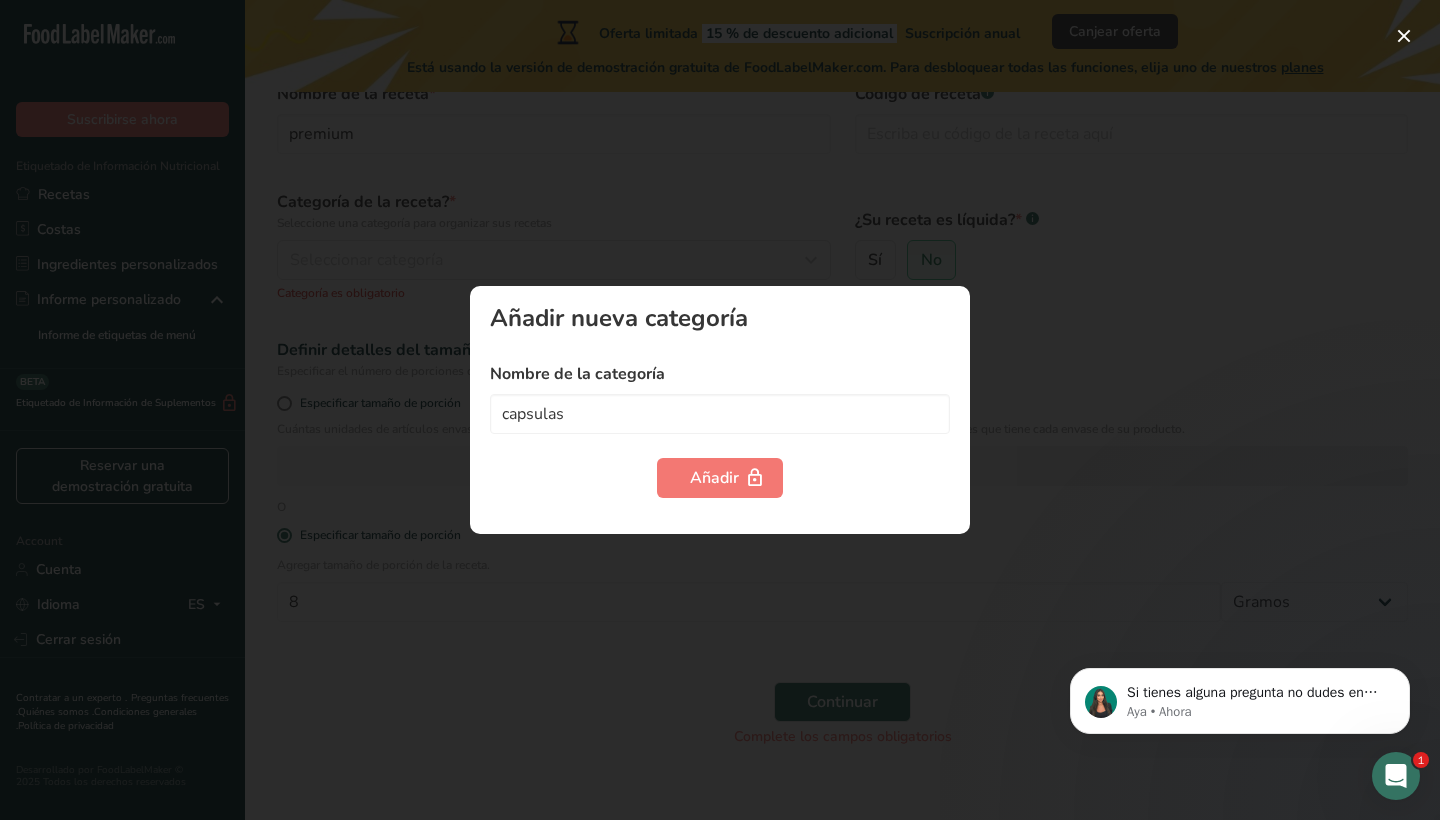 click at bounding box center [720, 410] 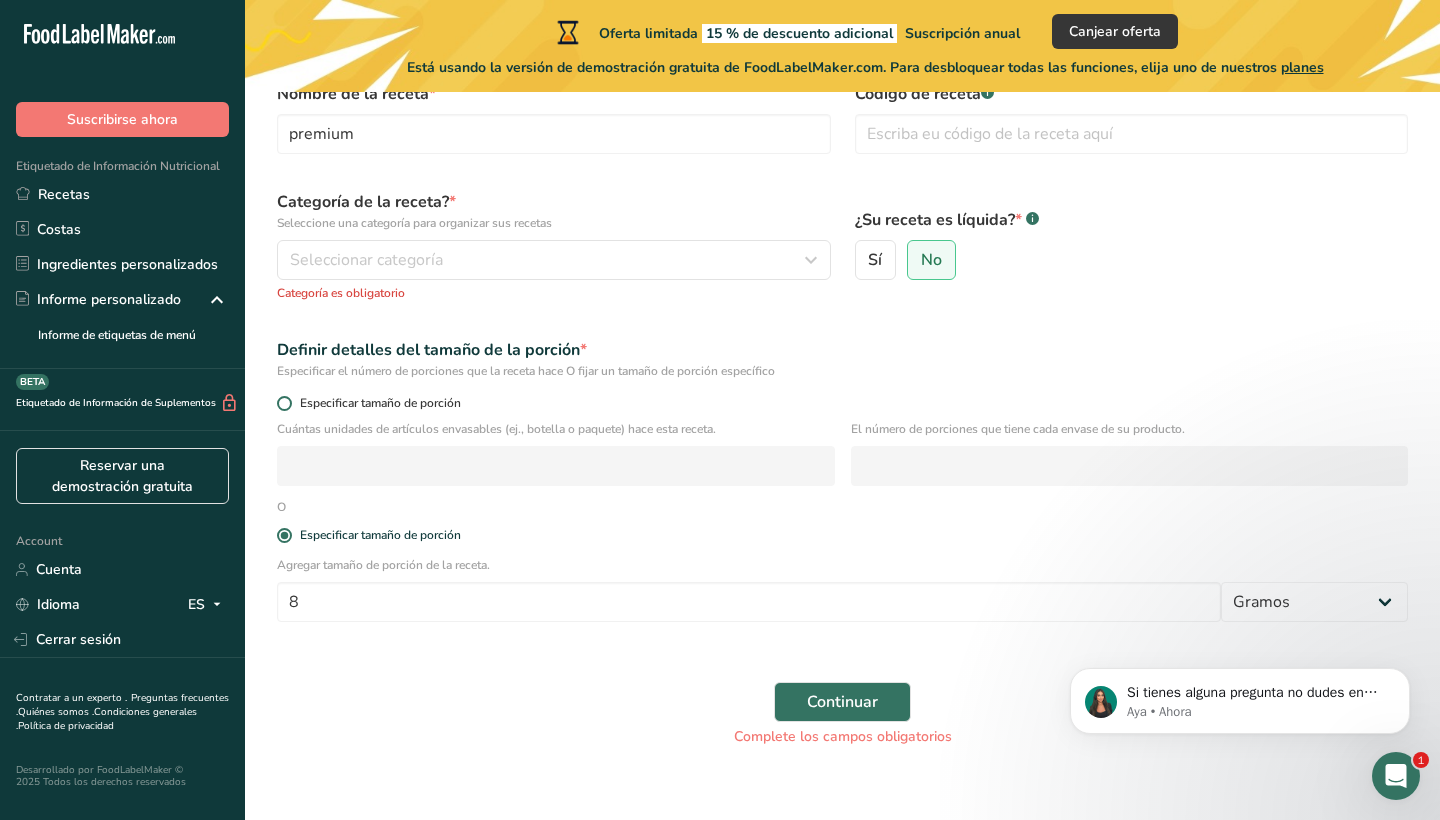 click on "Especificar tamaño de porción" at bounding box center (376, 403) 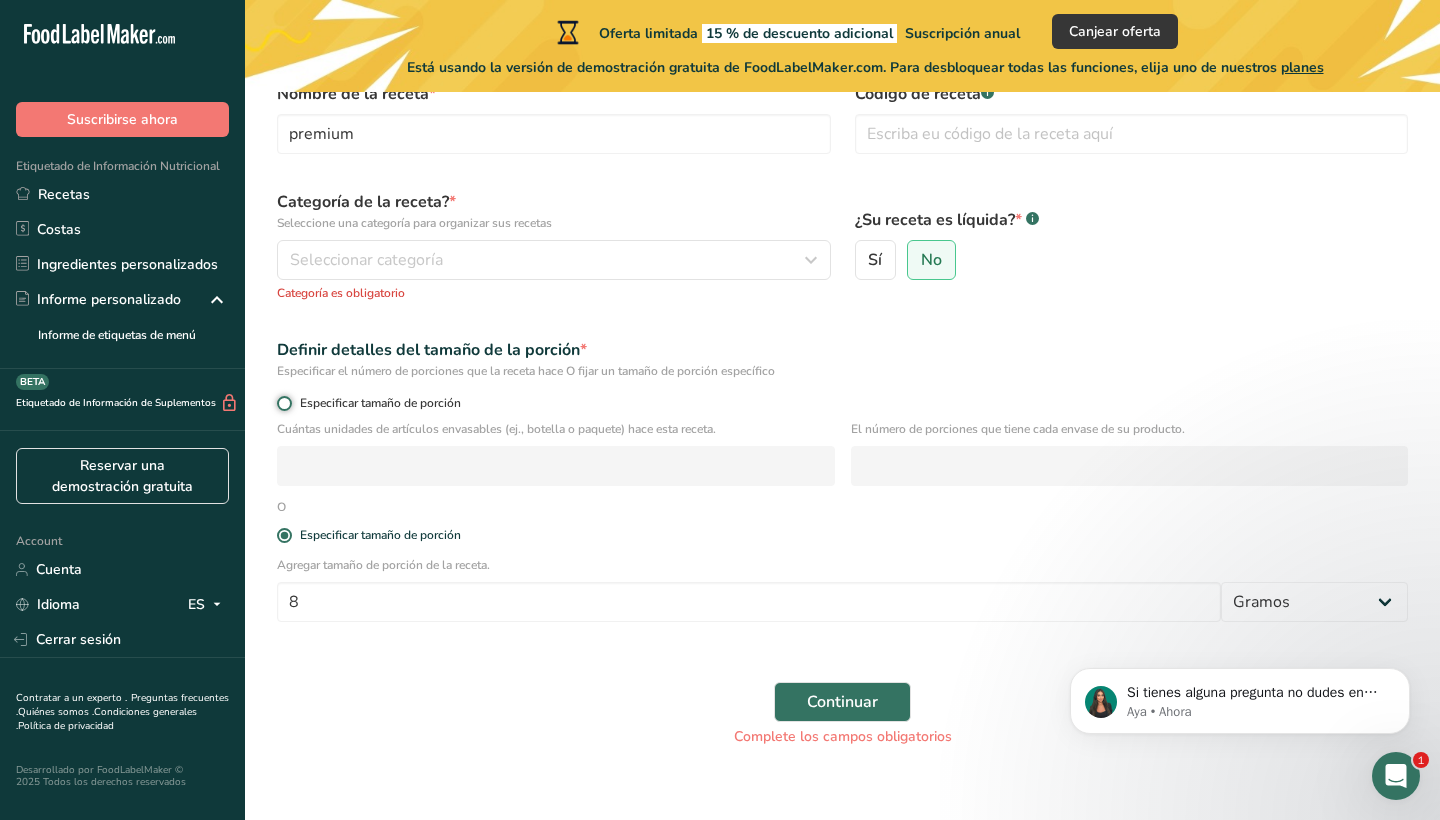 radio on "true" 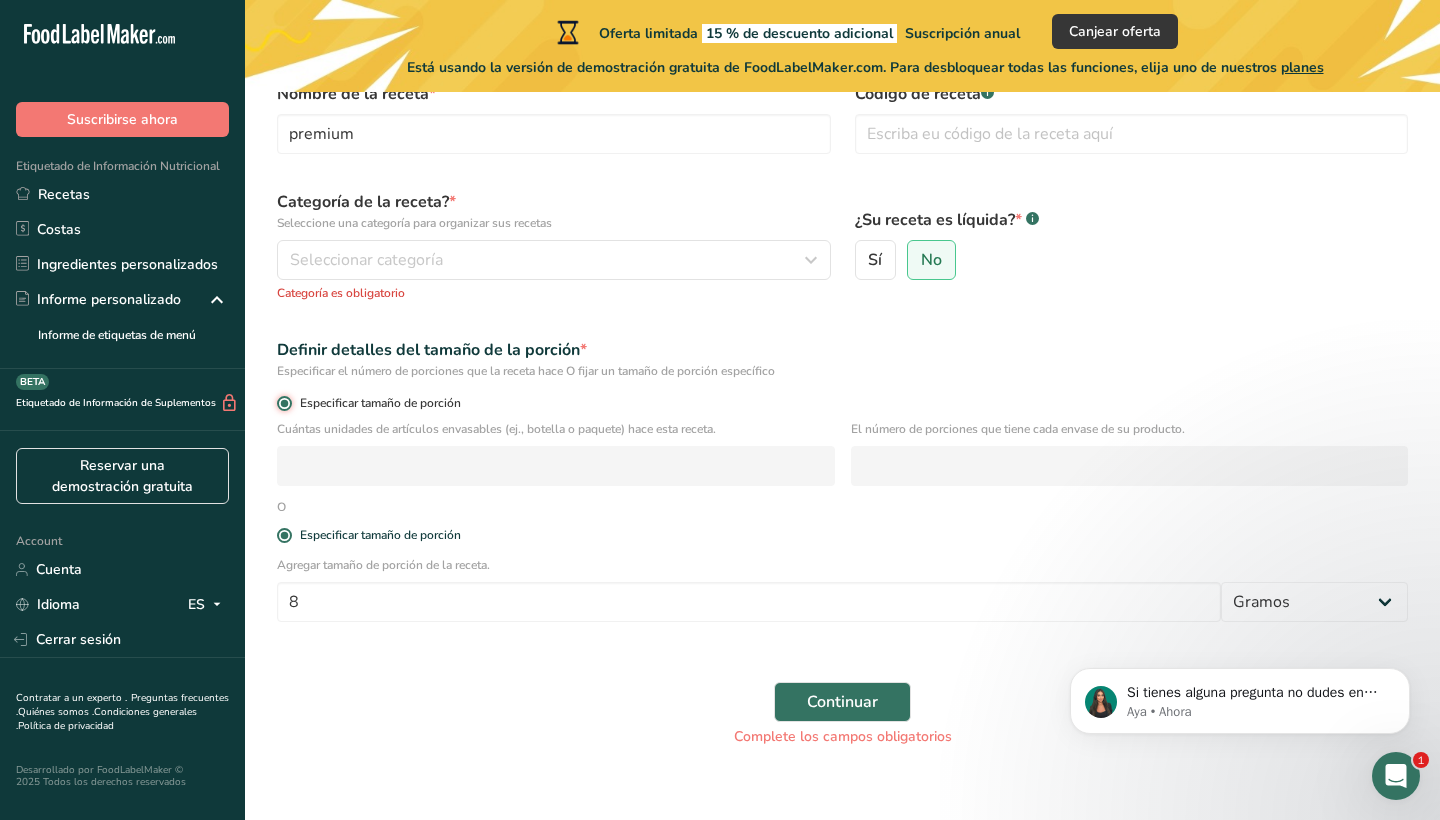 radio on "false" 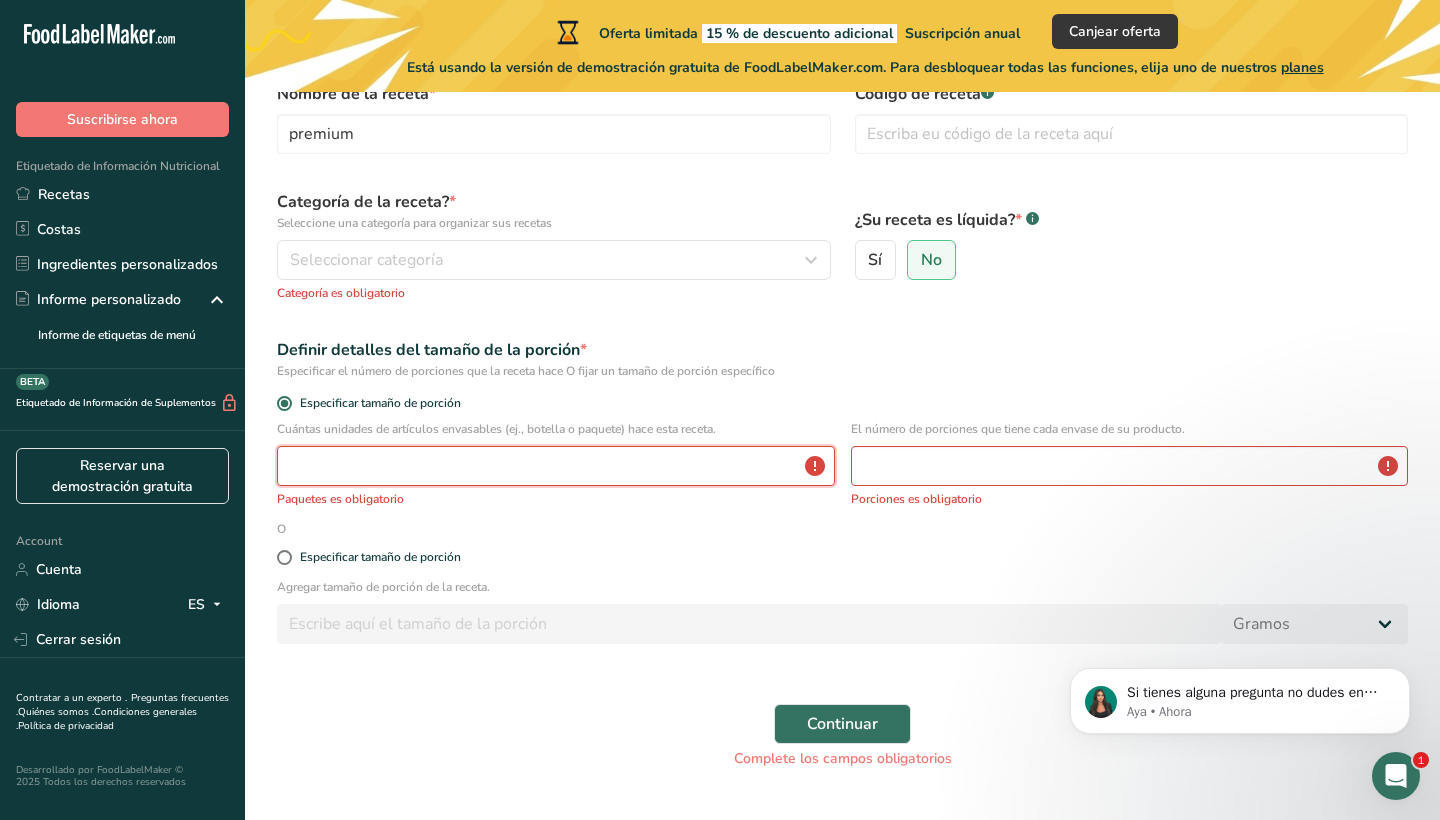 click at bounding box center (556, 466) 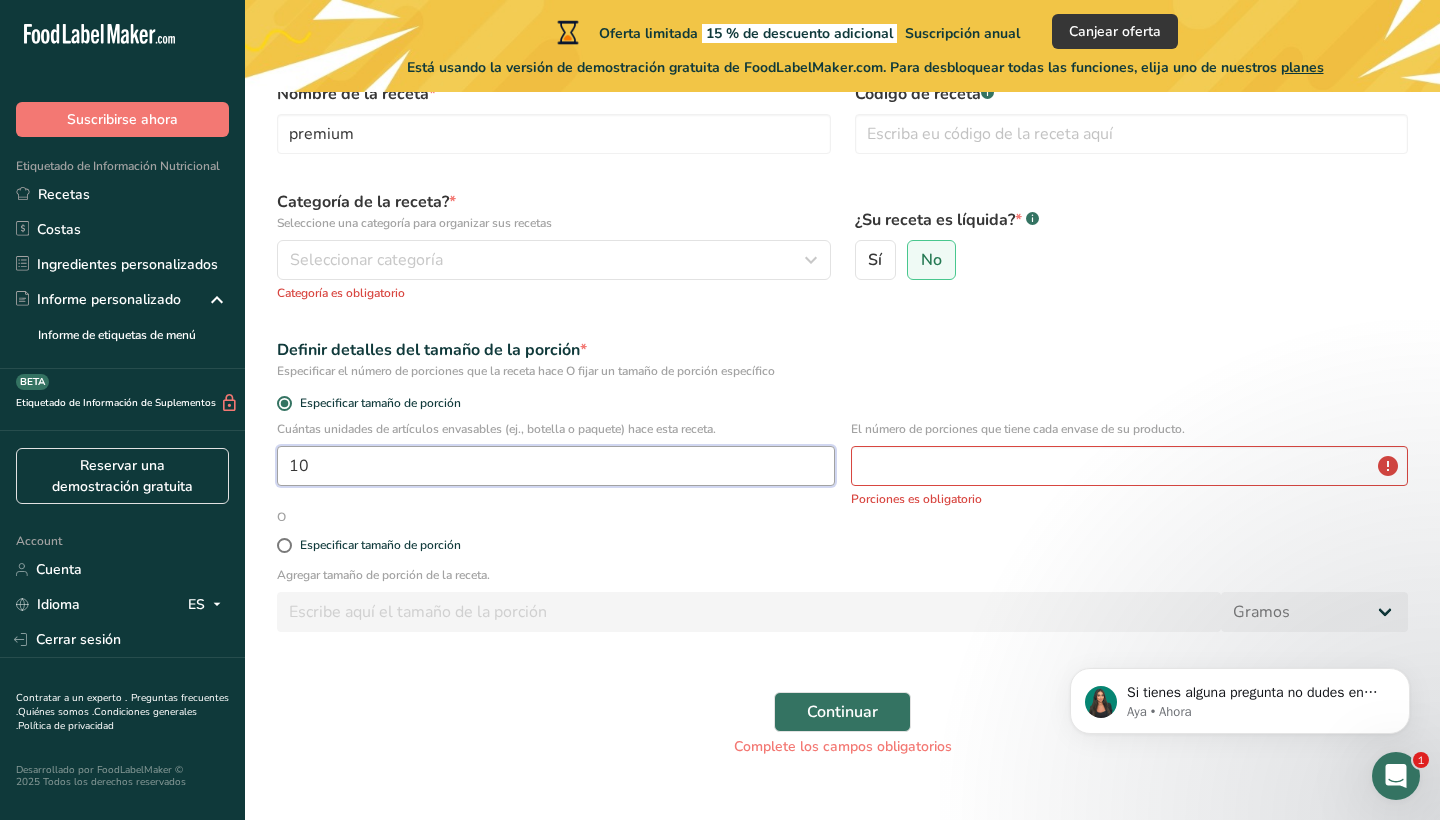 type on "10" 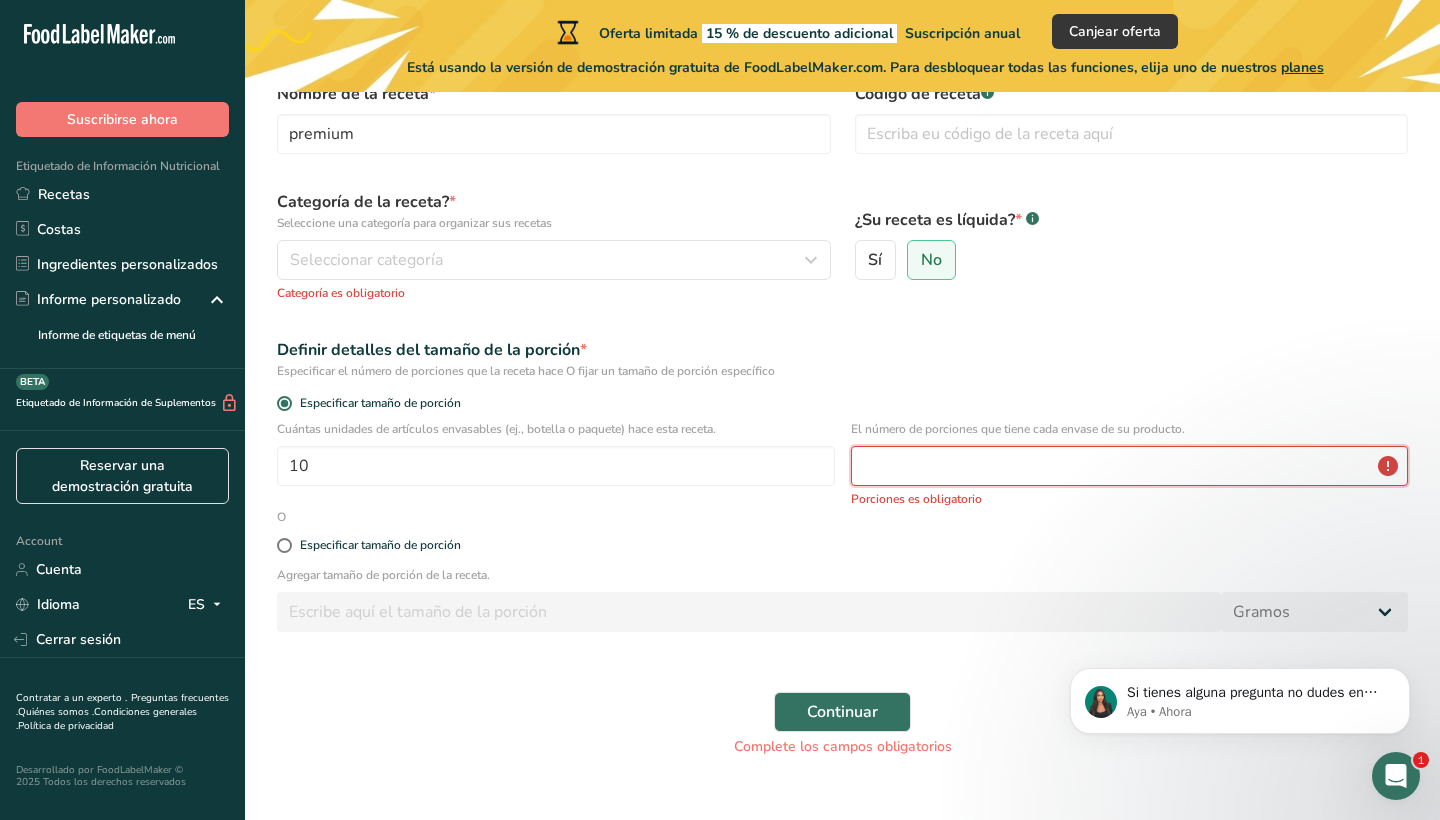 click at bounding box center (1130, 466) 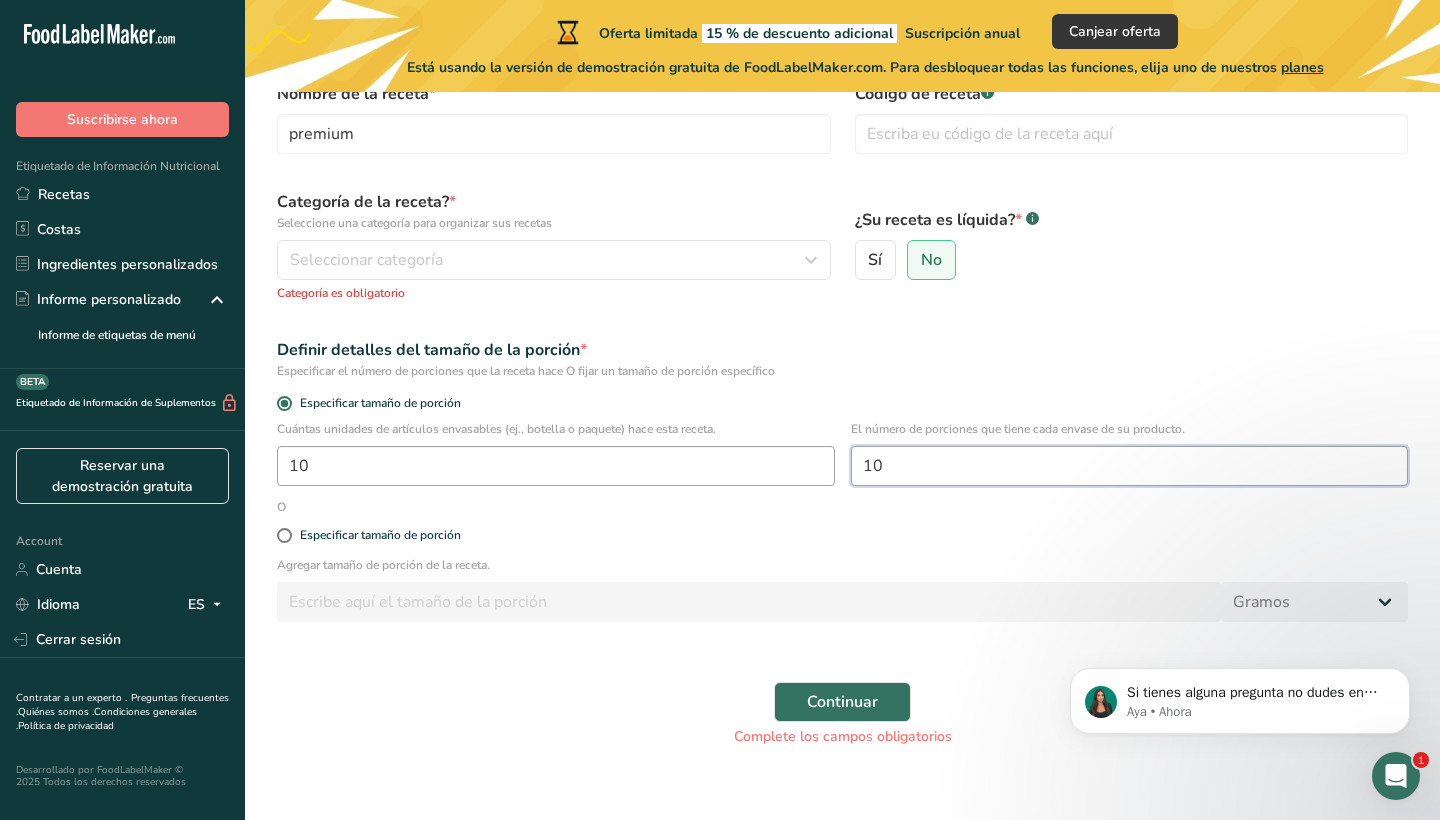 type on "10" 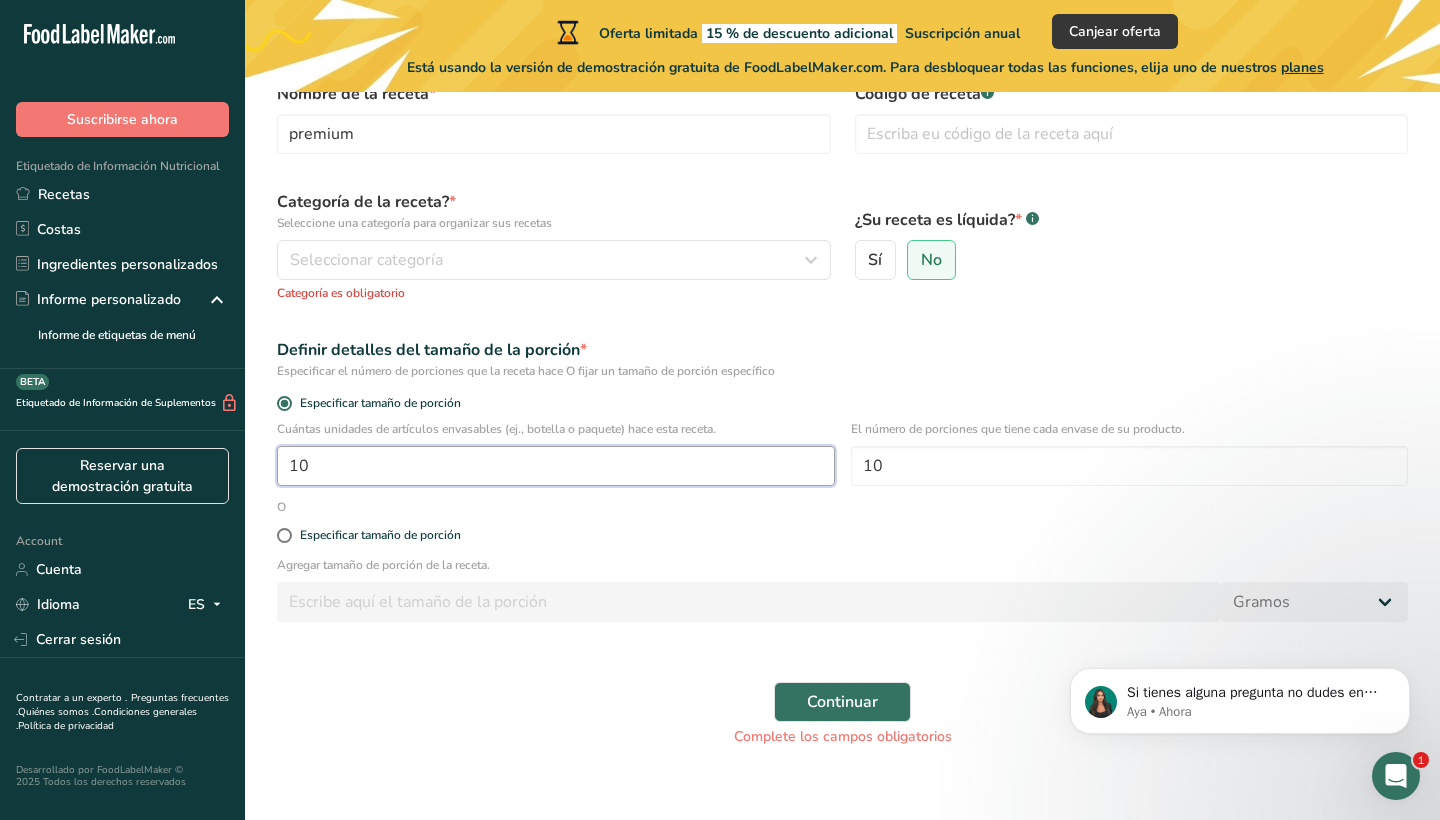 click on "10" at bounding box center (556, 466) 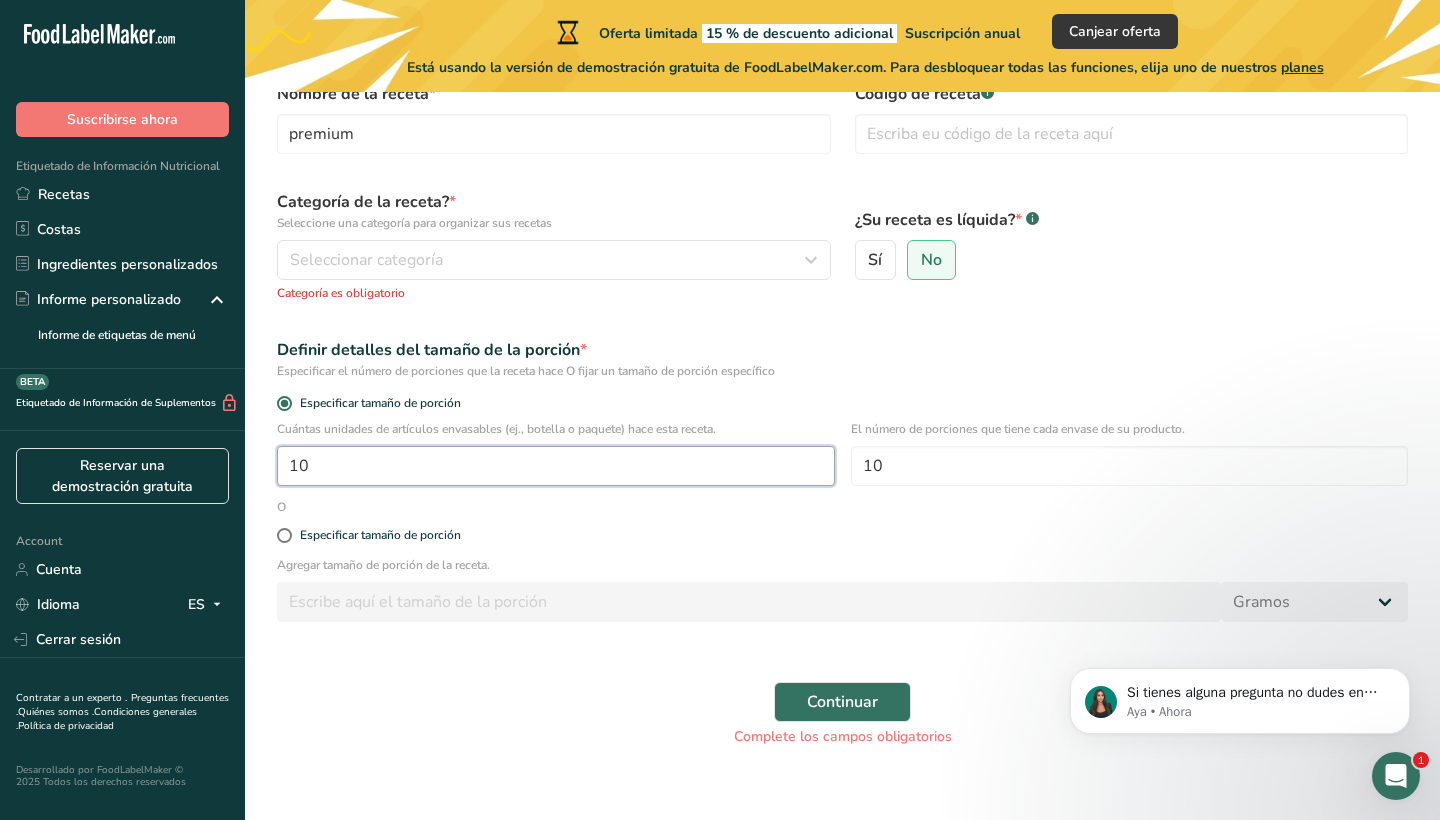 type on "1" 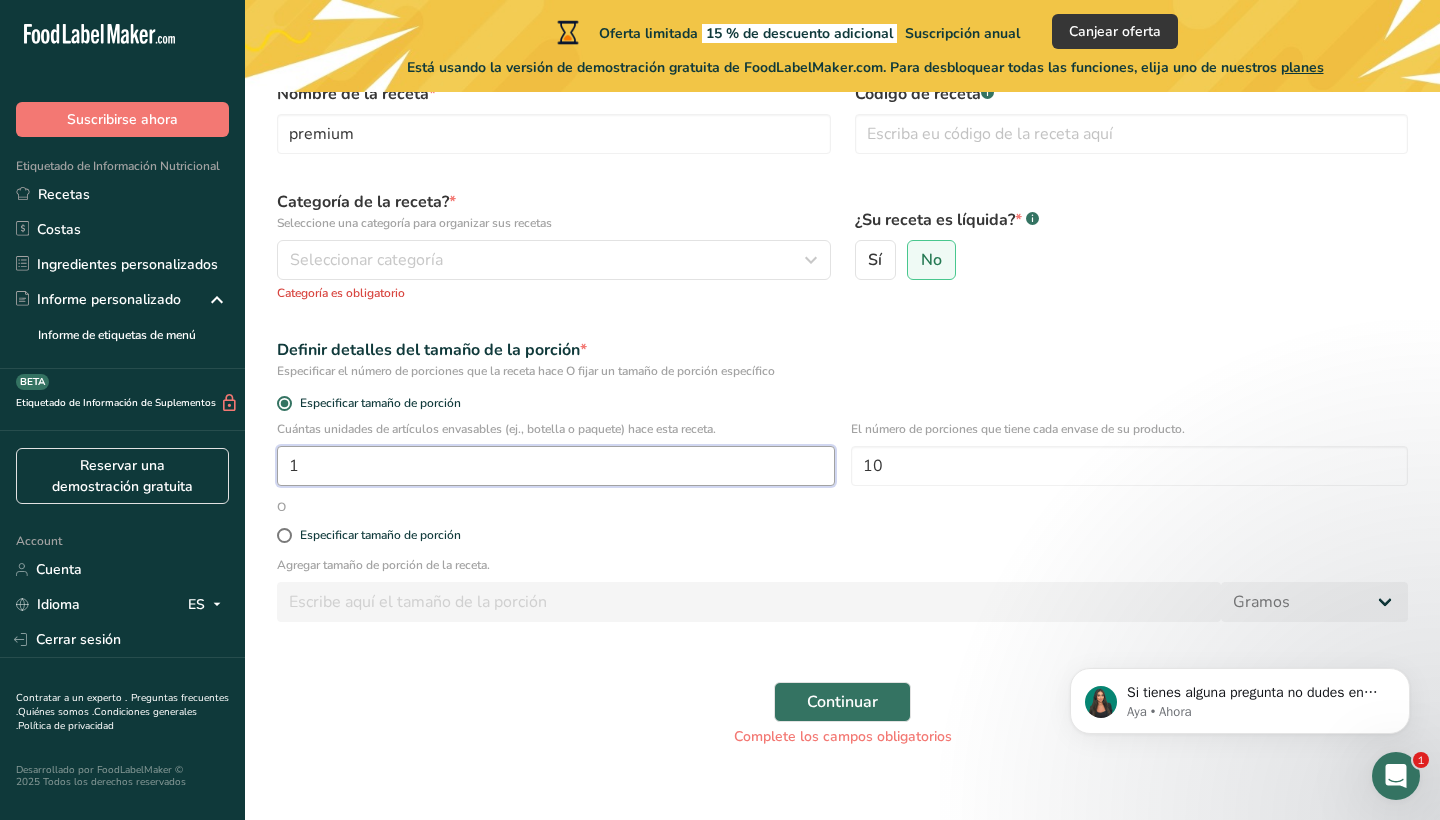 type on "1" 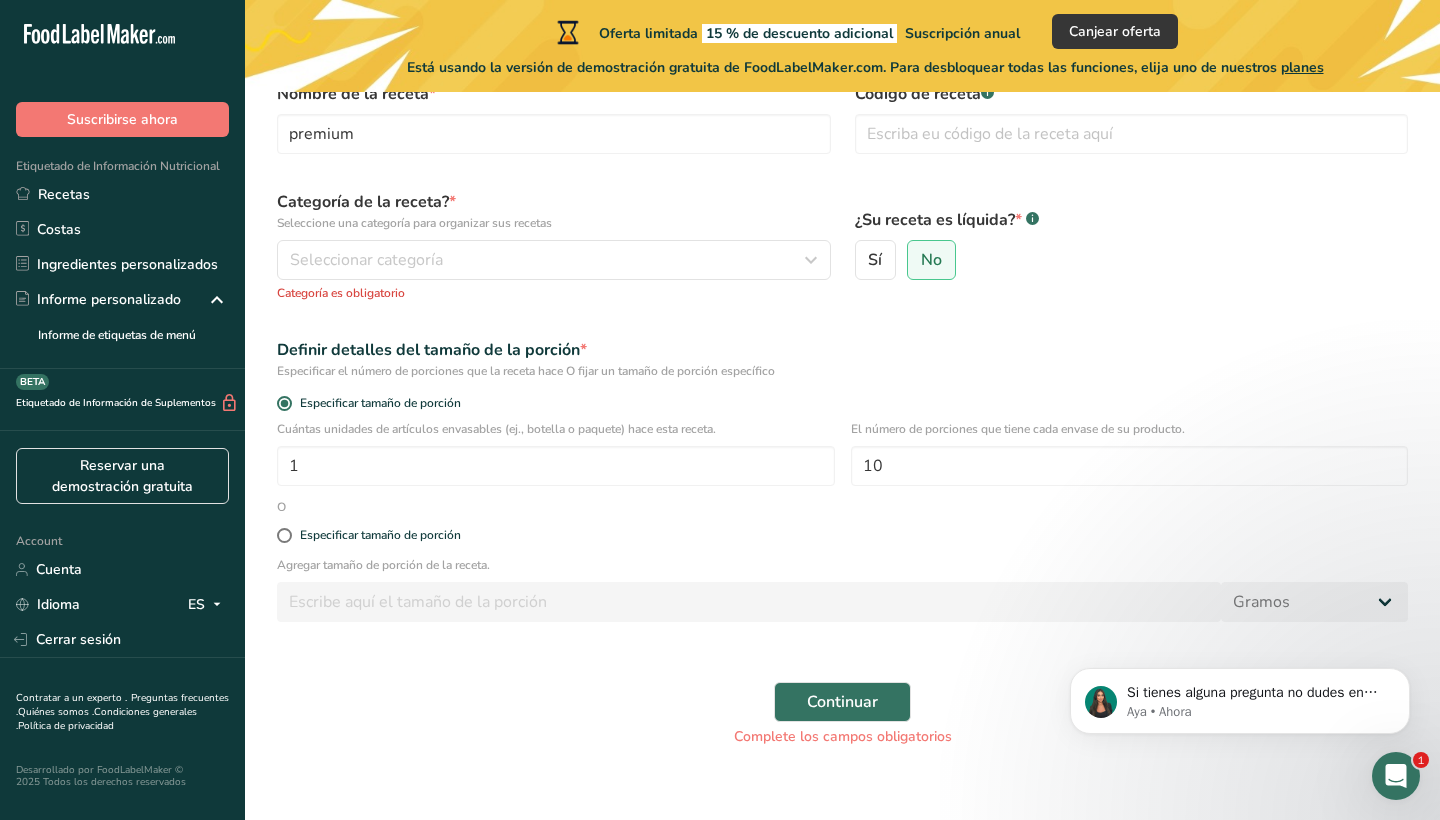 click on "Continuar
Complete los campos obligatorios" at bounding box center (842, 714) 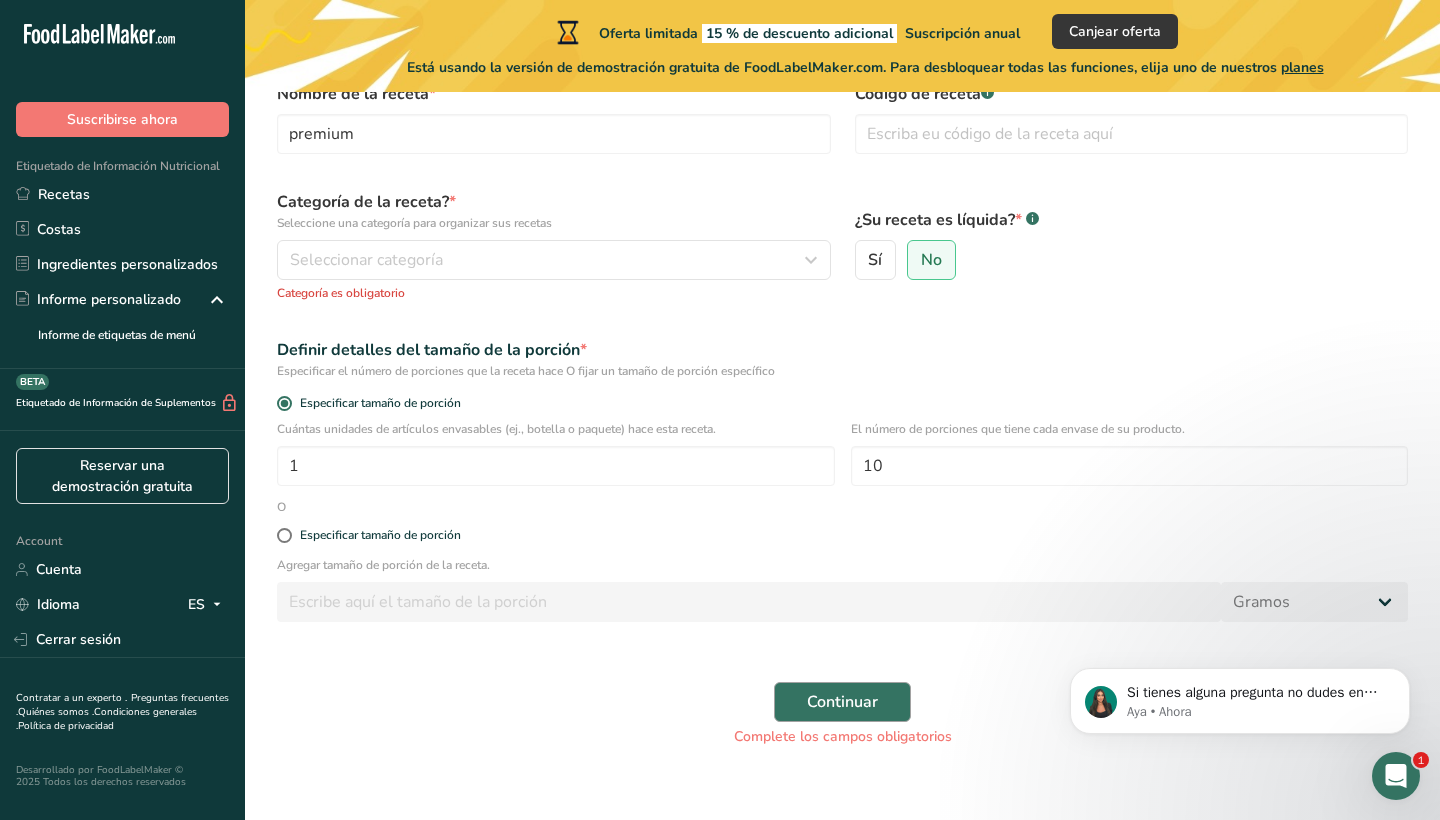 click on "Continuar" at bounding box center [842, 702] 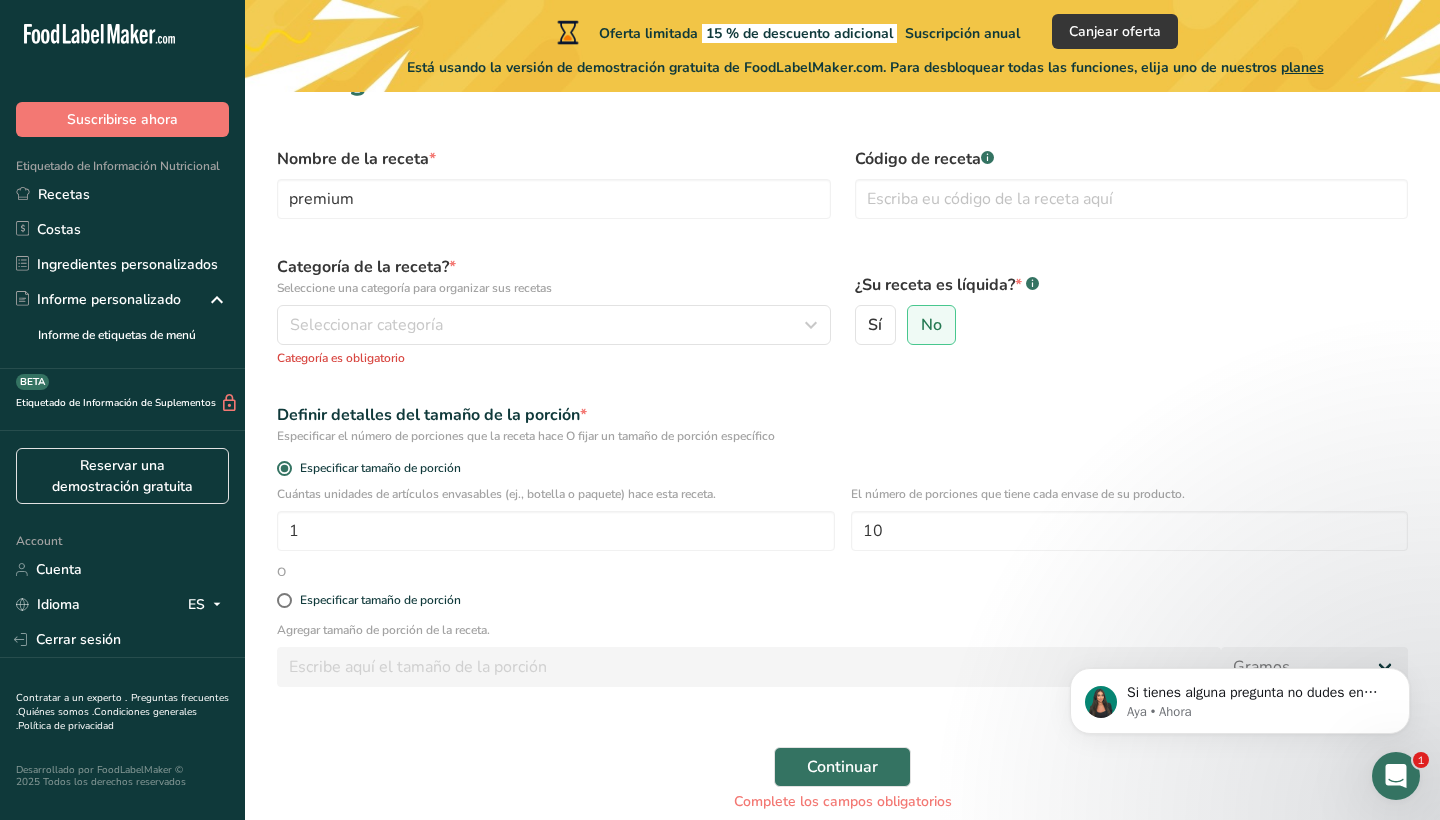 scroll, scrollTop: 43, scrollLeft: 0, axis: vertical 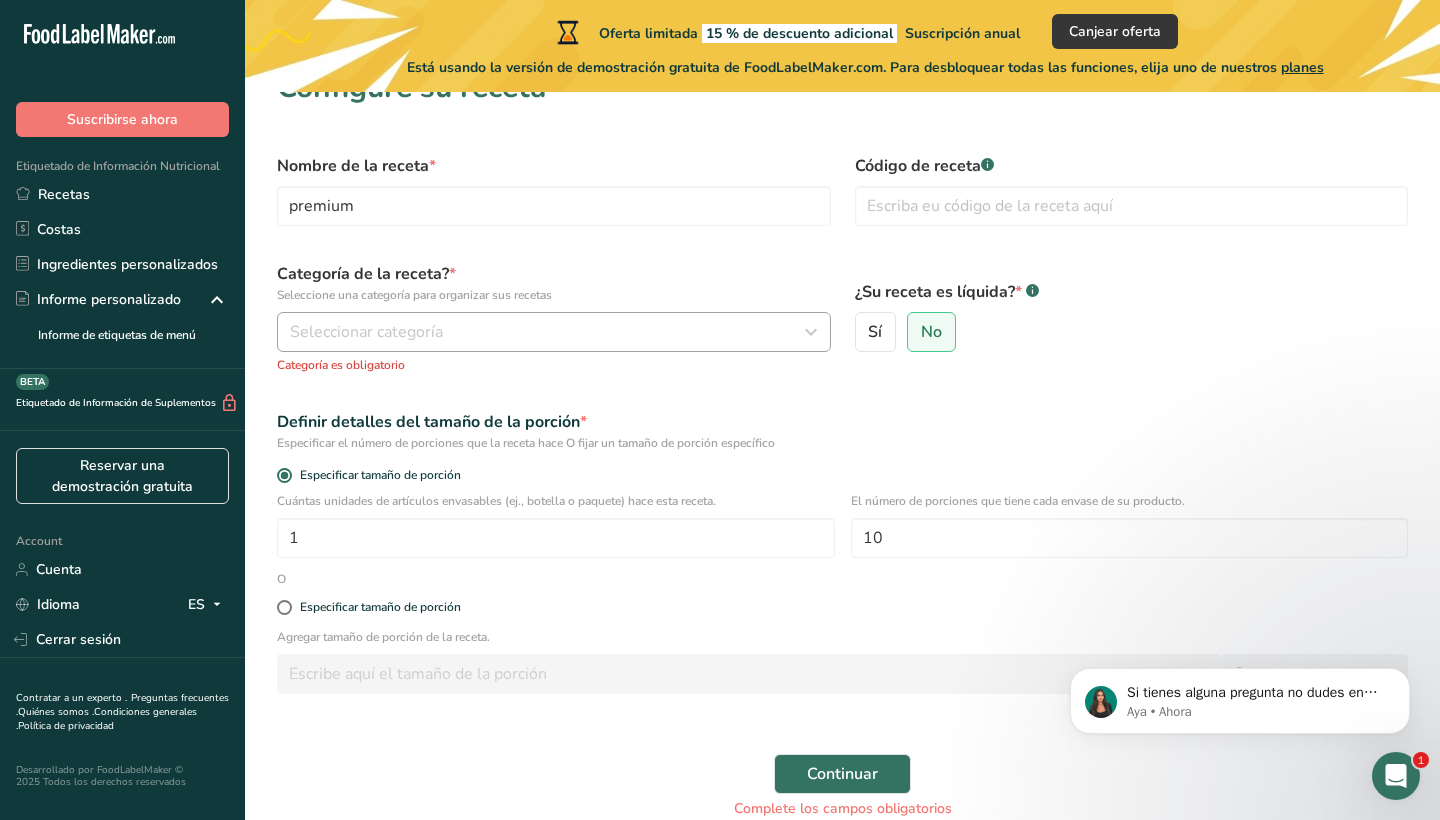 click on "Seleccionar categoría" at bounding box center [548, 332] 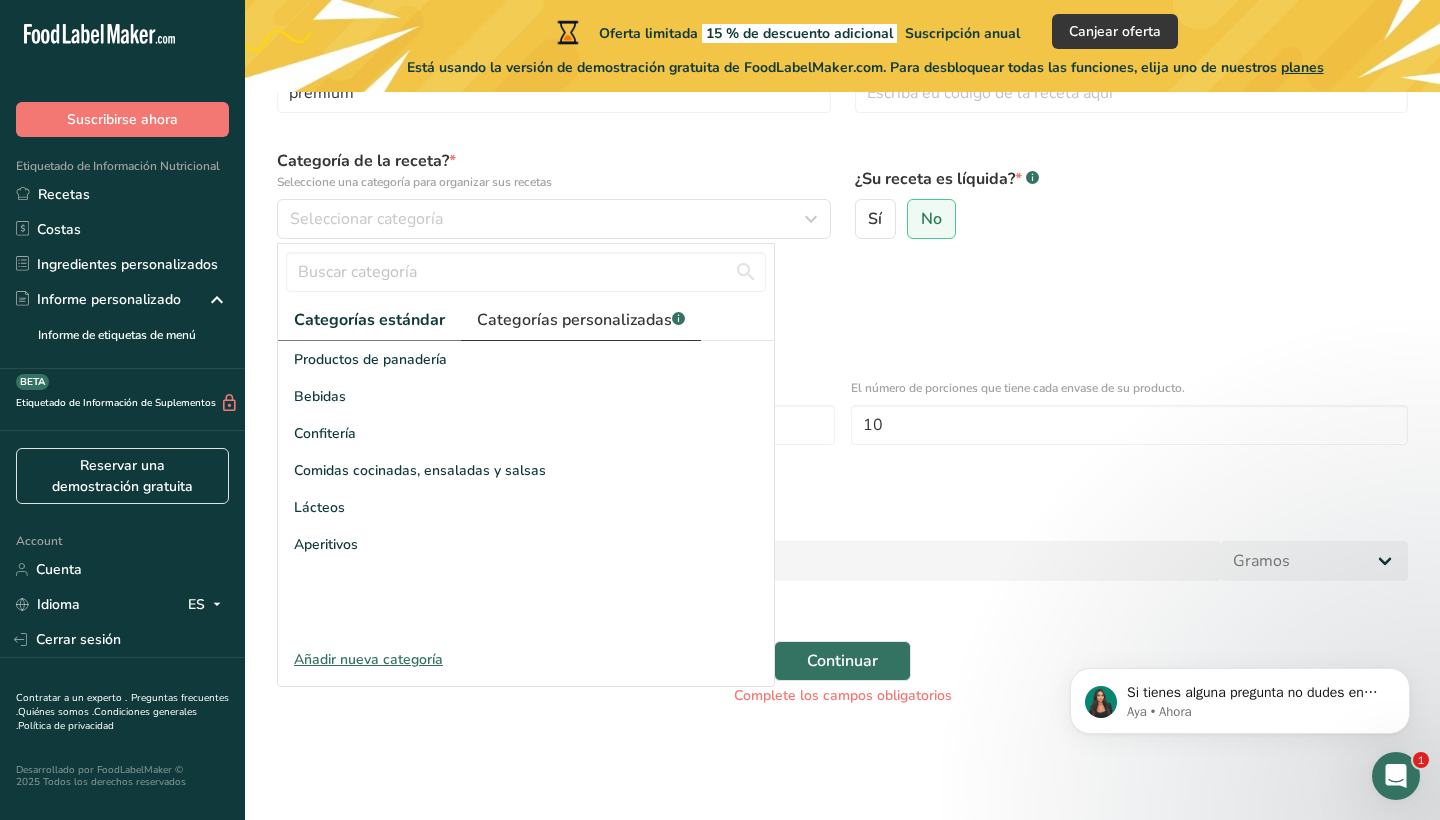 scroll, scrollTop: 157, scrollLeft: 0, axis: vertical 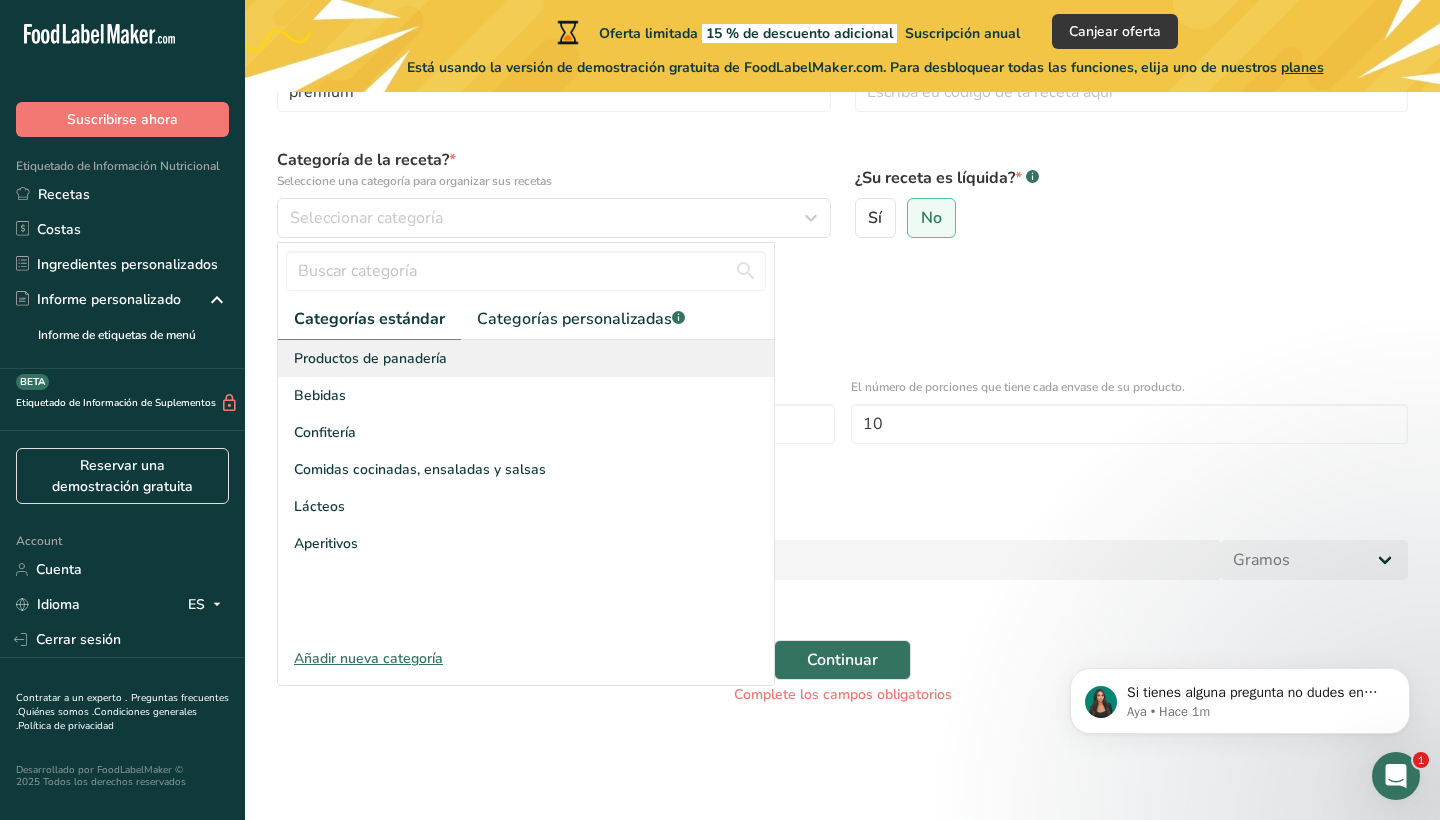 click on "Productos de panadería" at bounding box center (370, 358) 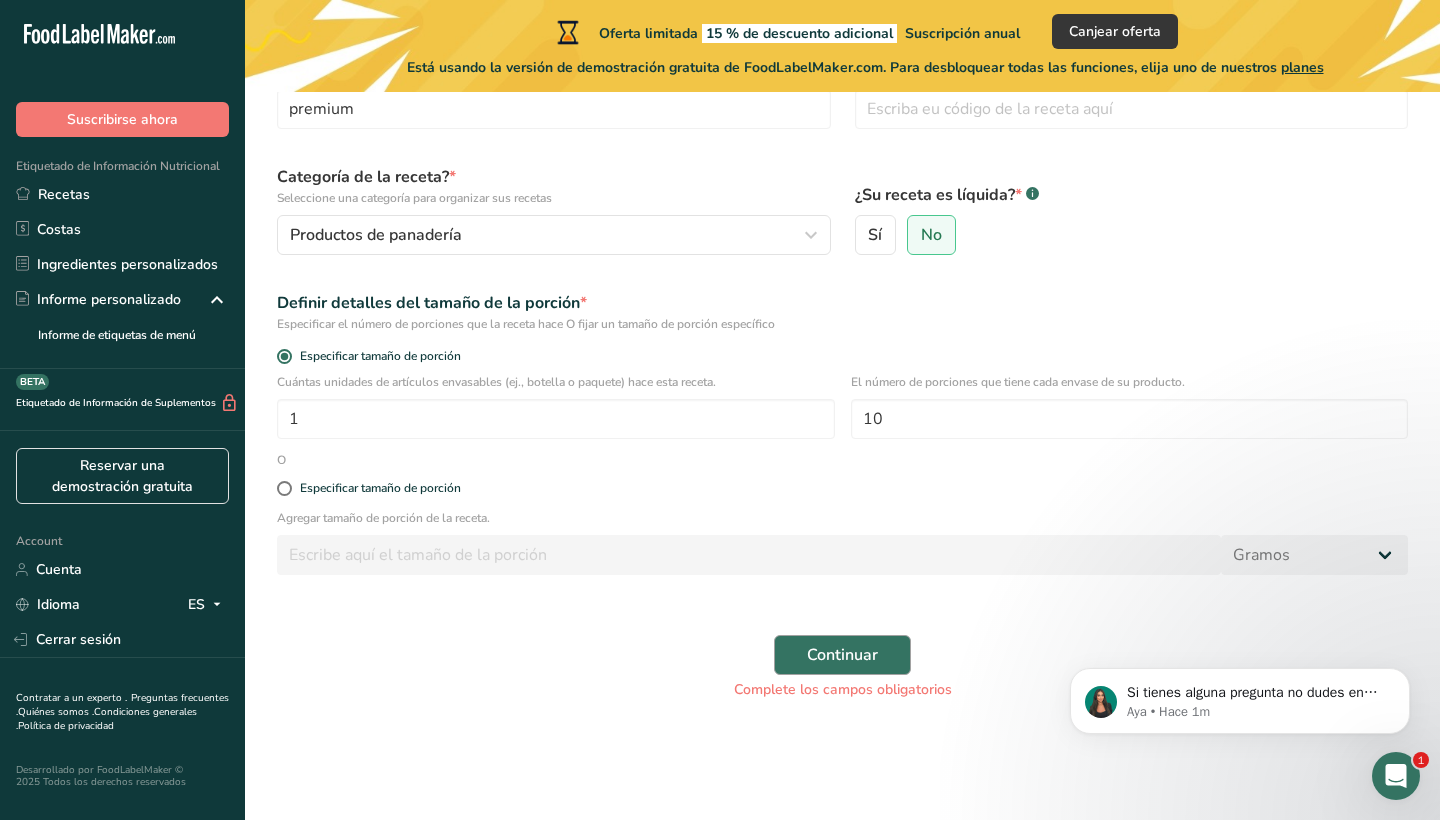 click on "Continuar" at bounding box center (842, 655) 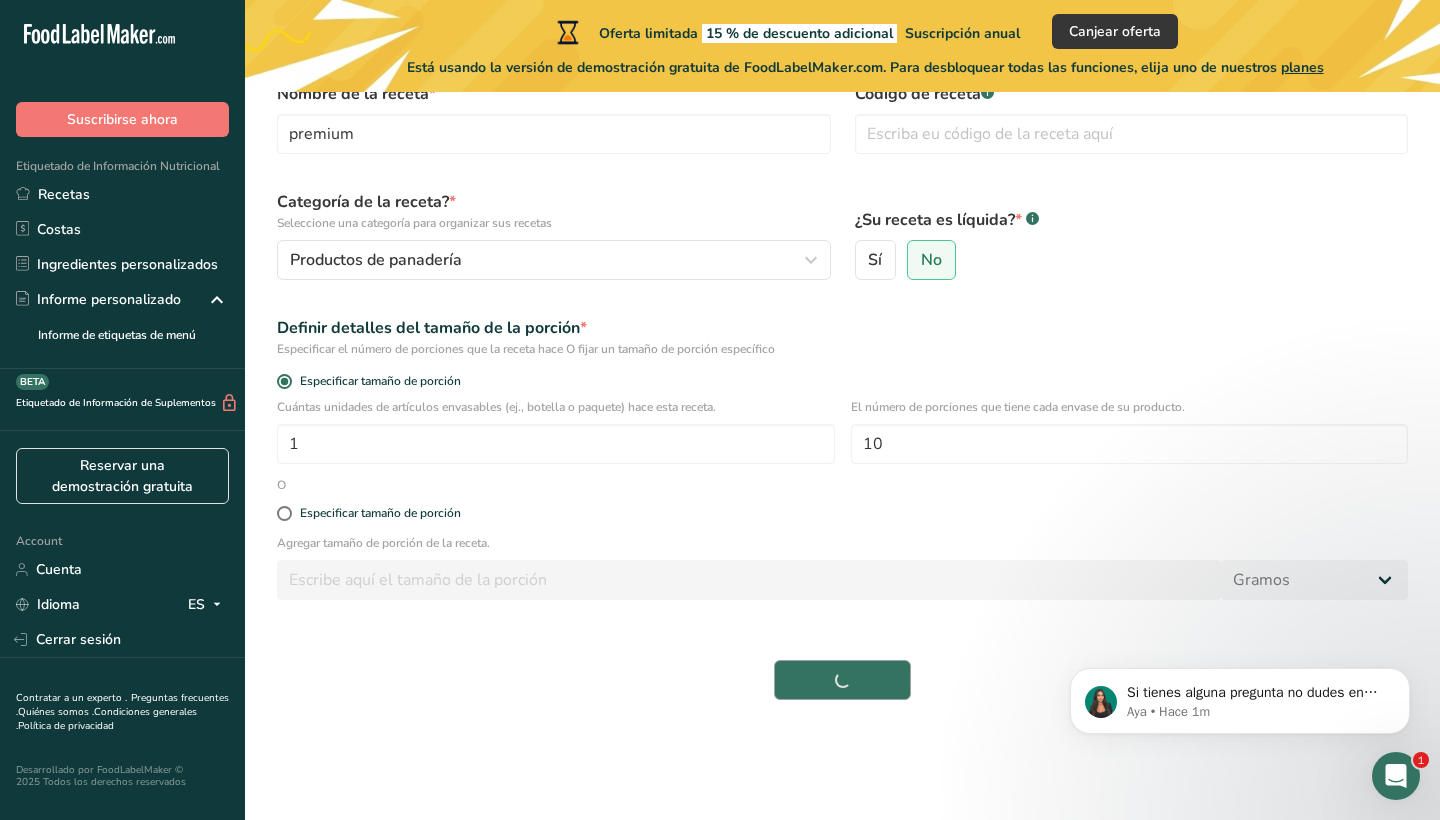 scroll, scrollTop: 115, scrollLeft: 0, axis: vertical 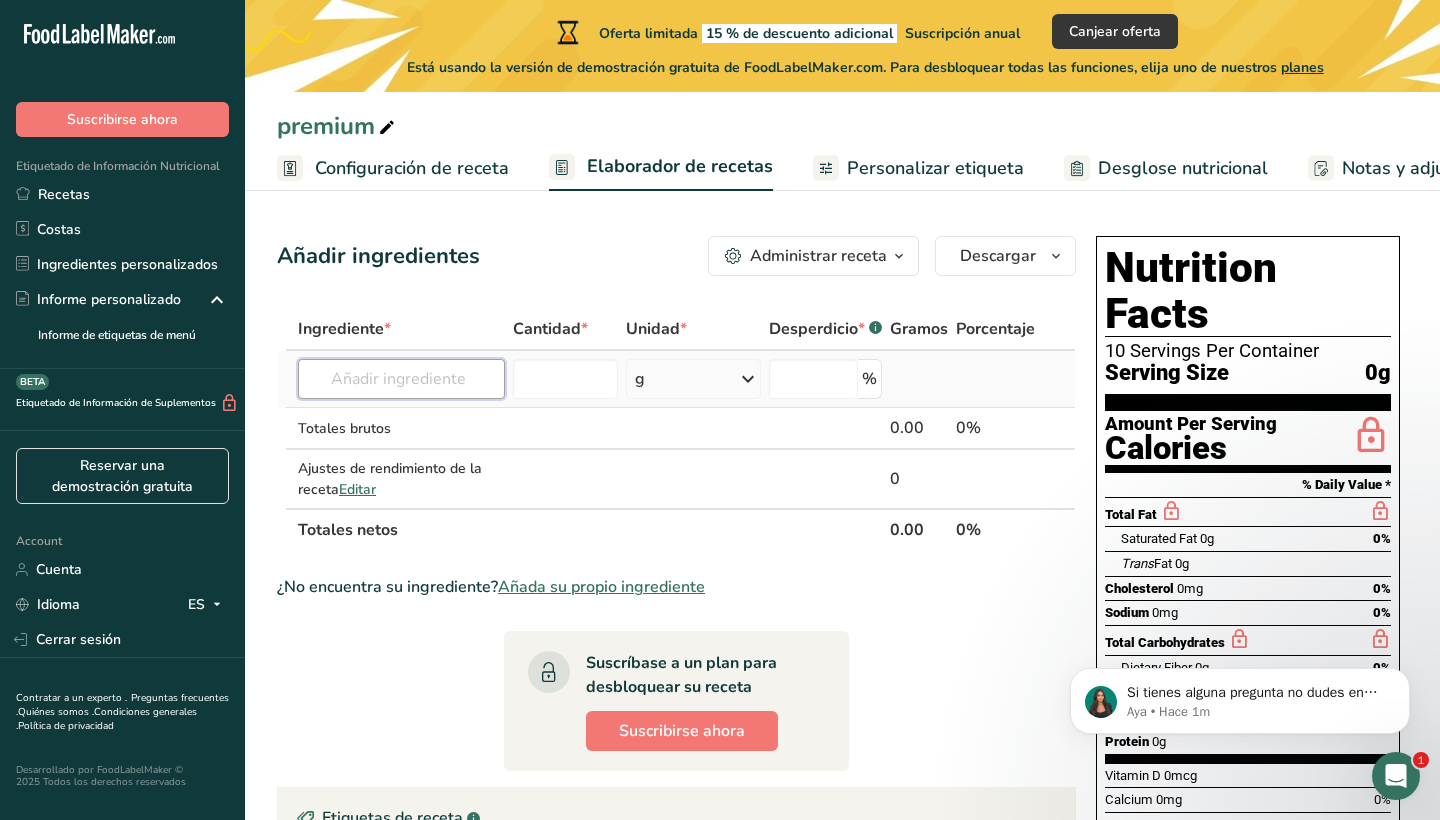 click at bounding box center (401, 379) 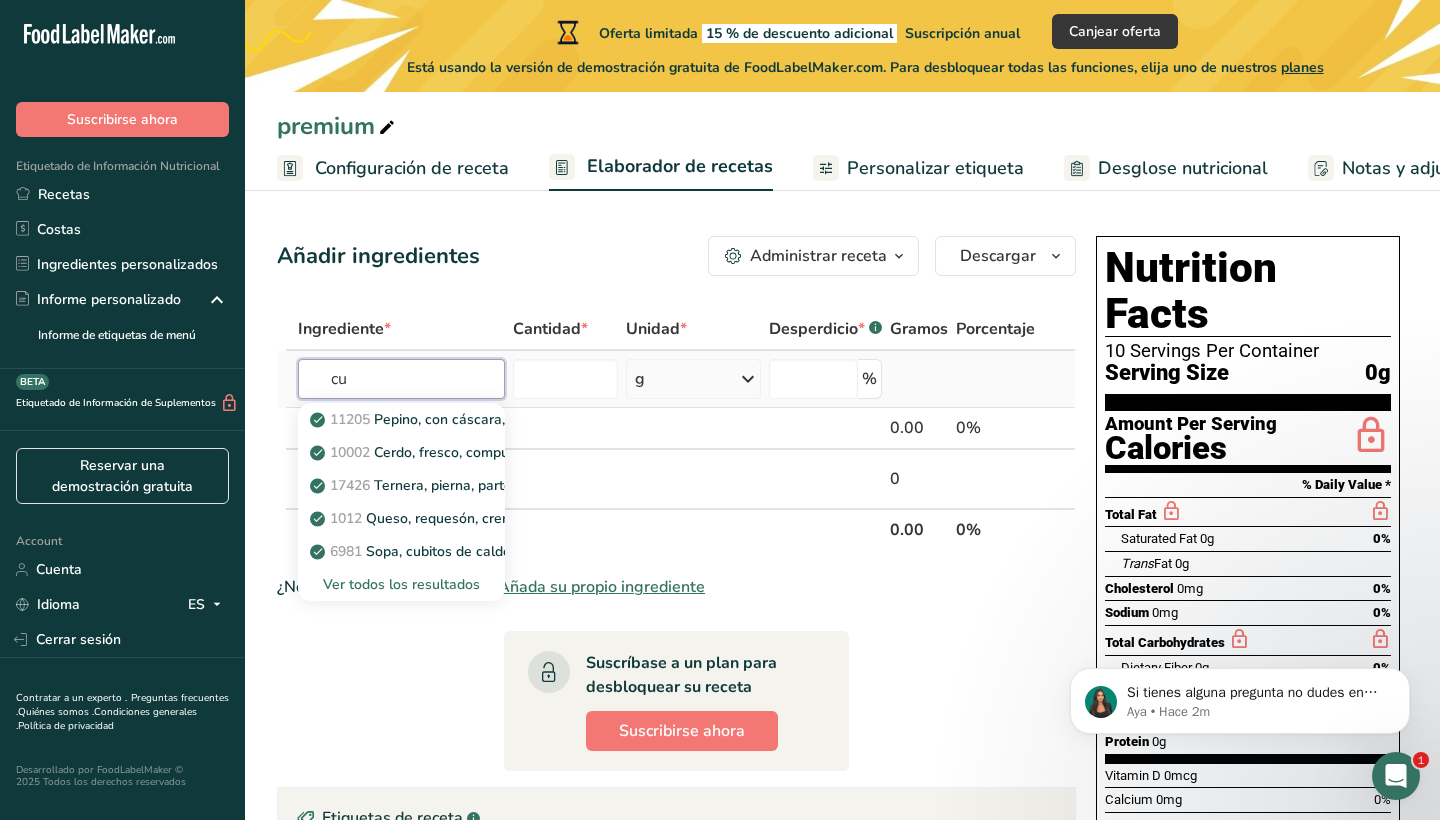 type on "c" 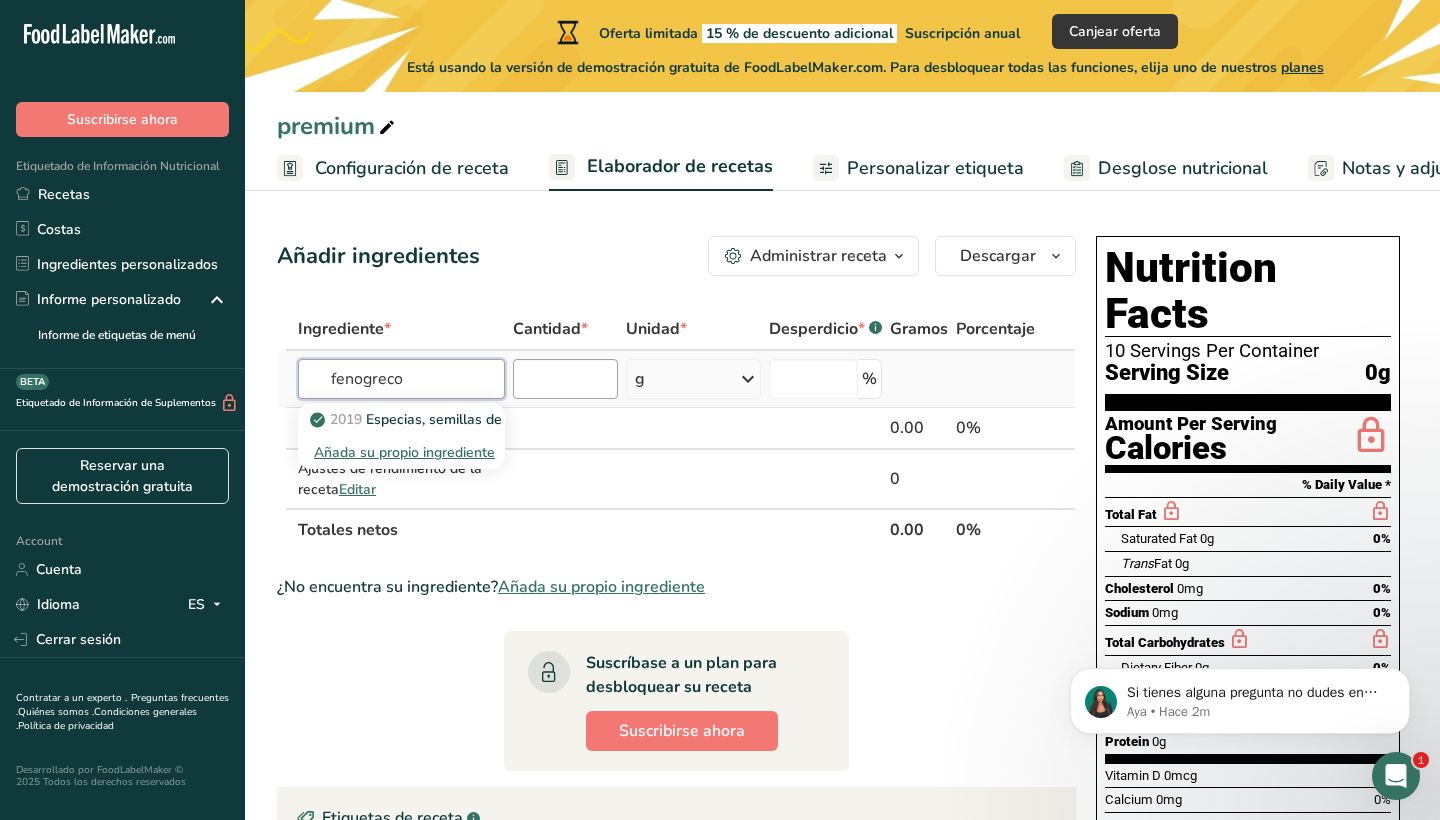 type on "fenogreco" 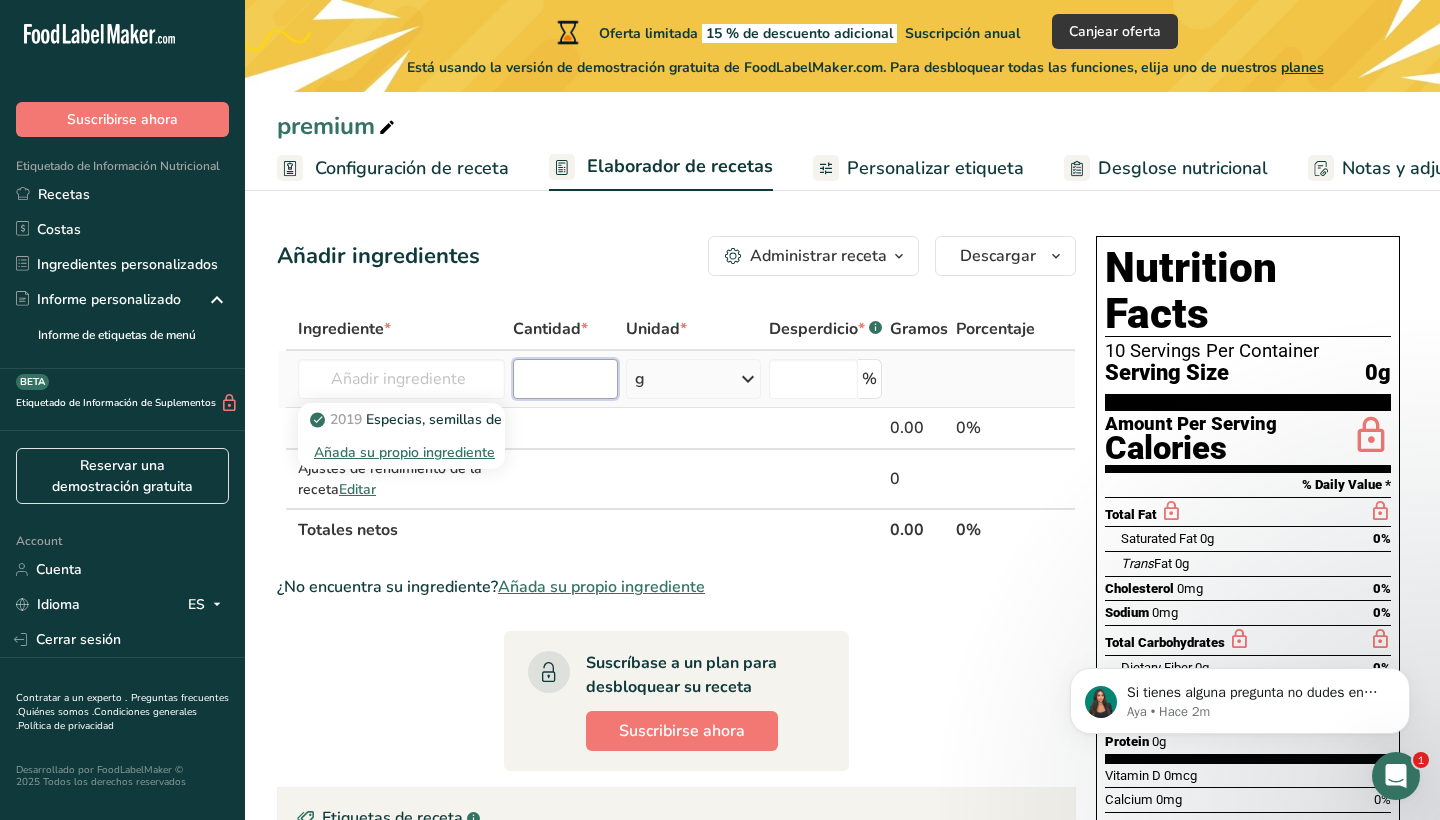 click at bounding box center [565, 379] 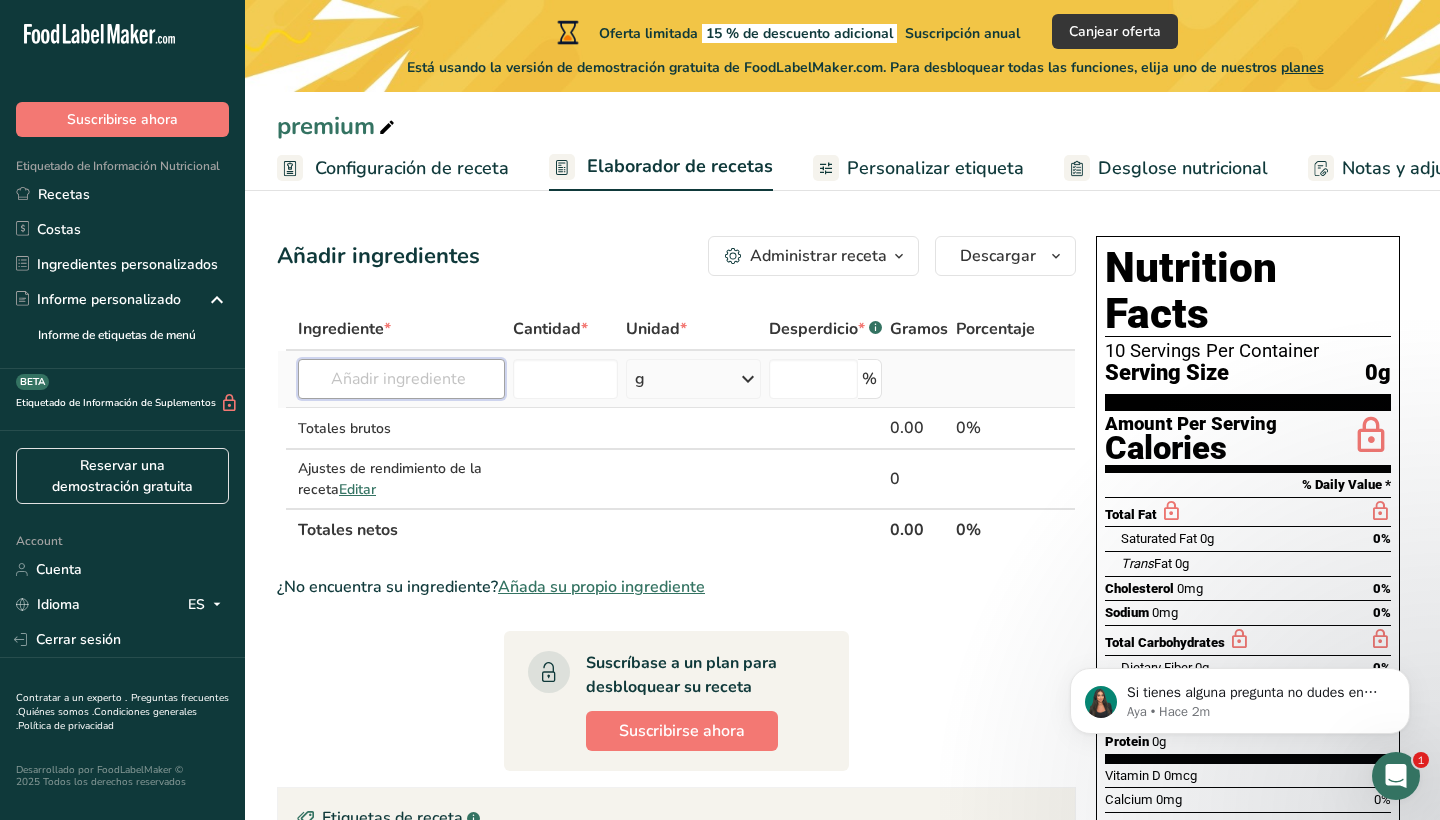 click at bounding box center [401, 379] 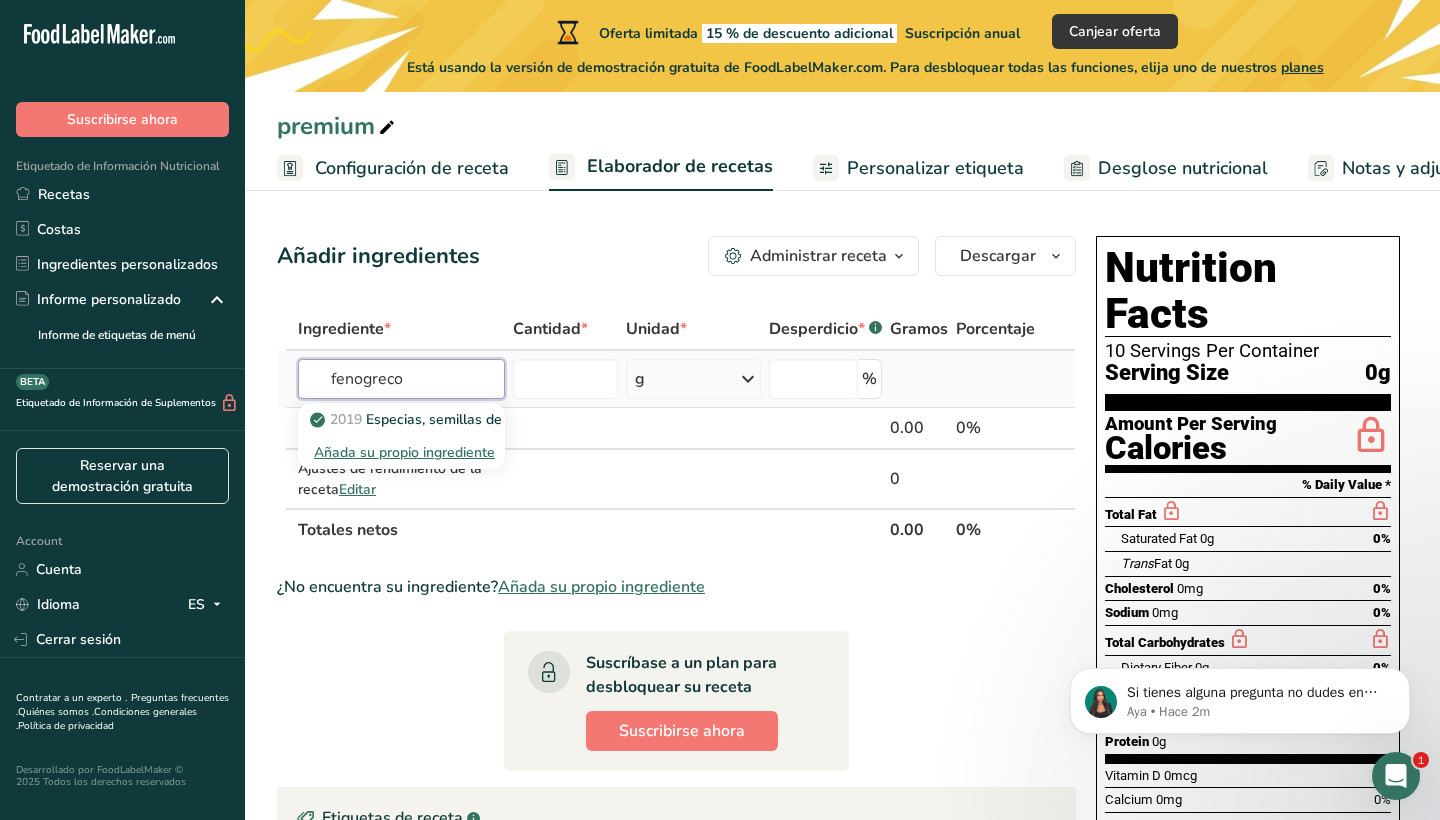 type on "fenogreco" 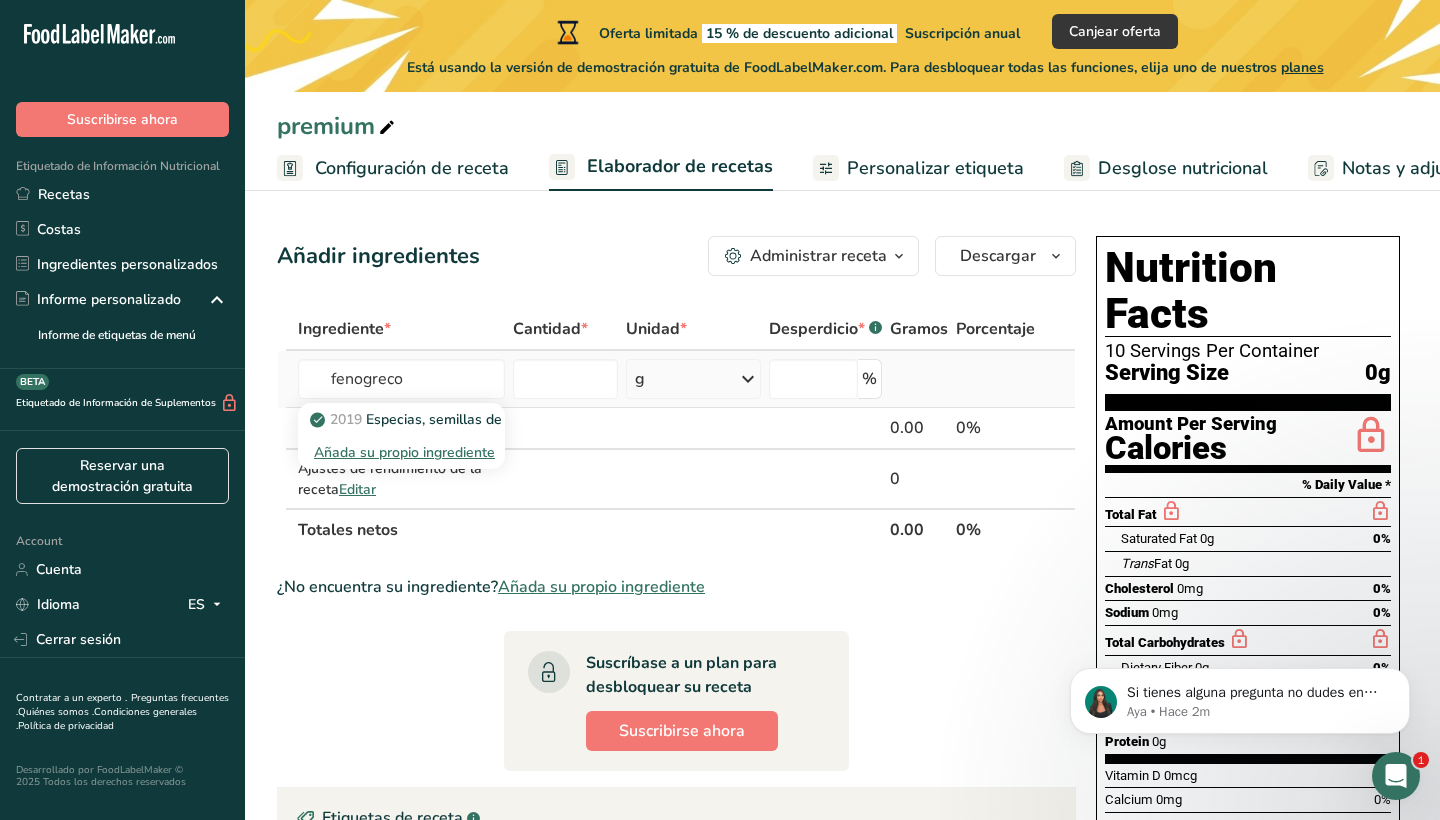 type 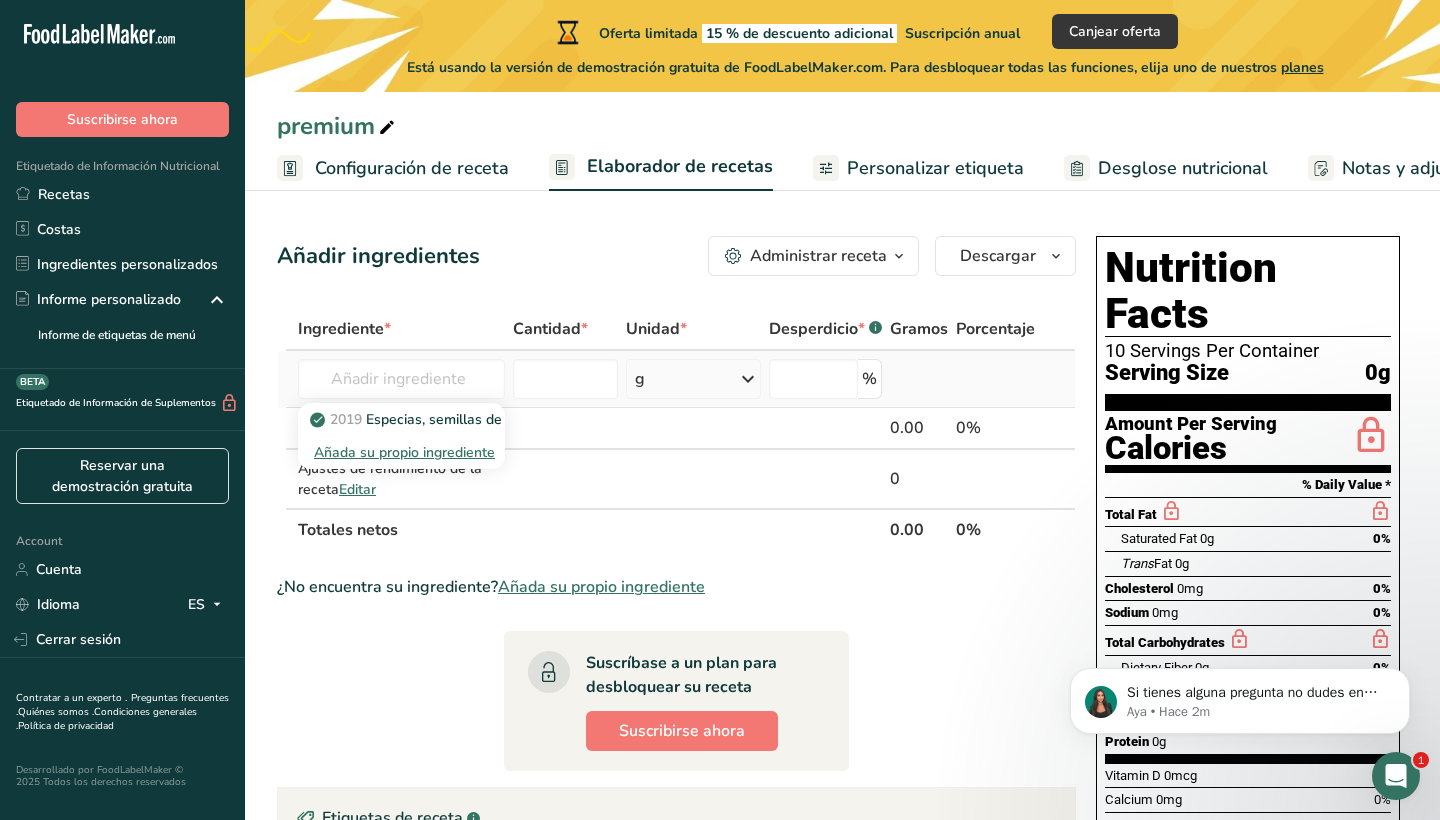 click on "Añada su propio ingrediente" at bounding box center [401, 452] 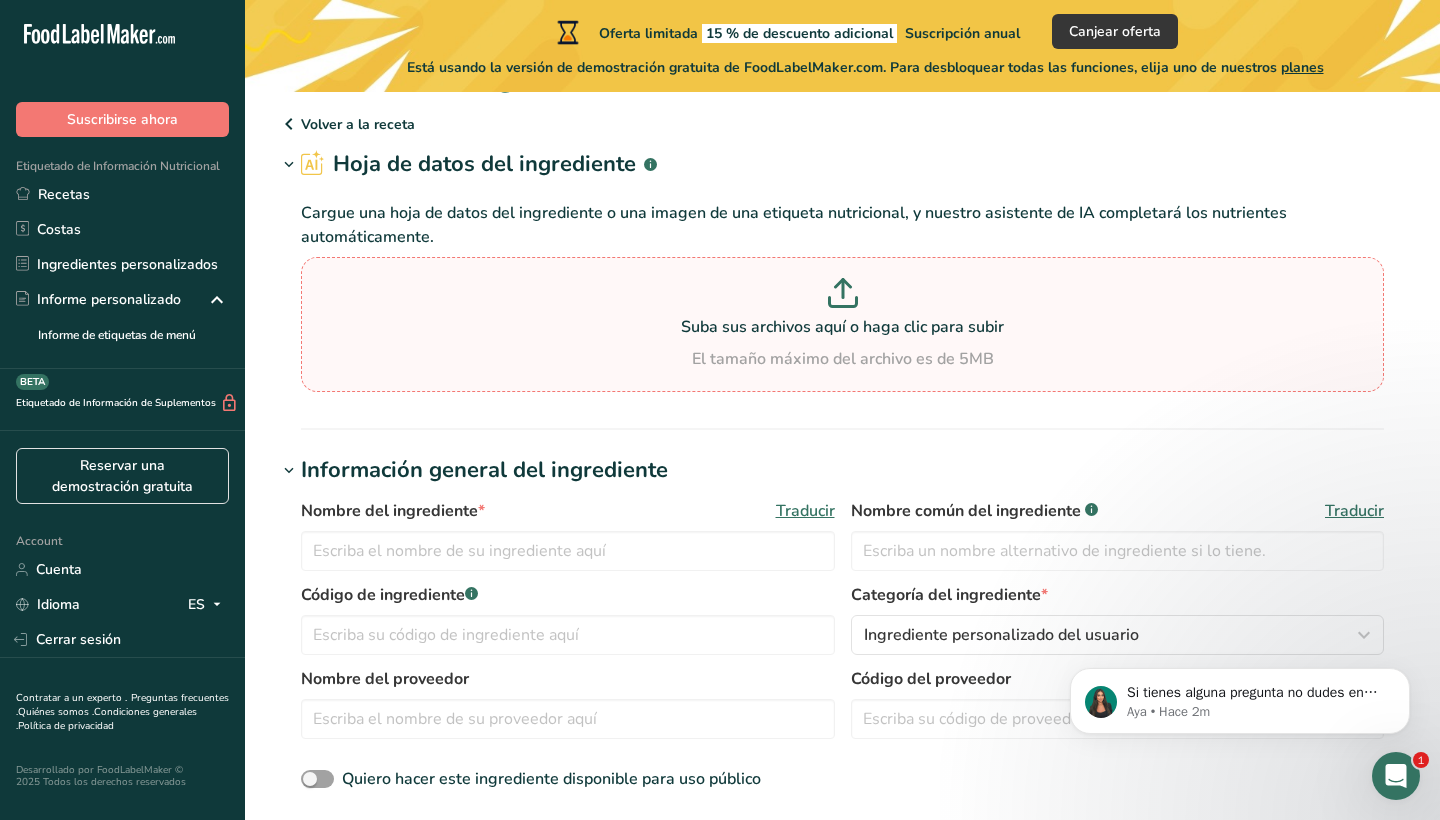 scroll, scrollTop: 59, scrollLeft: 0, axis: vertical 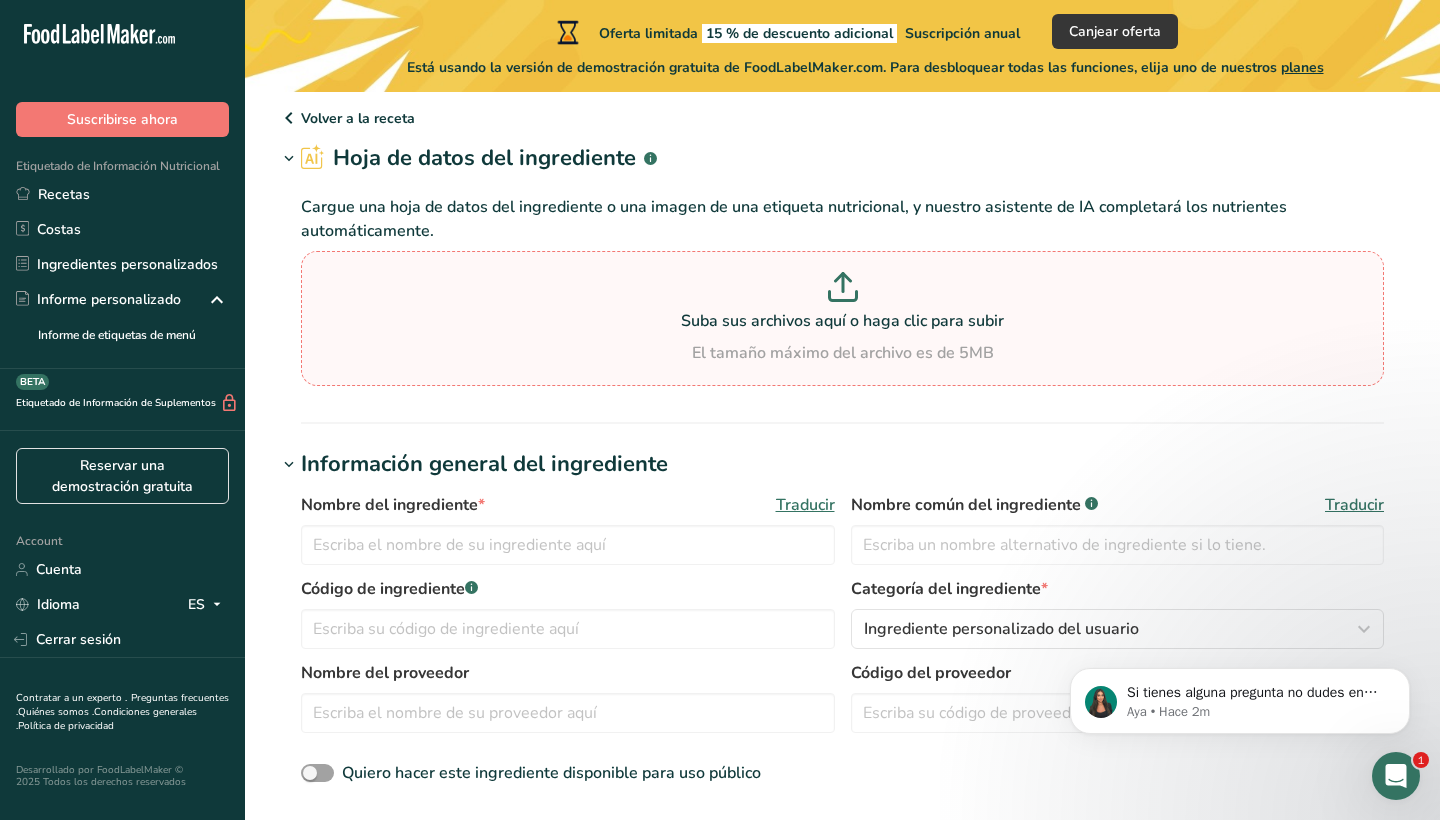 click on "Suba sus archivos aquí o haga clic para subir" at bounding box center [842, 321] 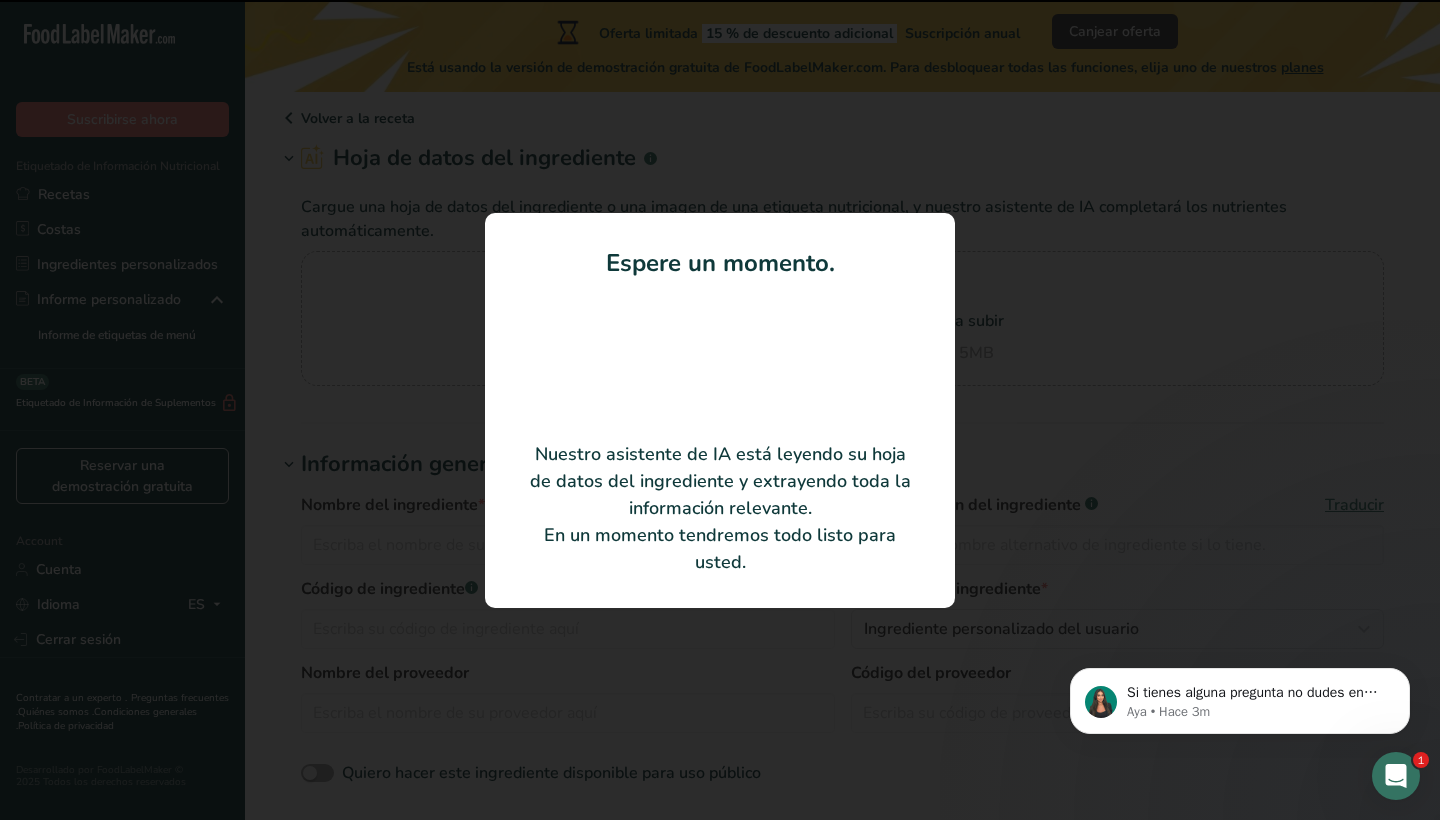 type on "Fenogreco" 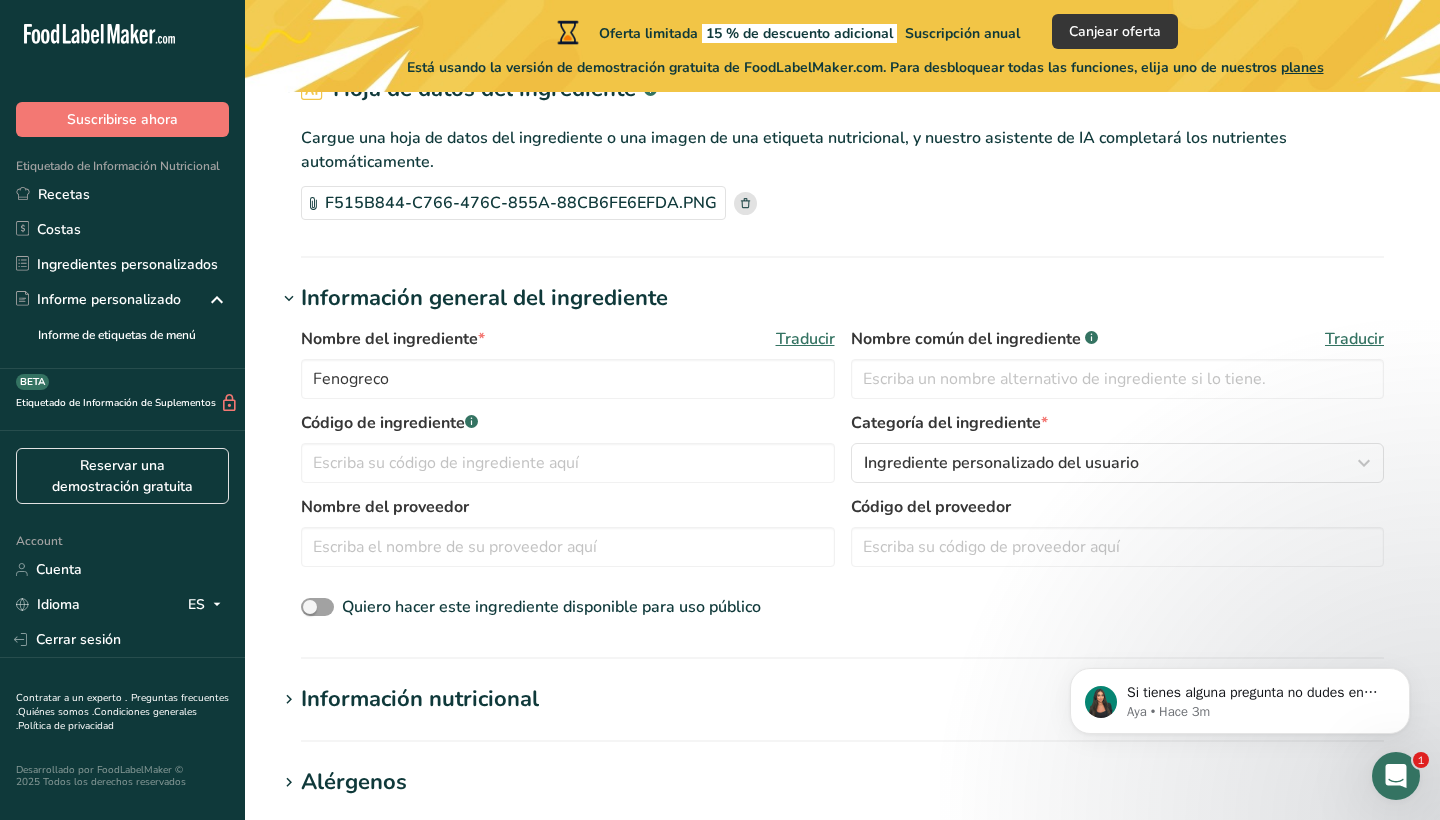 scroll, scrollTop: 147, scrollLeft: 0, axis: vertical 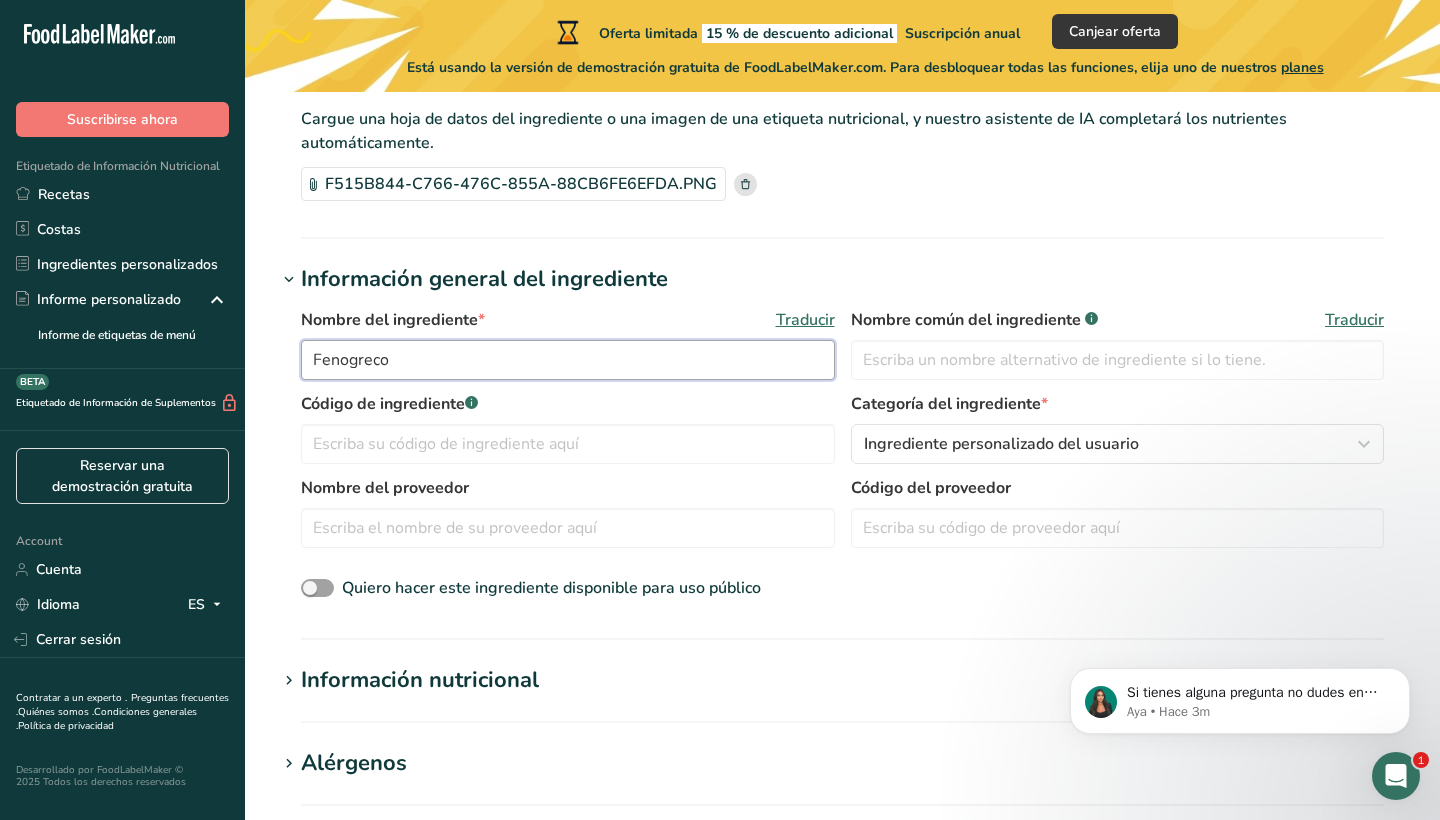 click on "Fenogreco" at bounding box center [568, 360] 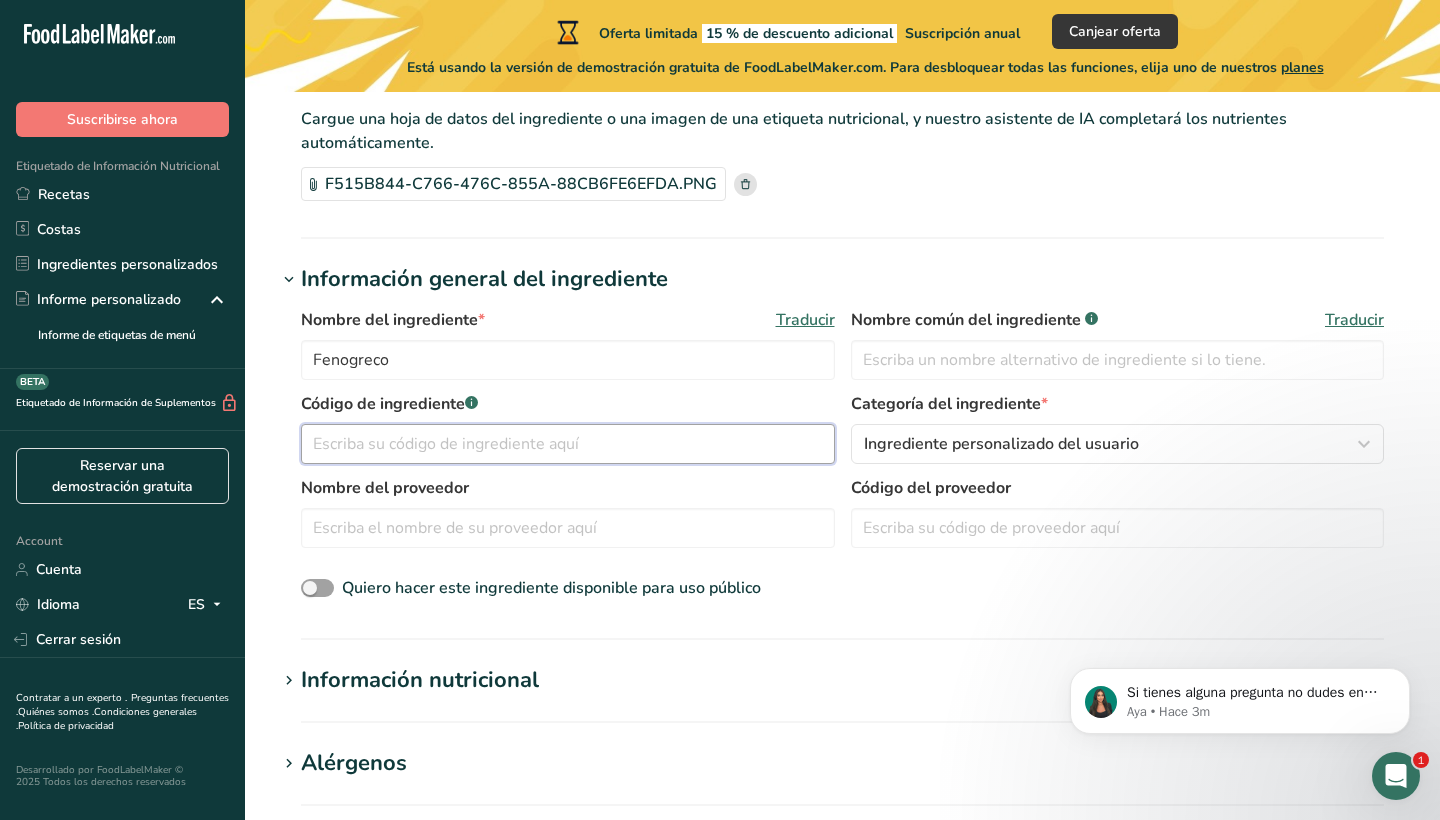 click at bounding box center (568, 444) 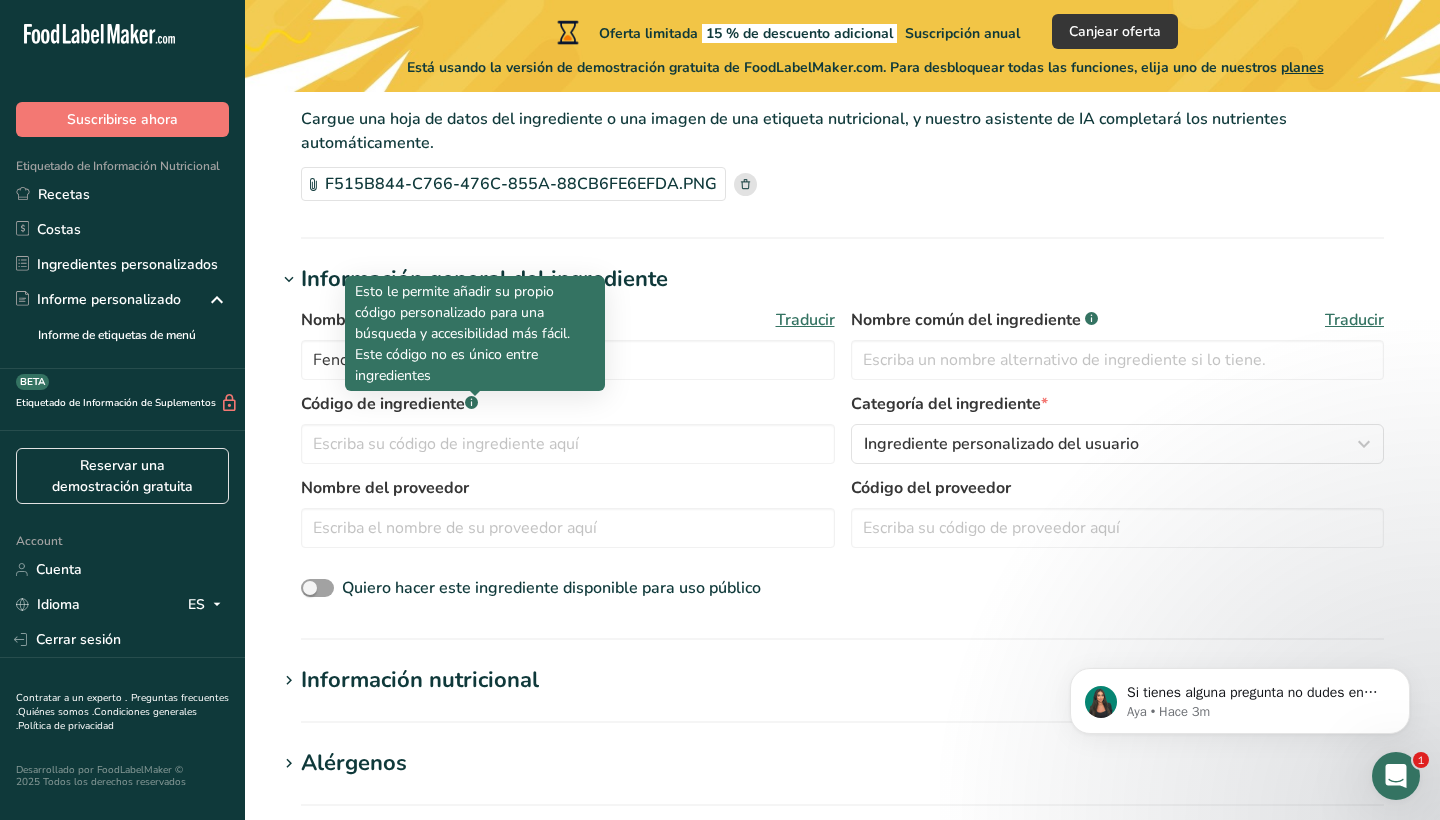 click 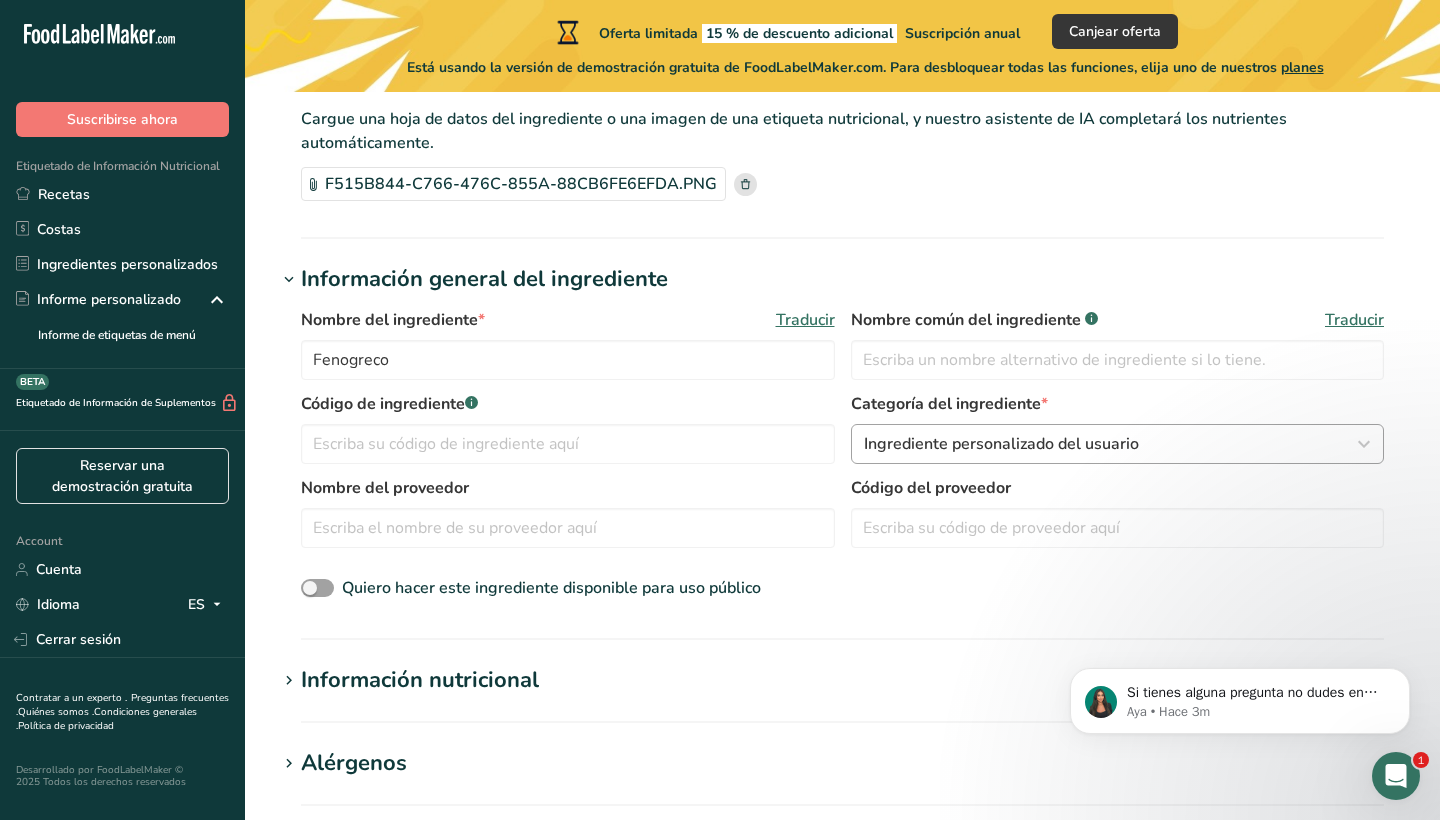 click on "Ingrediente personalizado del usuario" at bounding box center [1001, 444] 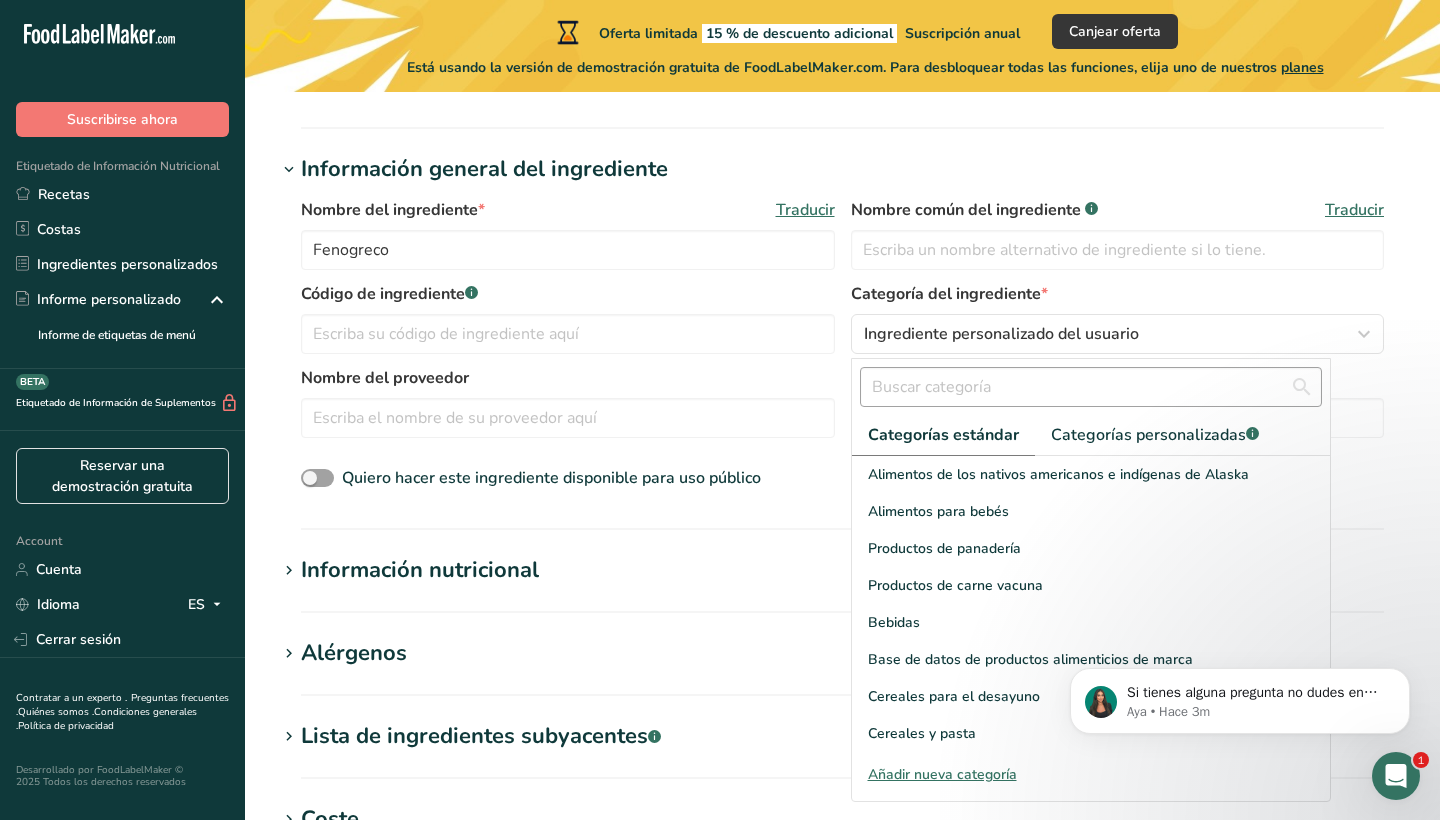 scroll, scrollTop: 262, scrollLeft: 0, axis: vertical 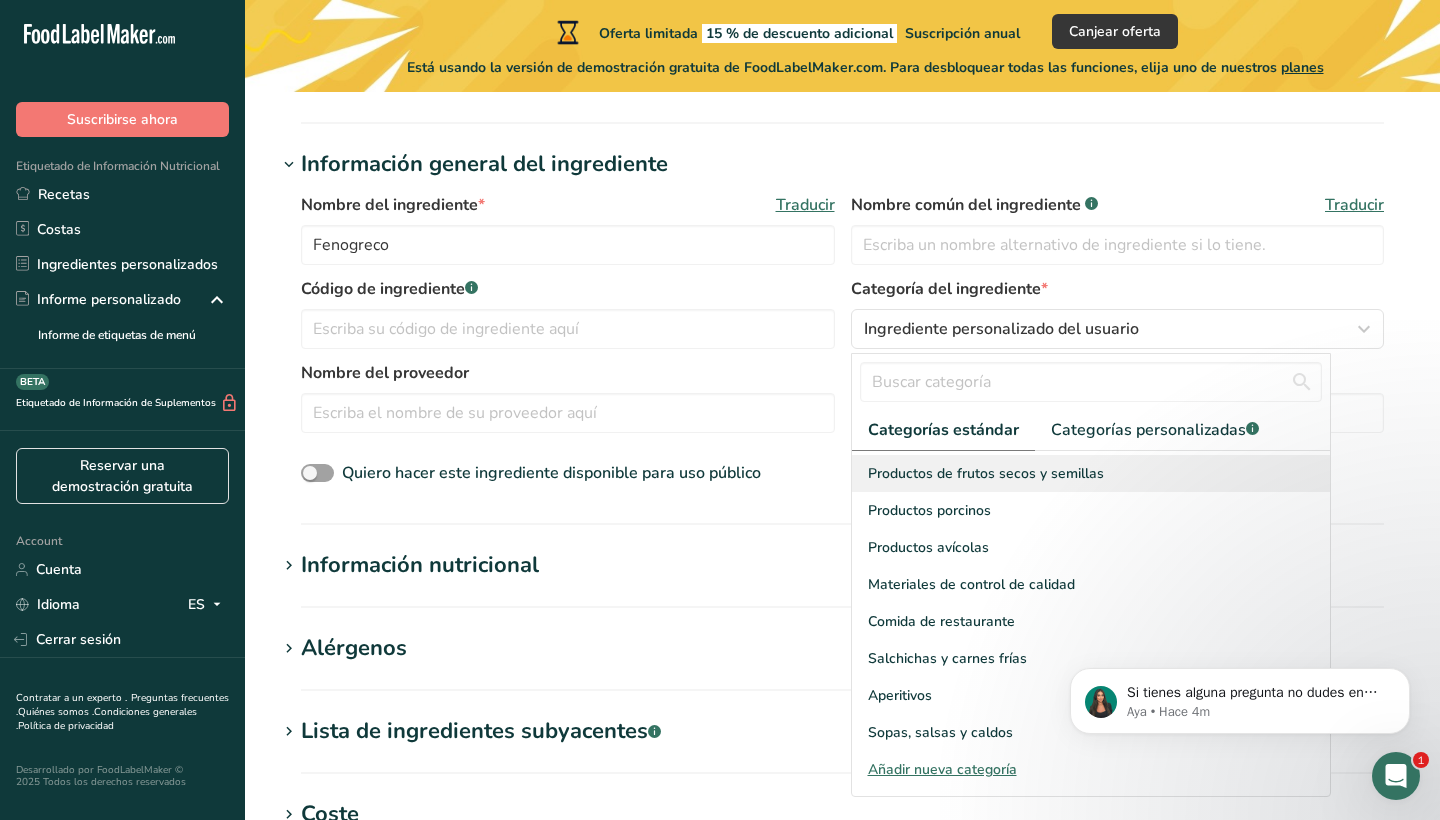 click on "Productos de frutos secos y semillas" at bounding box center [986, 473] 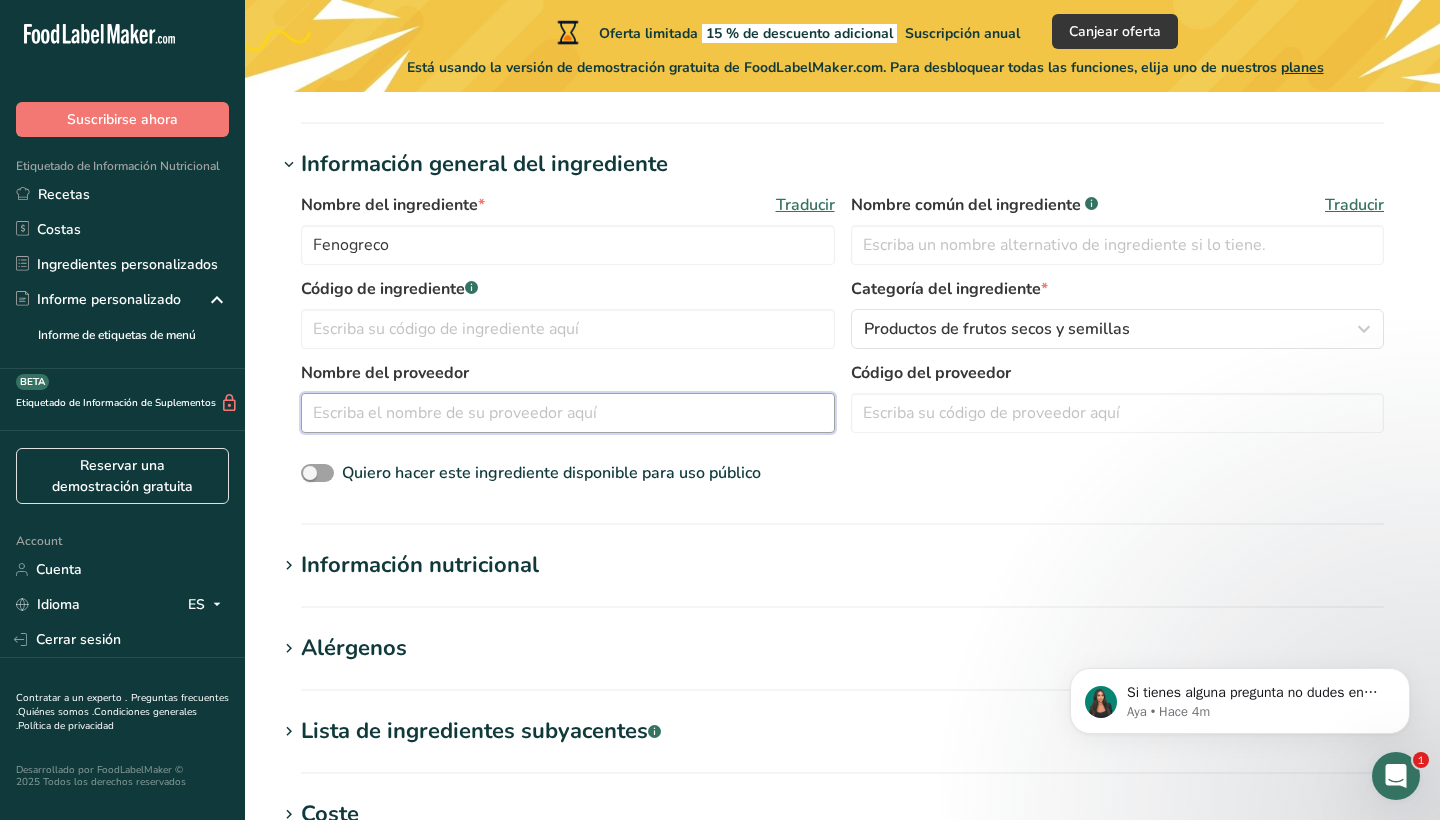 click at bounding box center [568, 413] 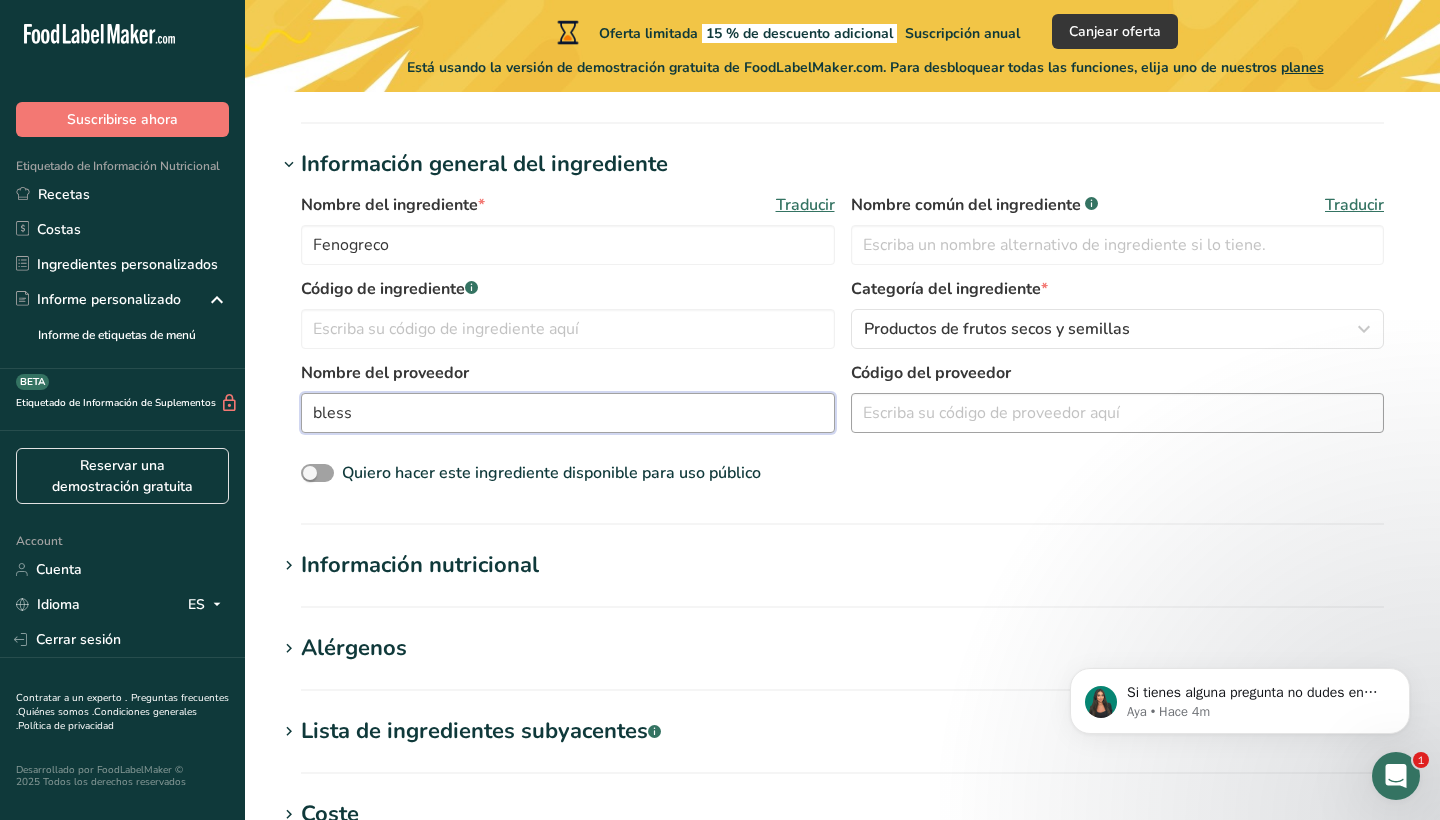 type on "bless" 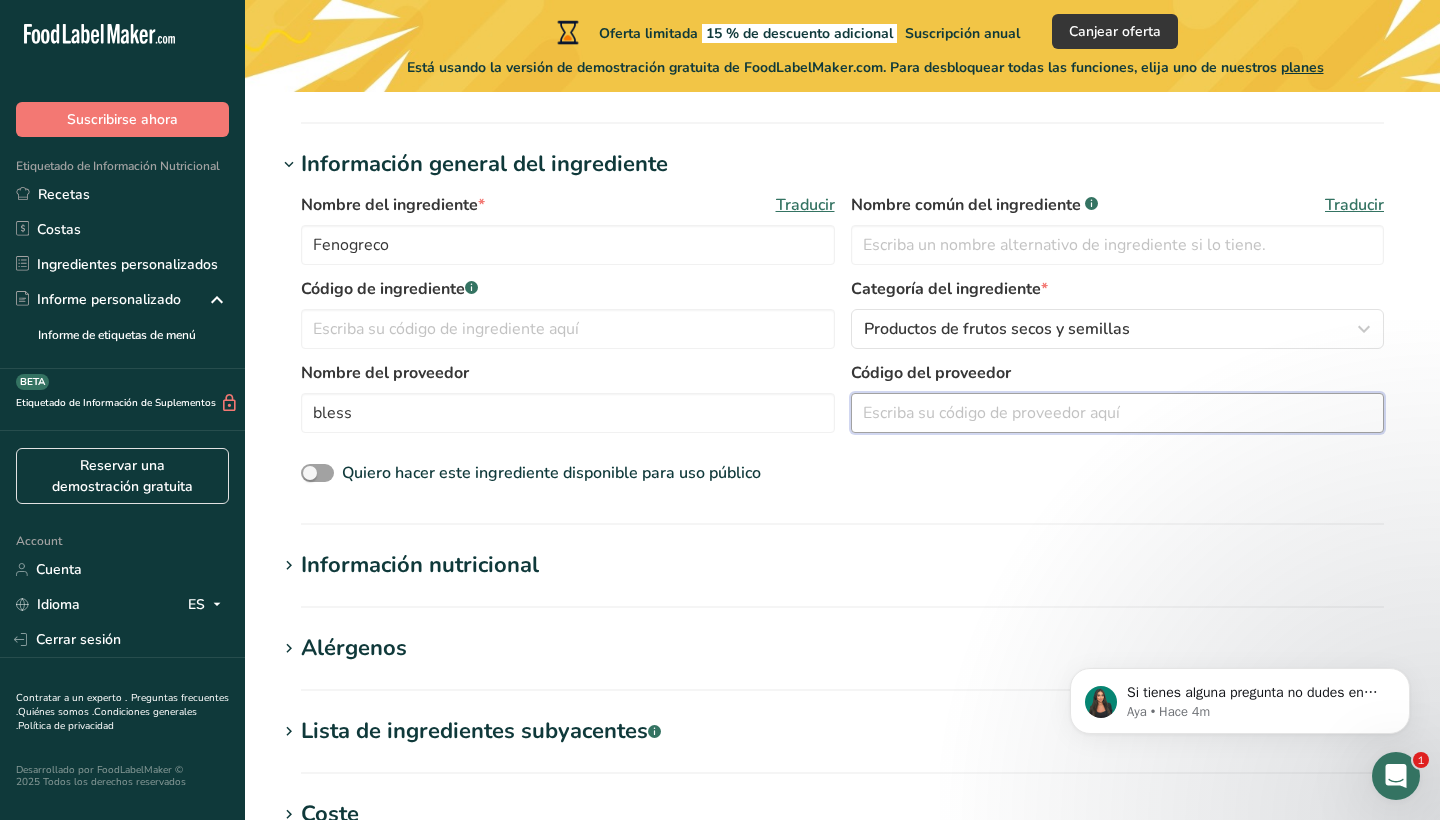 click at bounding box center [1118, 413] 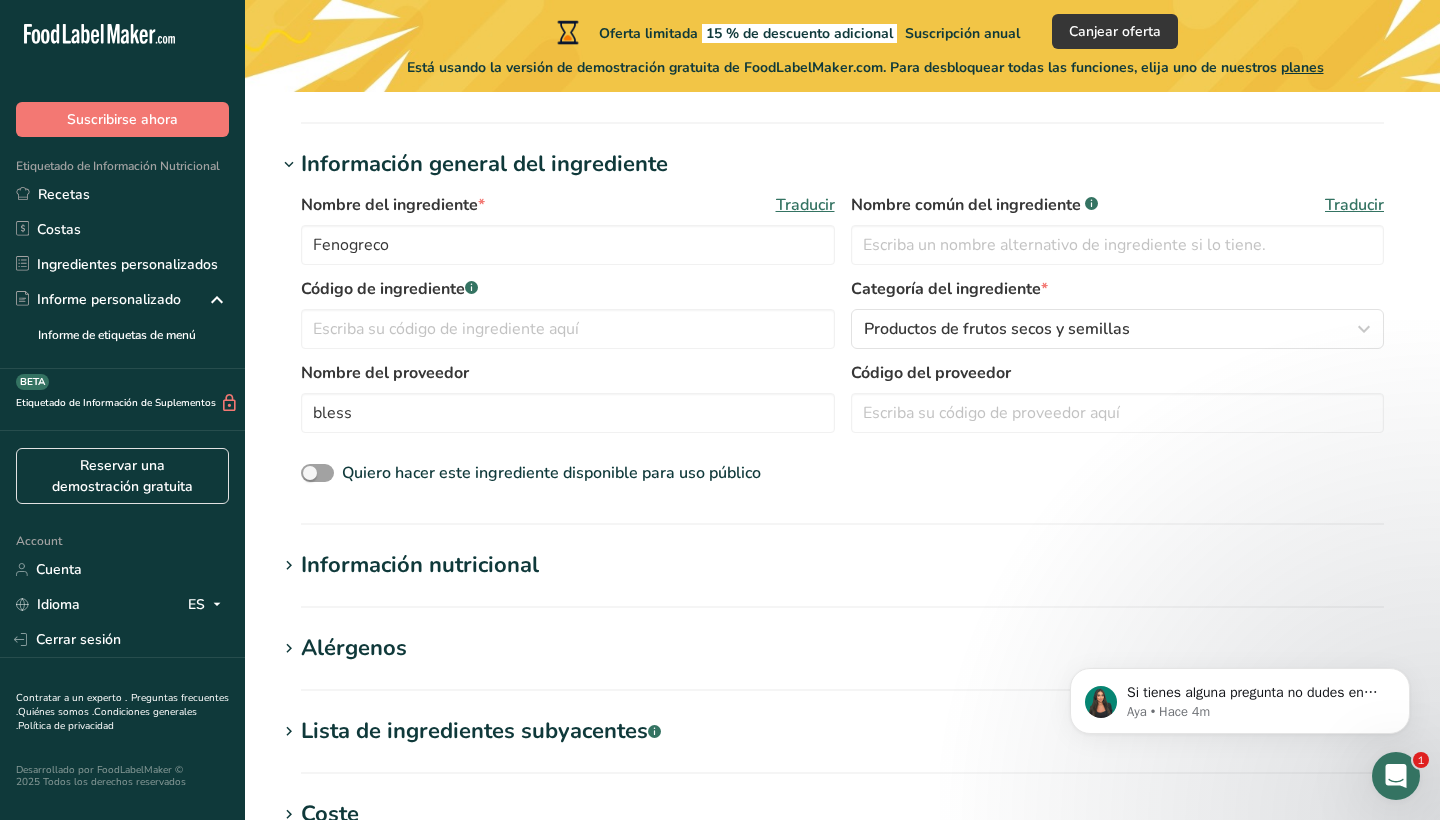 click on "Nombre del ingrediente *
Traducir
Fenogreco
Nombre común del ingrediente
.a-a{fill:#347362;}.b-a{fill:#fff;}
Traducir
Código de ingrediente
.a-a{fill:#347362;}.b-a{fill:#fff;}
Categoría del ingrediente *
Productos de frutos secos y semillas
Categorías estándar
Categorías personalizadas
.a-a{fill:#347362;}.b-a{fill:#fff;}
Alimentos de los nativos americanos e indígenas de Alaska
Alimentos para bebés
Productos de panadería
Productos de carne vacuna
Bebidas
Base de datos de productos alimenticios de marca
Cereales y pasta" at bounding box center [842, 340] 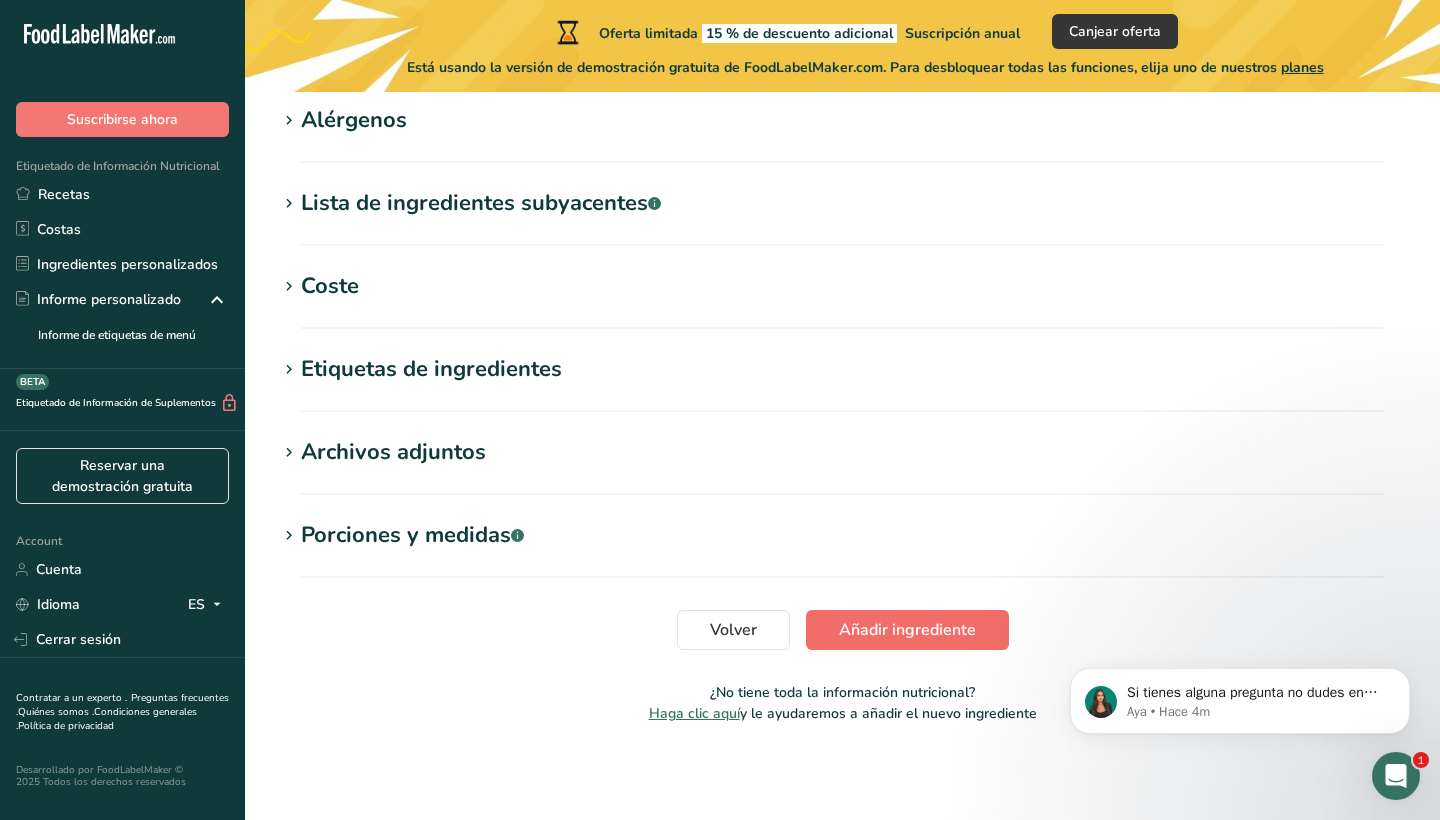 click on "Añadir ingrediente" at bounding box center (907, 630) 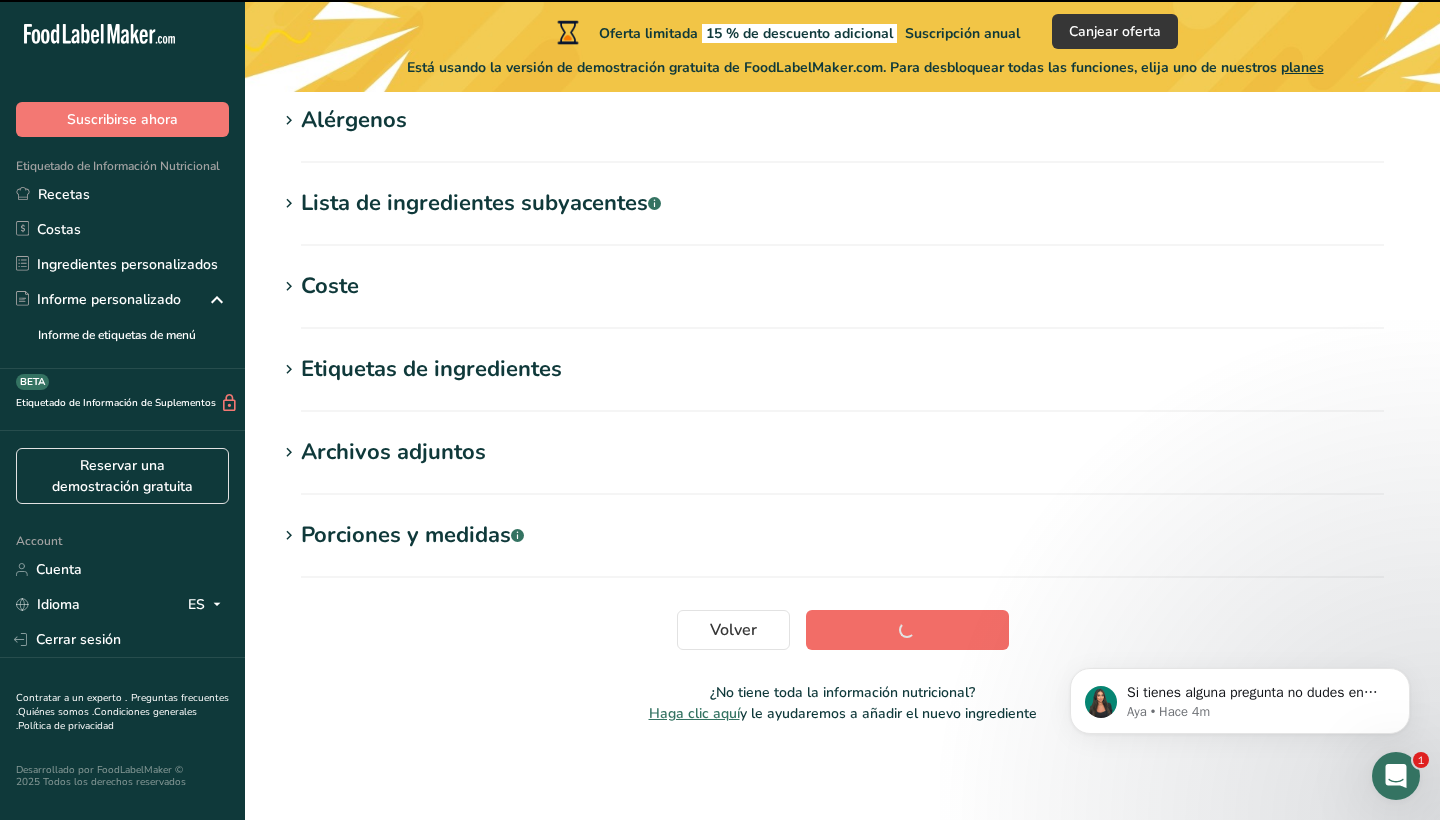 scroll, scrollTop: 346, scrollLeft: 0, axis: vertical 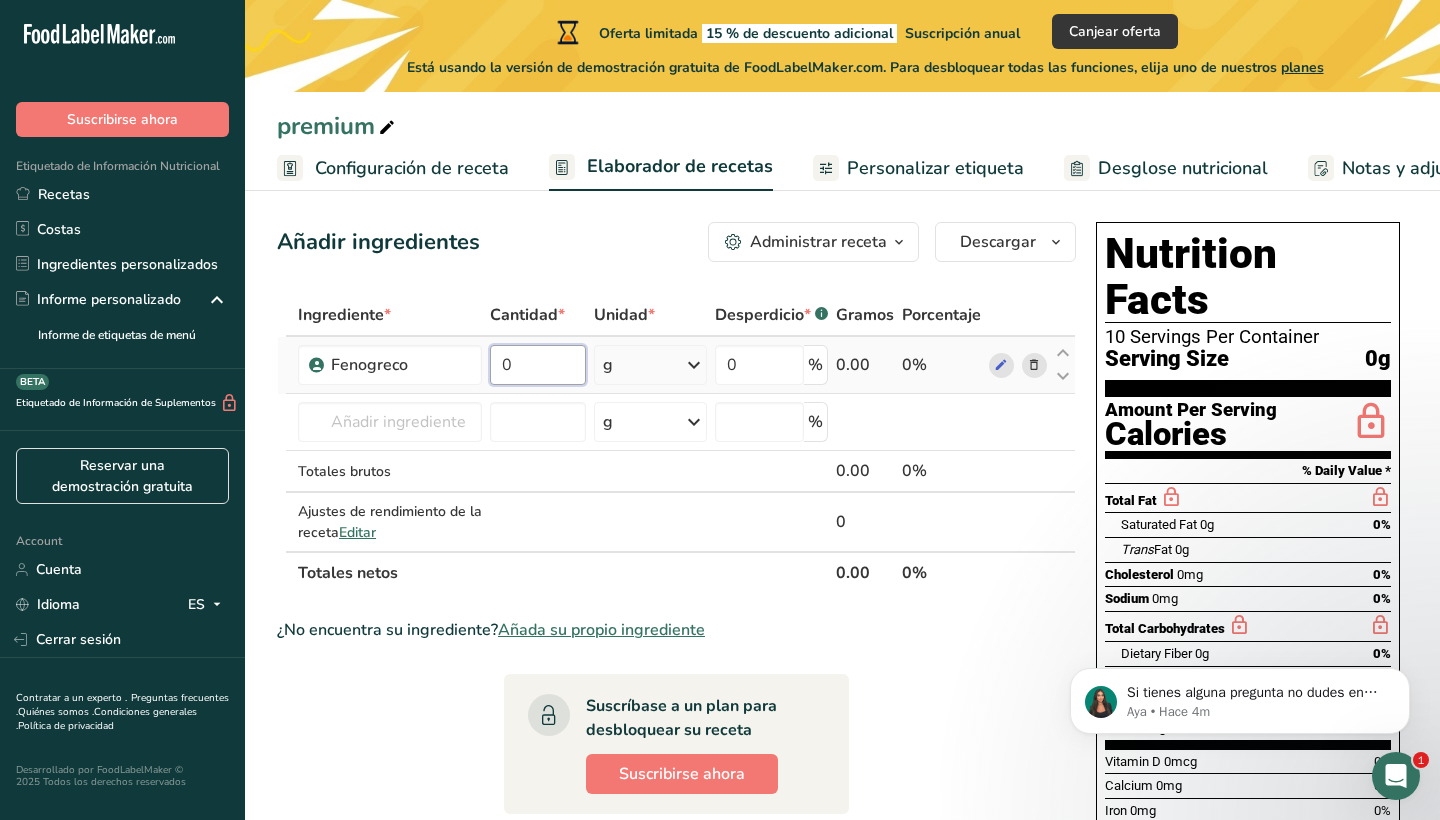 click on "0" at bounding box center [538, 365] 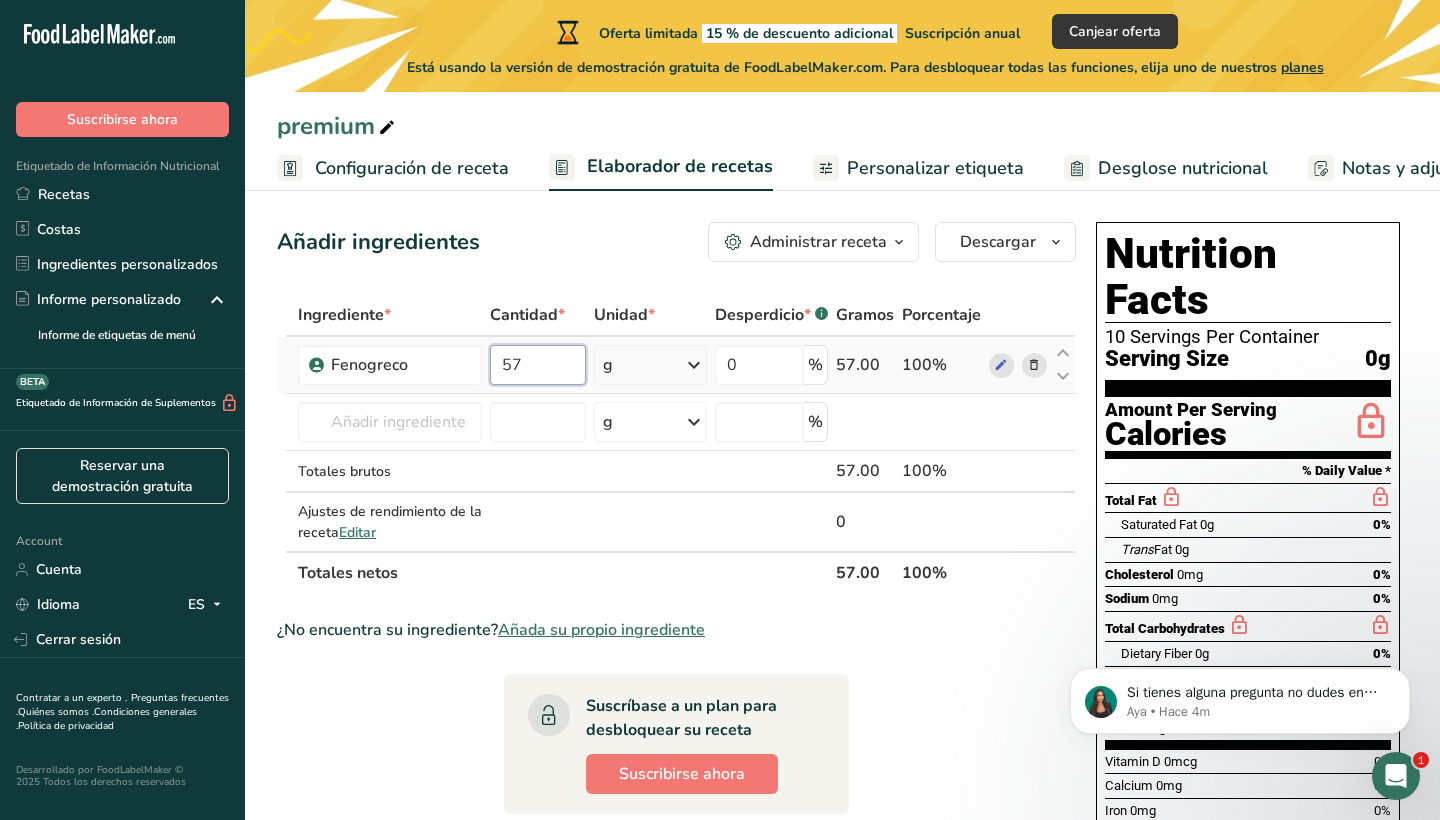 type on "57" 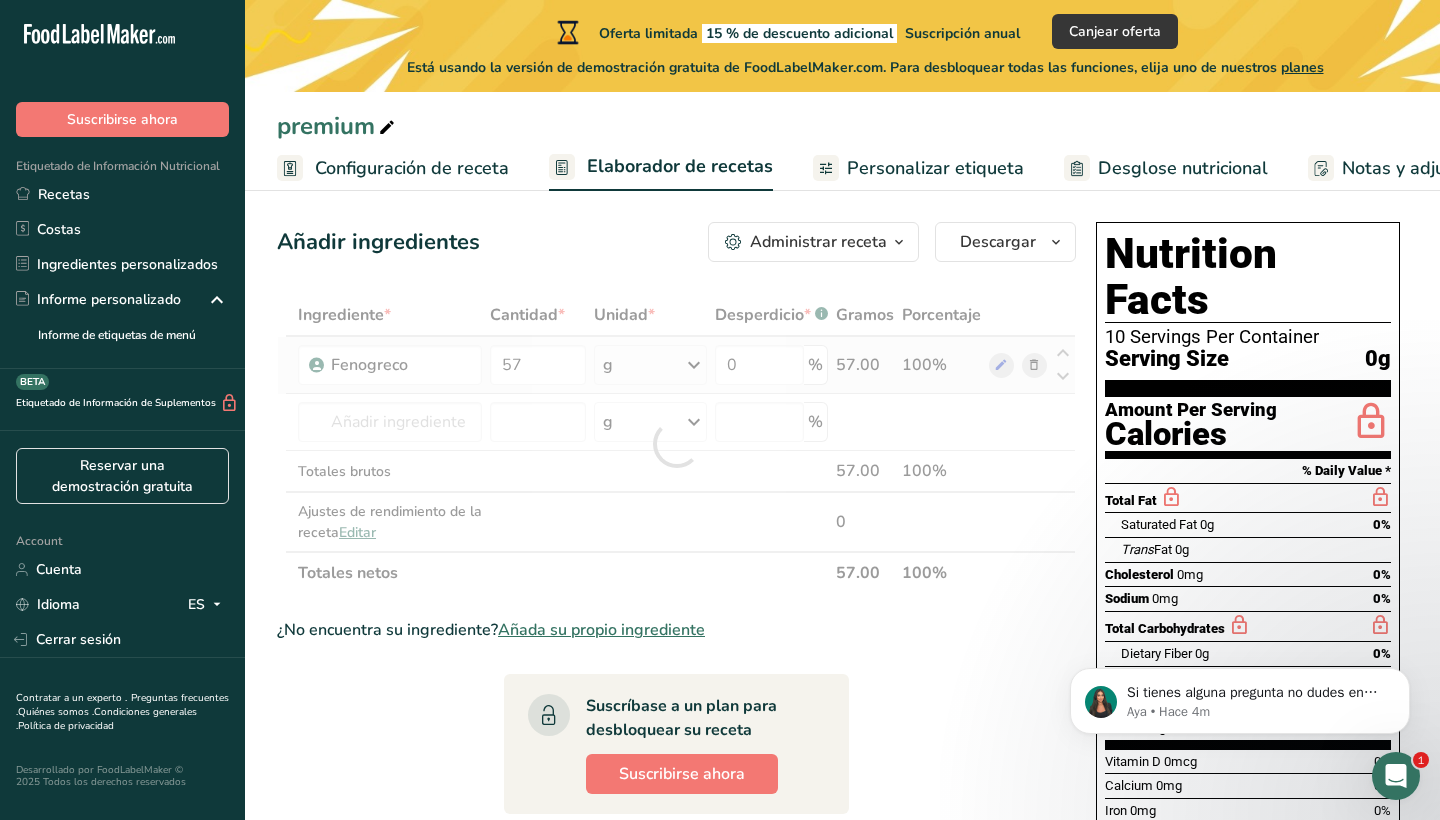 click on "Ingrediente *
Cantidad *
Unidad *
Desperdicio *   .a-a{fill:#347362;}.b-a{fill:#fff;}          Gramos
Porcentaje
Fenogreco
57
g
Unidades de peso
g
kg
mg
Ver más
Unidades de volumen
litro
mL
onza líquida
Ver más
0
%
57.00
100%
Harina de almendra
1211
Leche entera, 3,25 % de grasa láctea, sin vitamina A ni vitamina D añadidas
23601
Carne de res, lomo, filete, sólo magro separable, recortado a 1/8 &quot;de grasa, todos los grados, crudo
g" at bounding box center [676, 444] 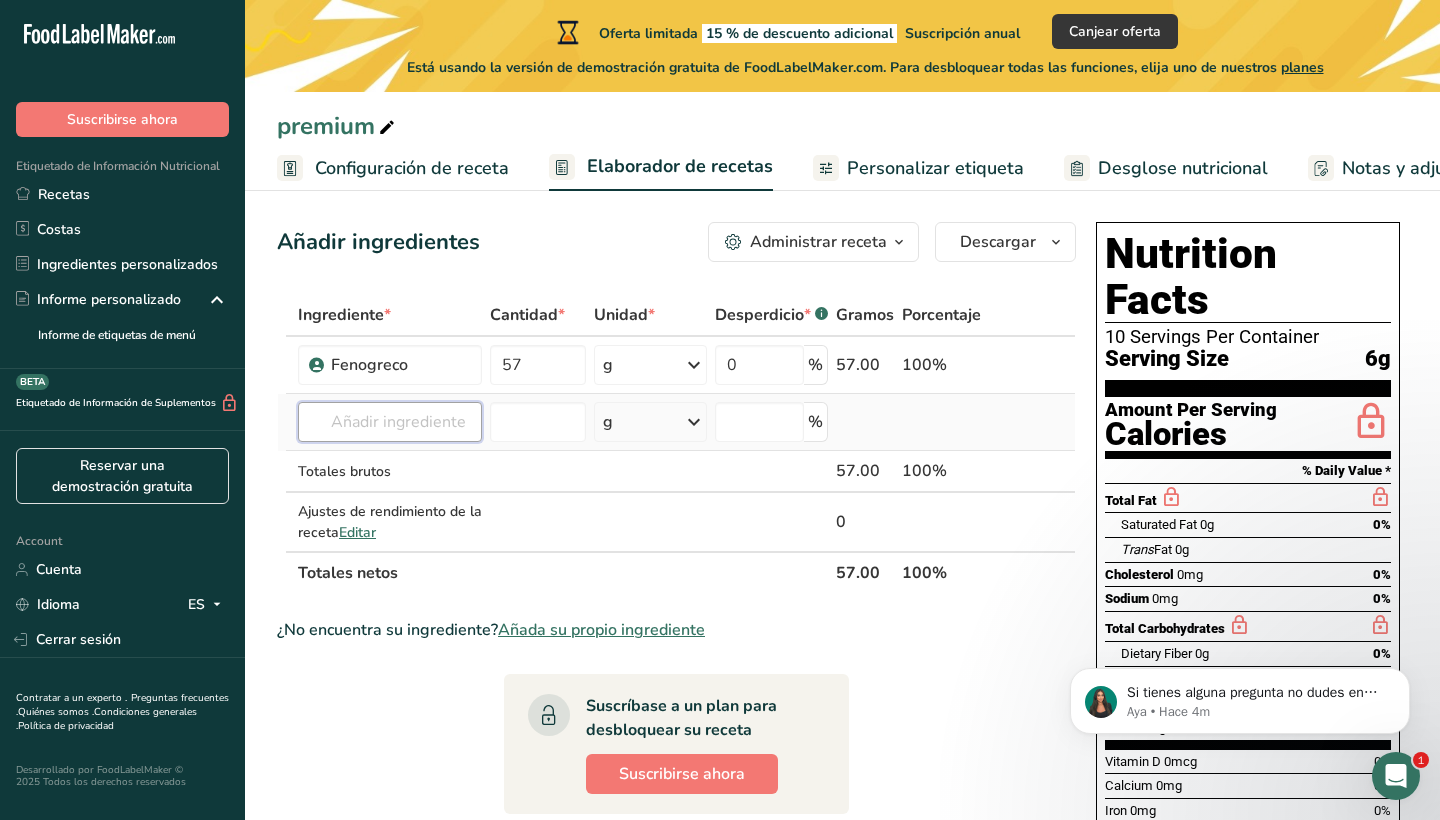 click at bounding box center (390, 422) 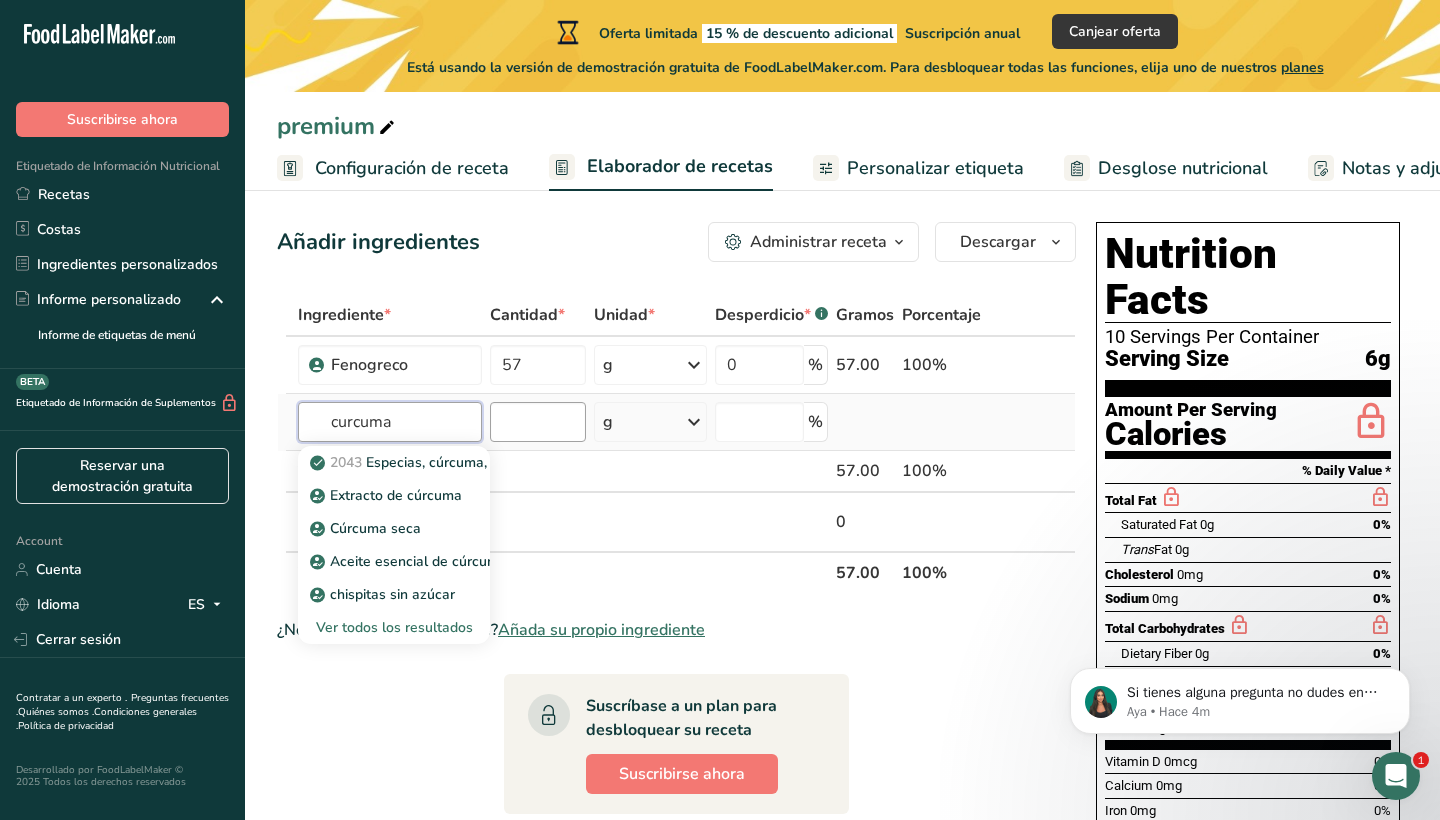type on "curcuma" 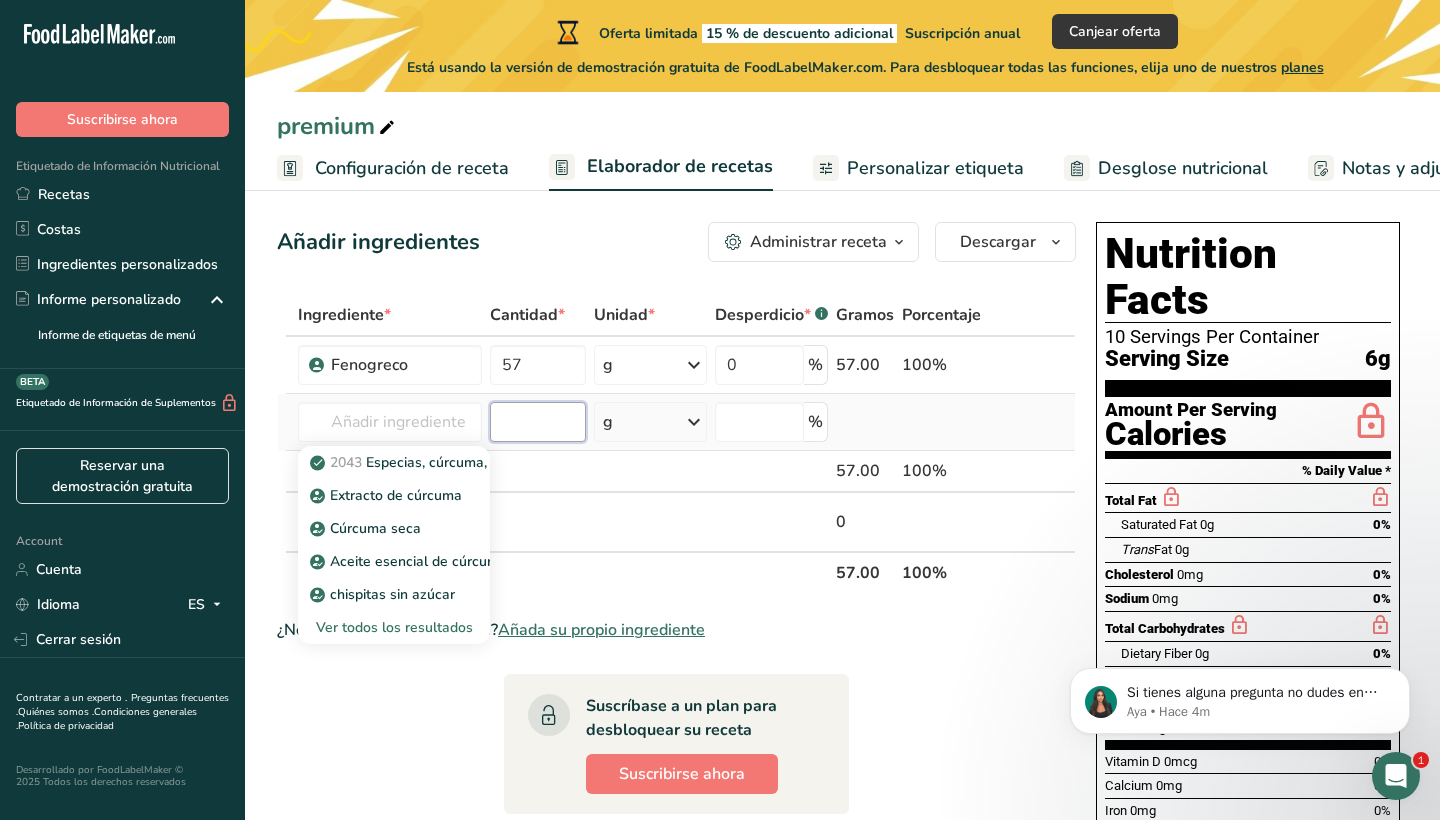 click at bounding box center [538, 422] 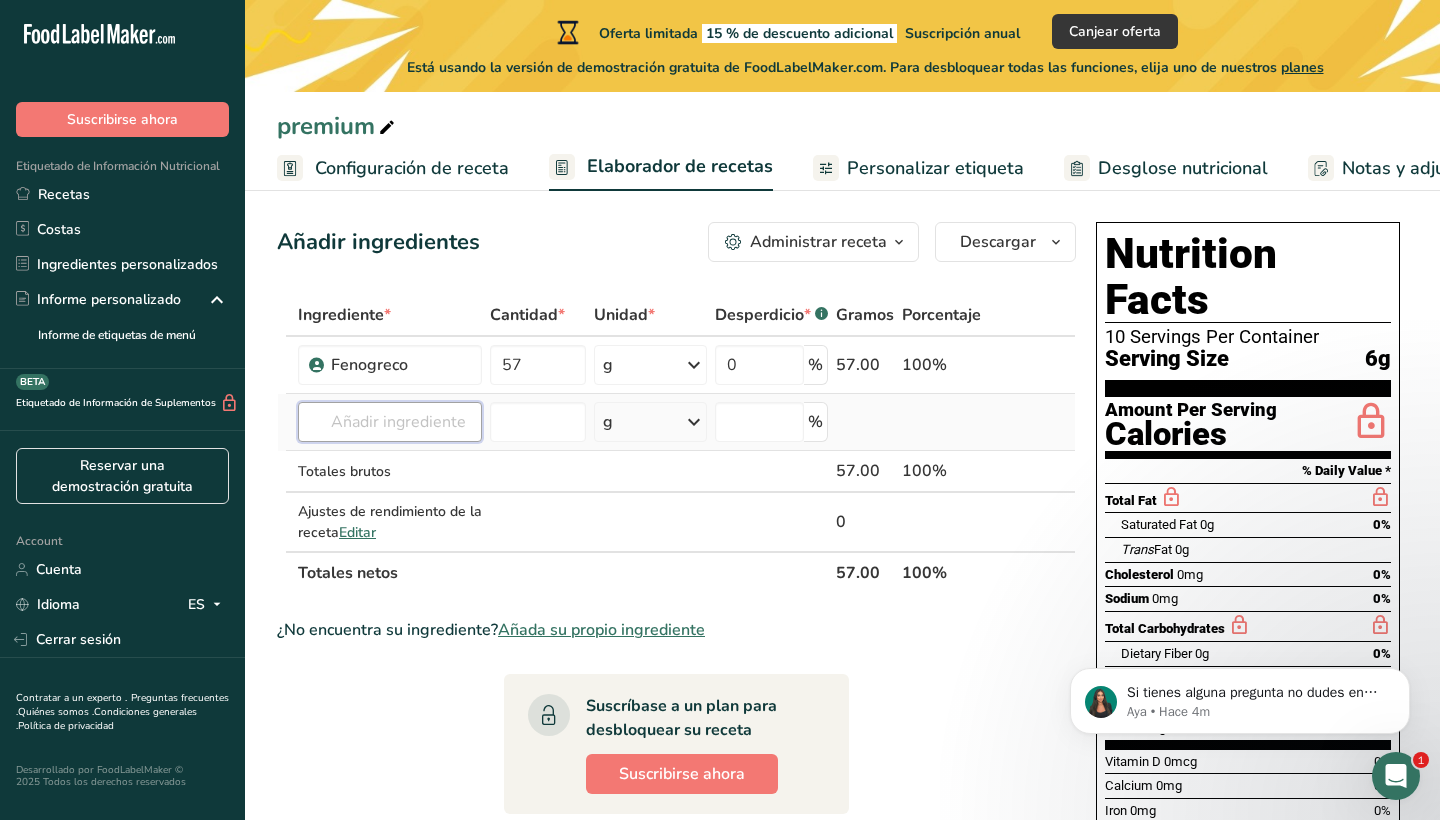 click at bounding box center (390, 422) 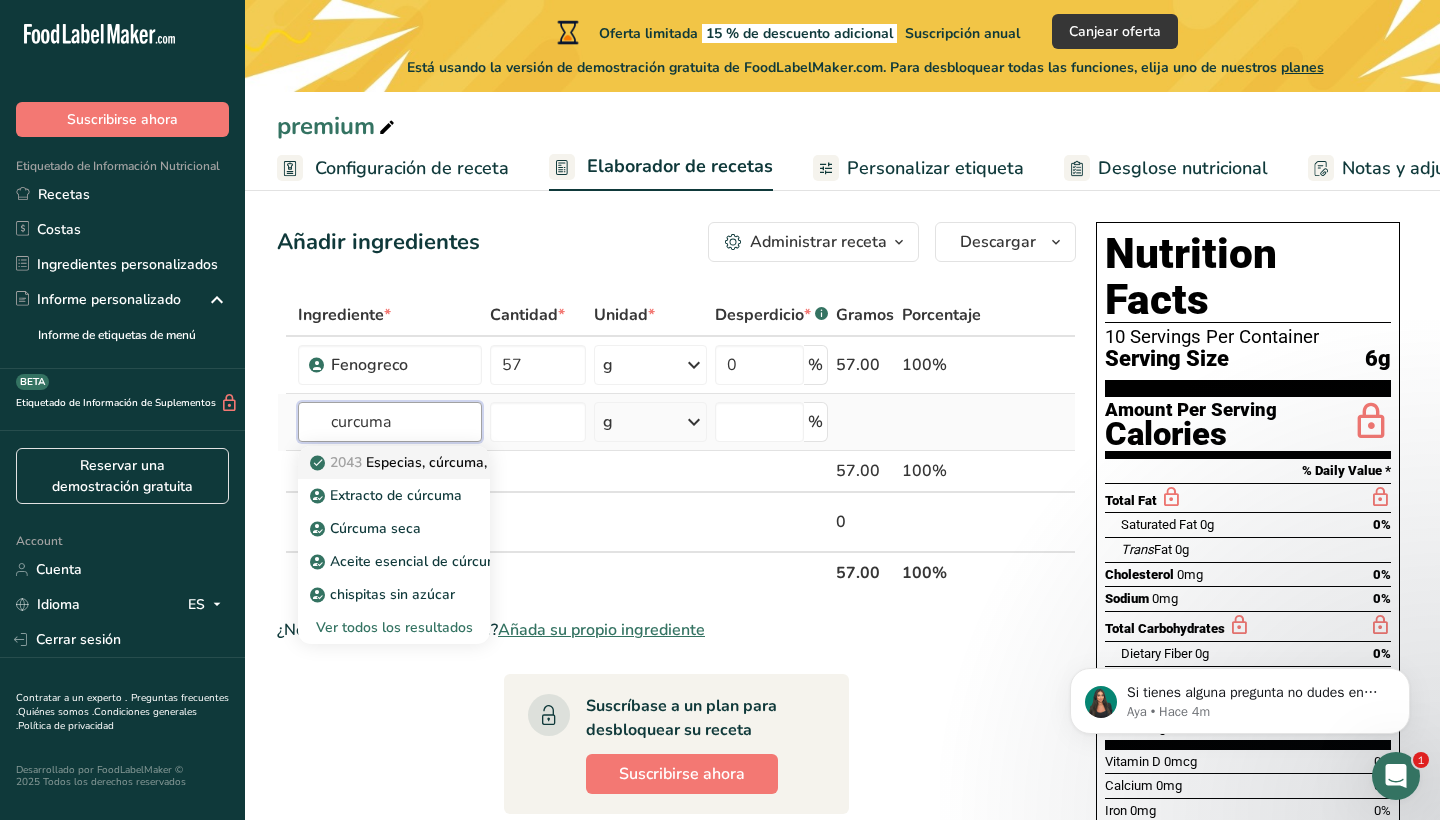 type on "curcuma" 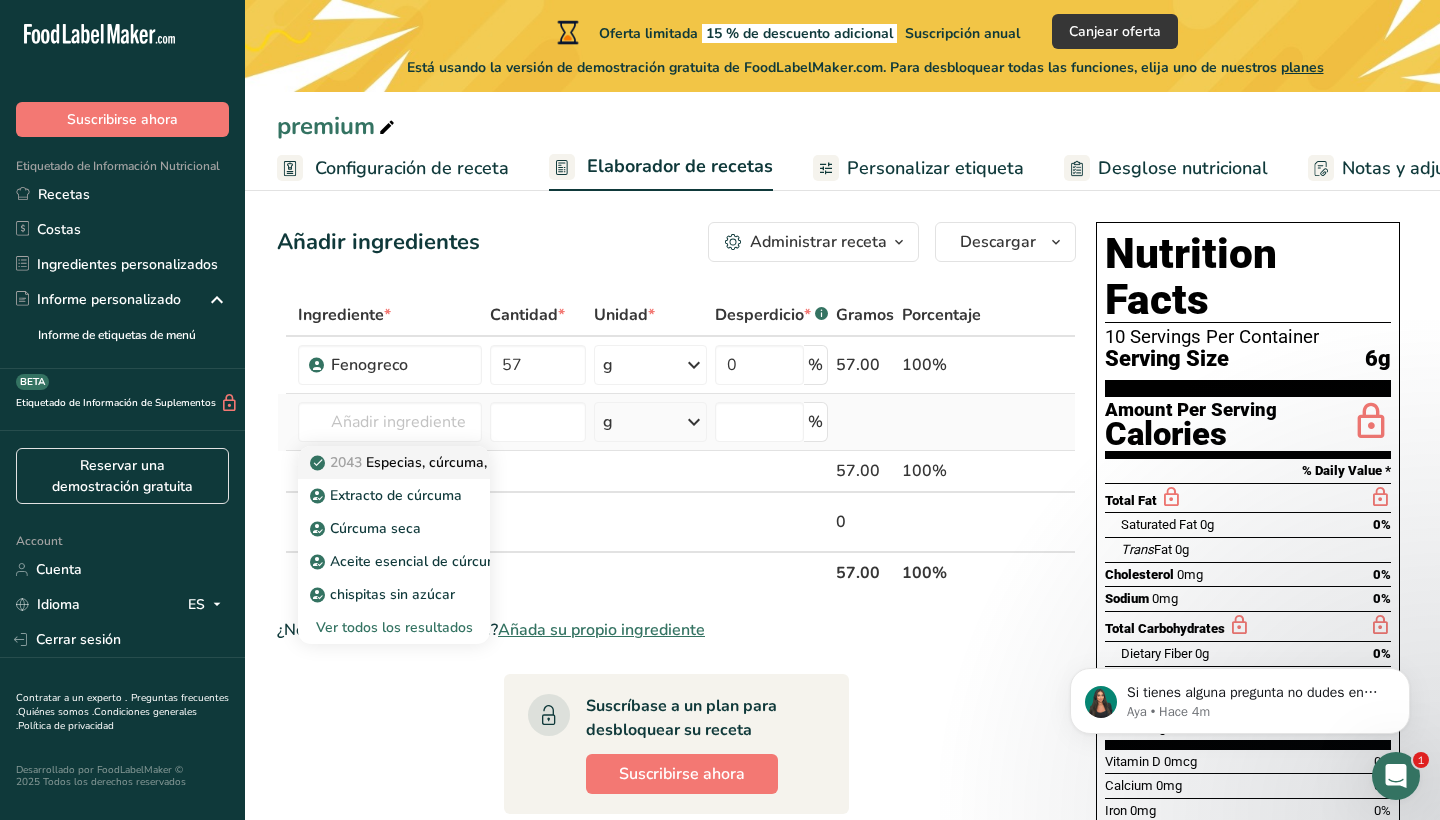 click on "2043
Especias, cúrcuma, molida." at bounding box center [425, 462] 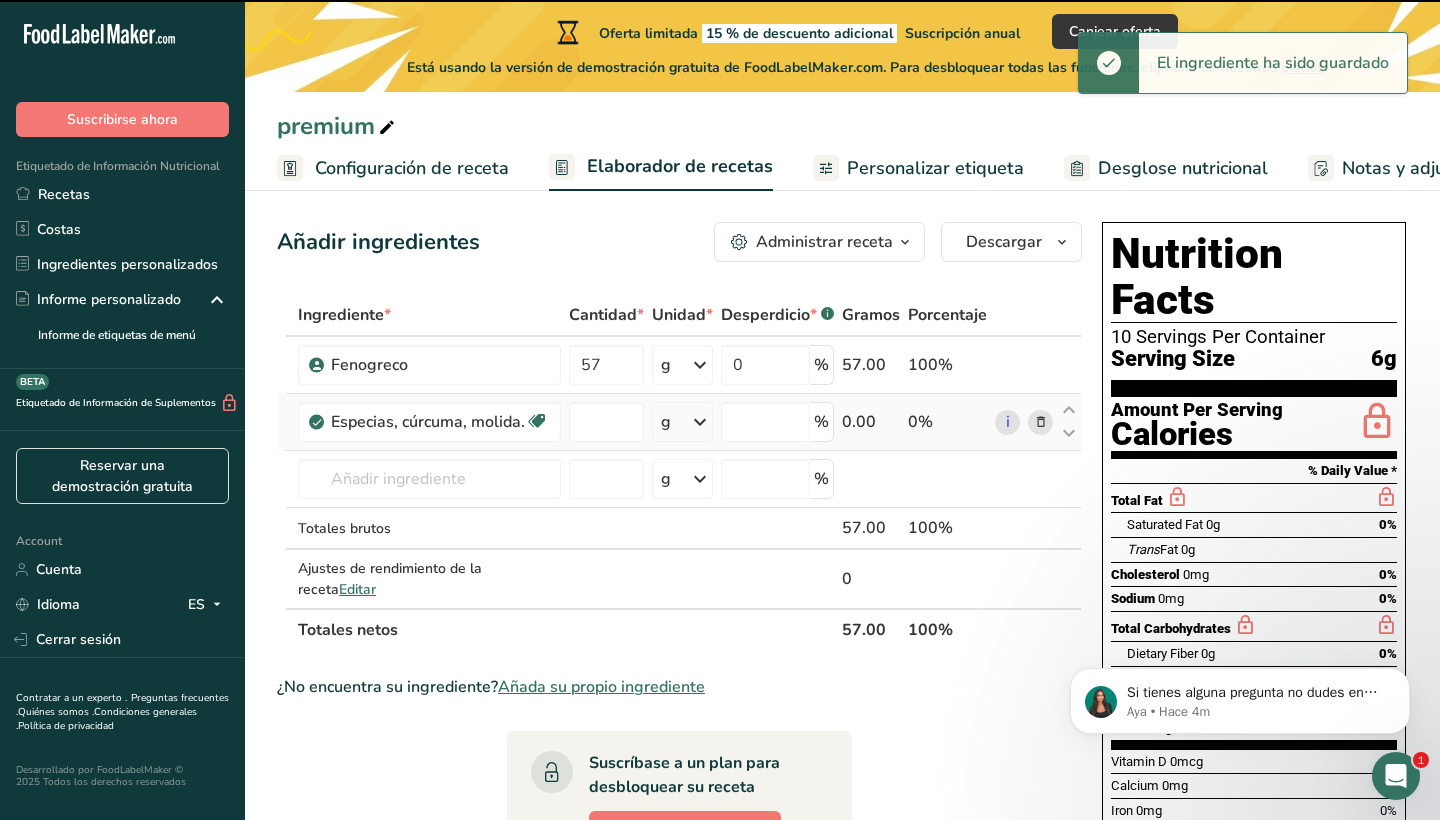 type on "0" 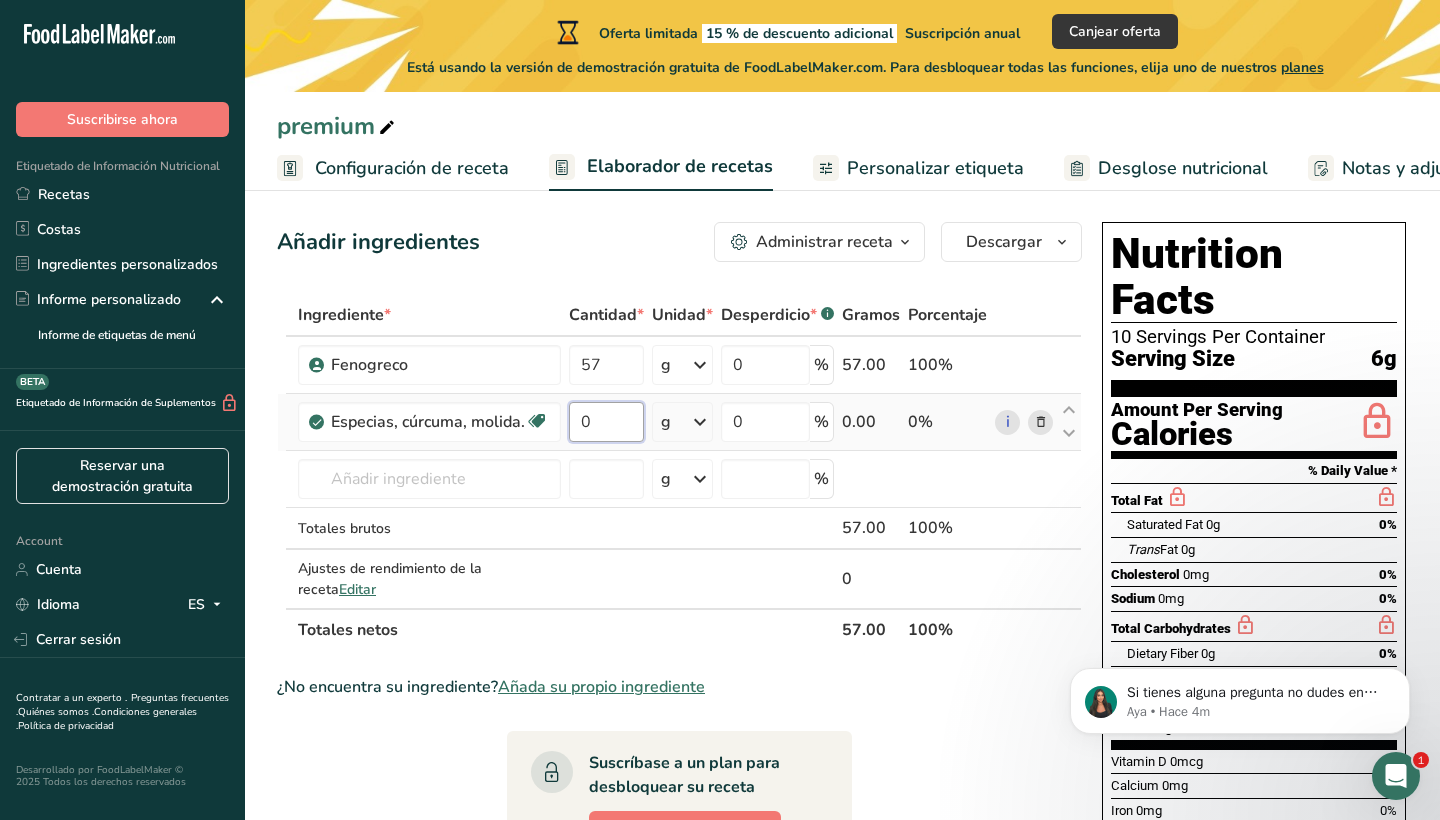 click on "0" at bounding box center [606, 422] 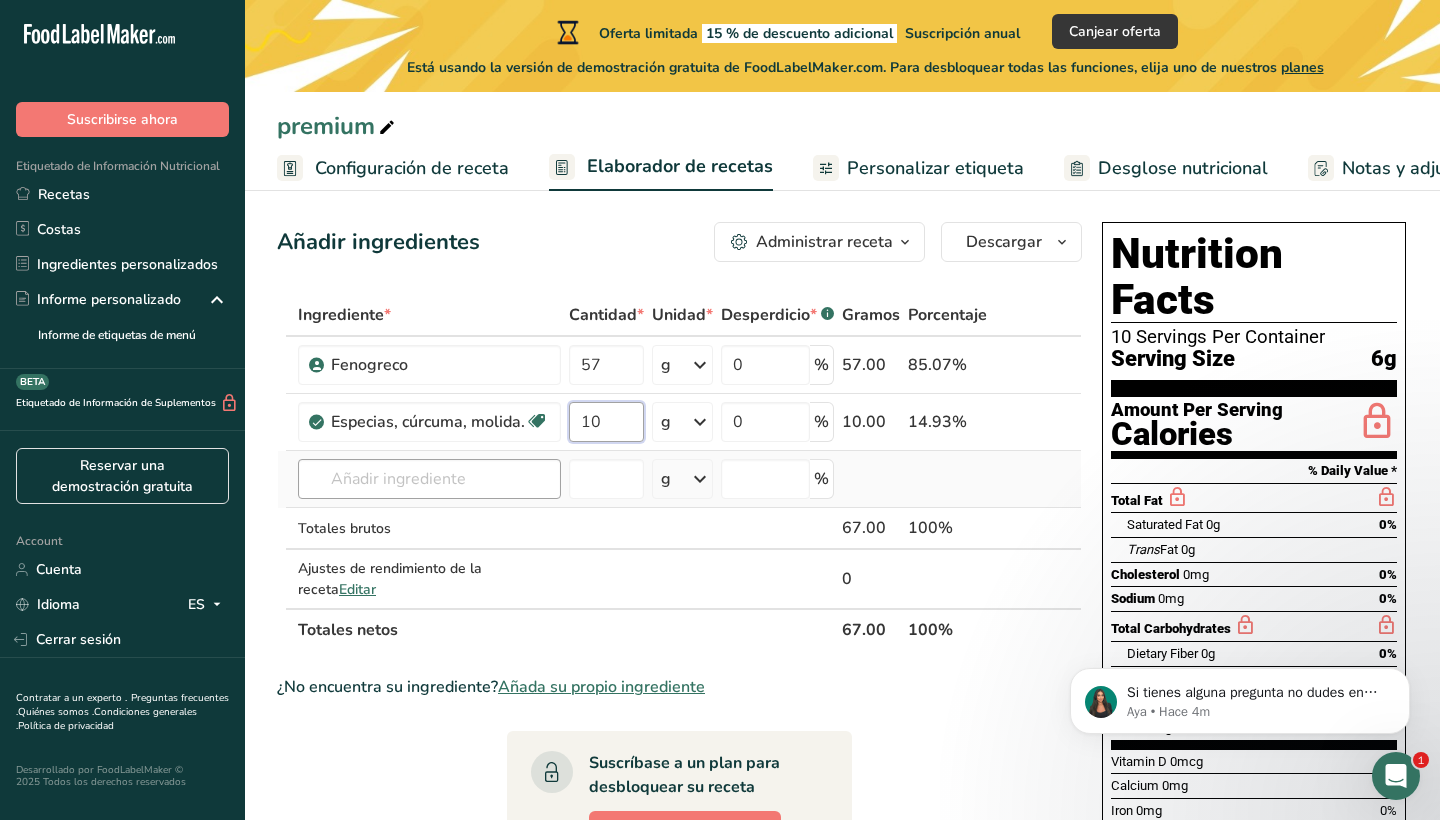 type on "10" 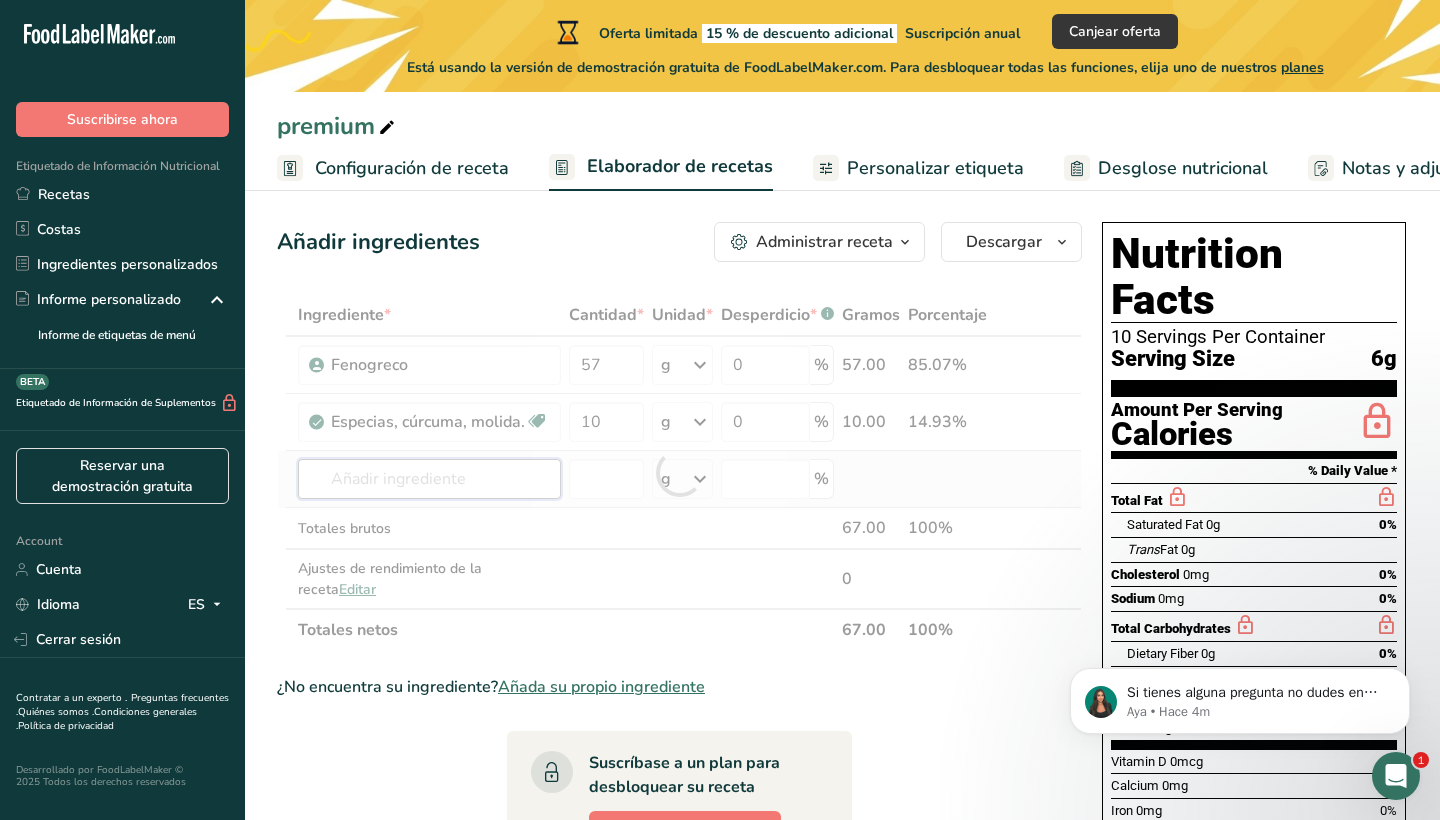 click on "Ingrediente *
Cantidad *
Unidad *
Desperdicio *   .a-a{fill:#347362;}.b-a{fill:#fff;}          Gramos
Porcentaje
Fenogreco
57
g
Unidades de peso
g
kg
mg
Ver más
Unidades de volumen
litro
mL
onza líquida
Ver más
0
%
57.00
85.07%
Especias, cúrcuma, molida.
Fuente de antioxidantes
Libre de lácteos
Libre de gluten
Vegano
Vegetariano
Libre de soja
10
g
Porciones
1 tsp
1 tbsp
Unidades de peso
g
kg
mg" at bounding box center [679, 472] 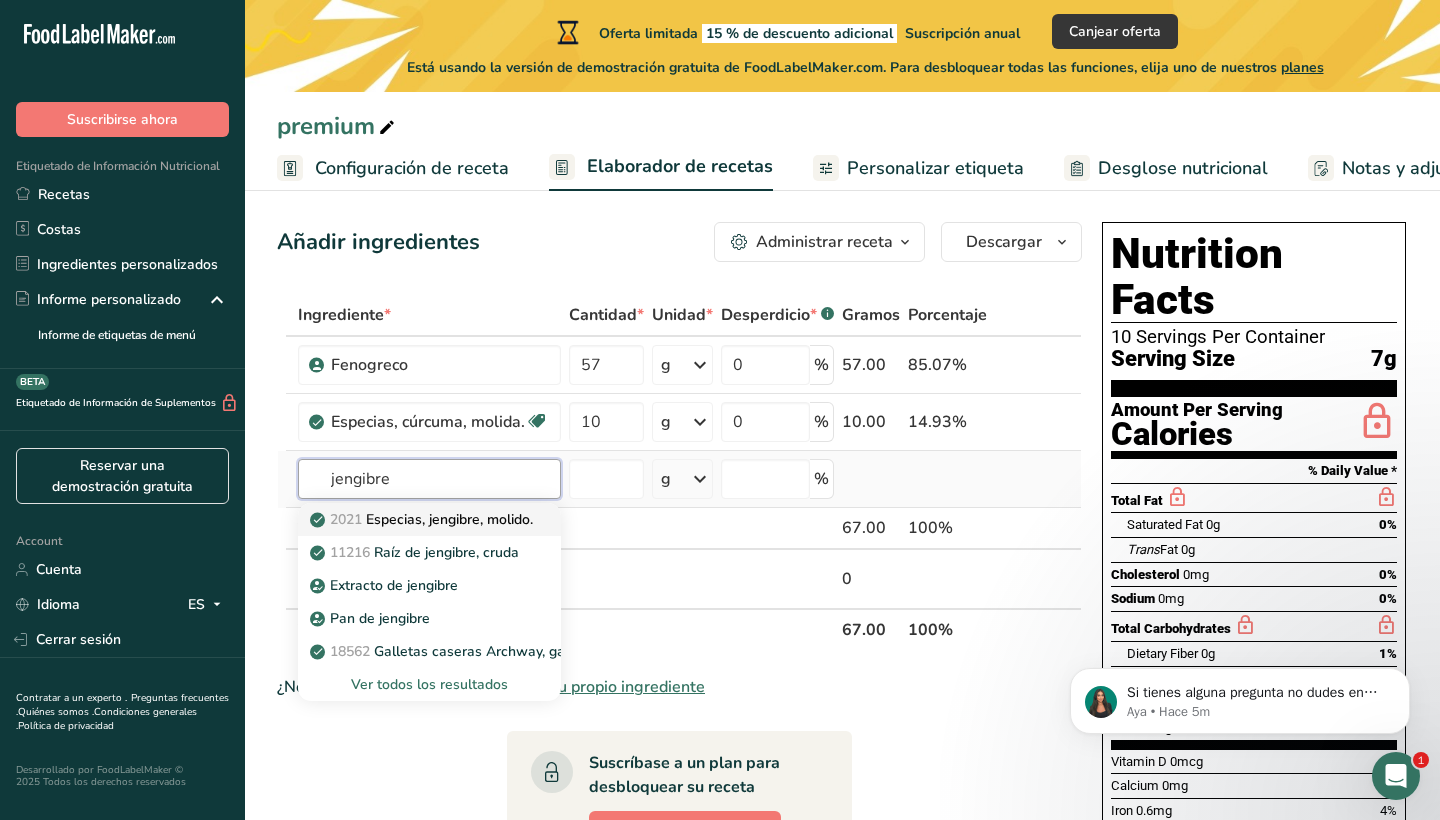 type on "jengibre" 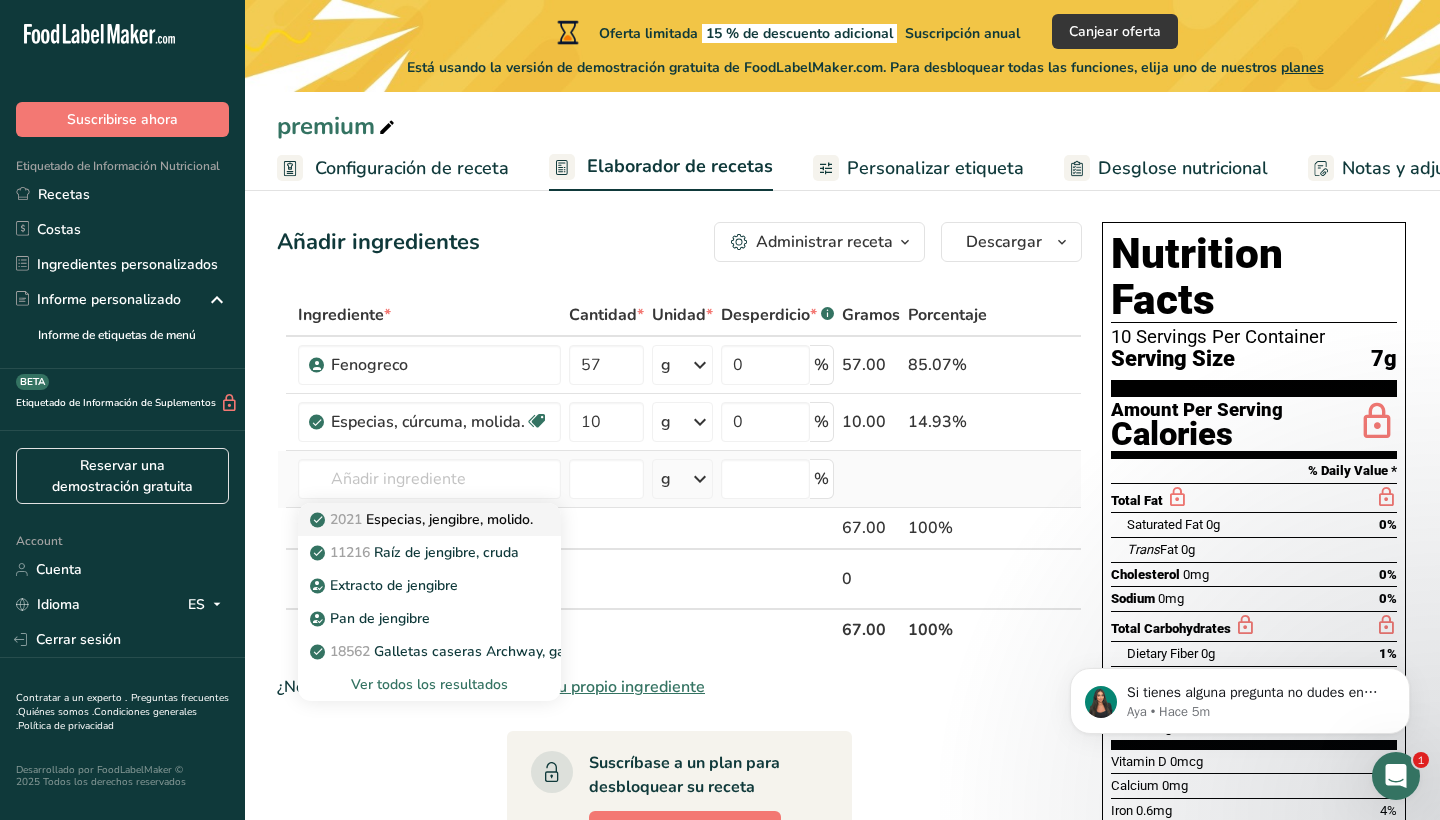 click on "2021
Especias, jengibre, molido." at bounding box center [423, 519] 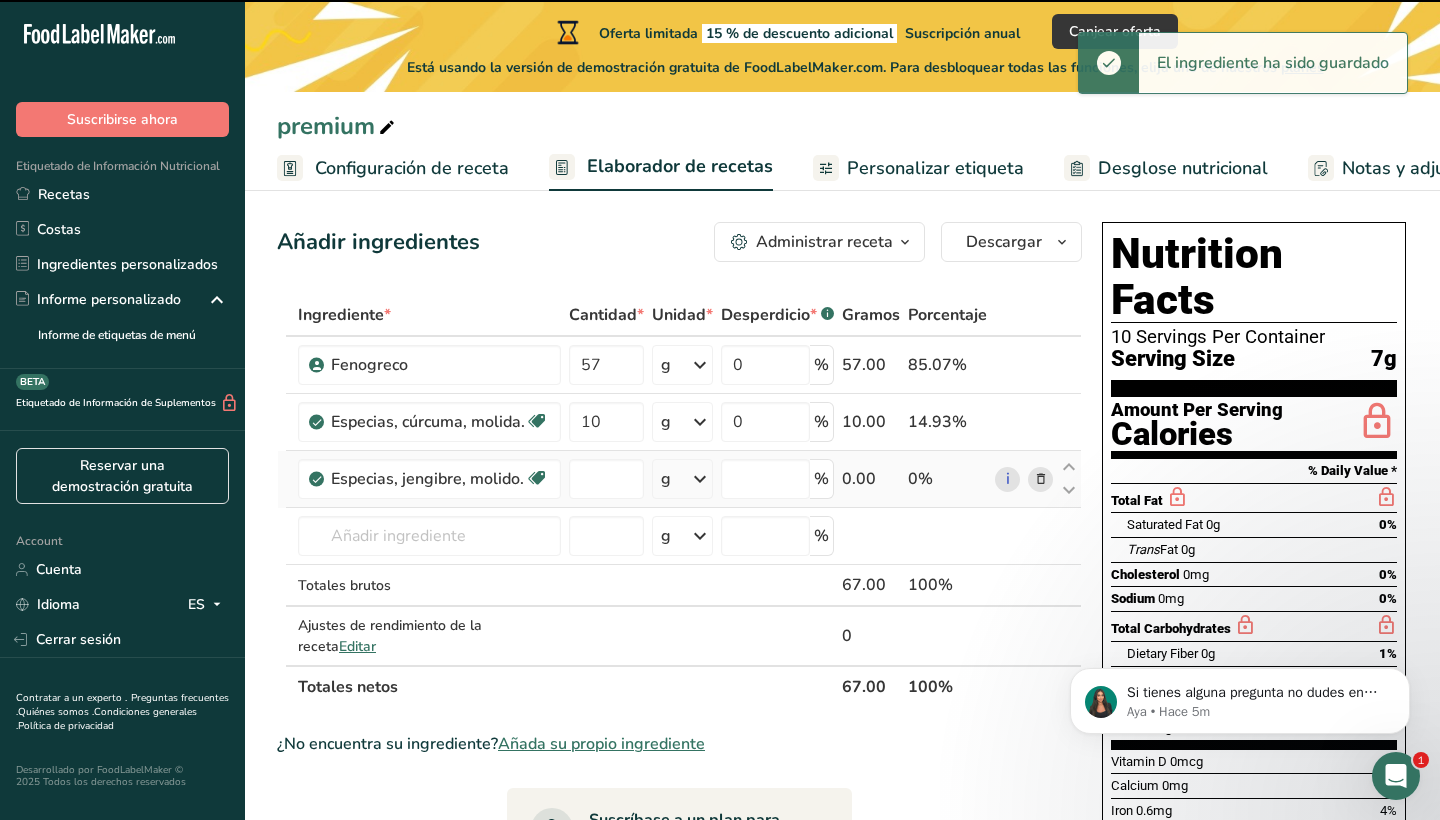 type on "0" 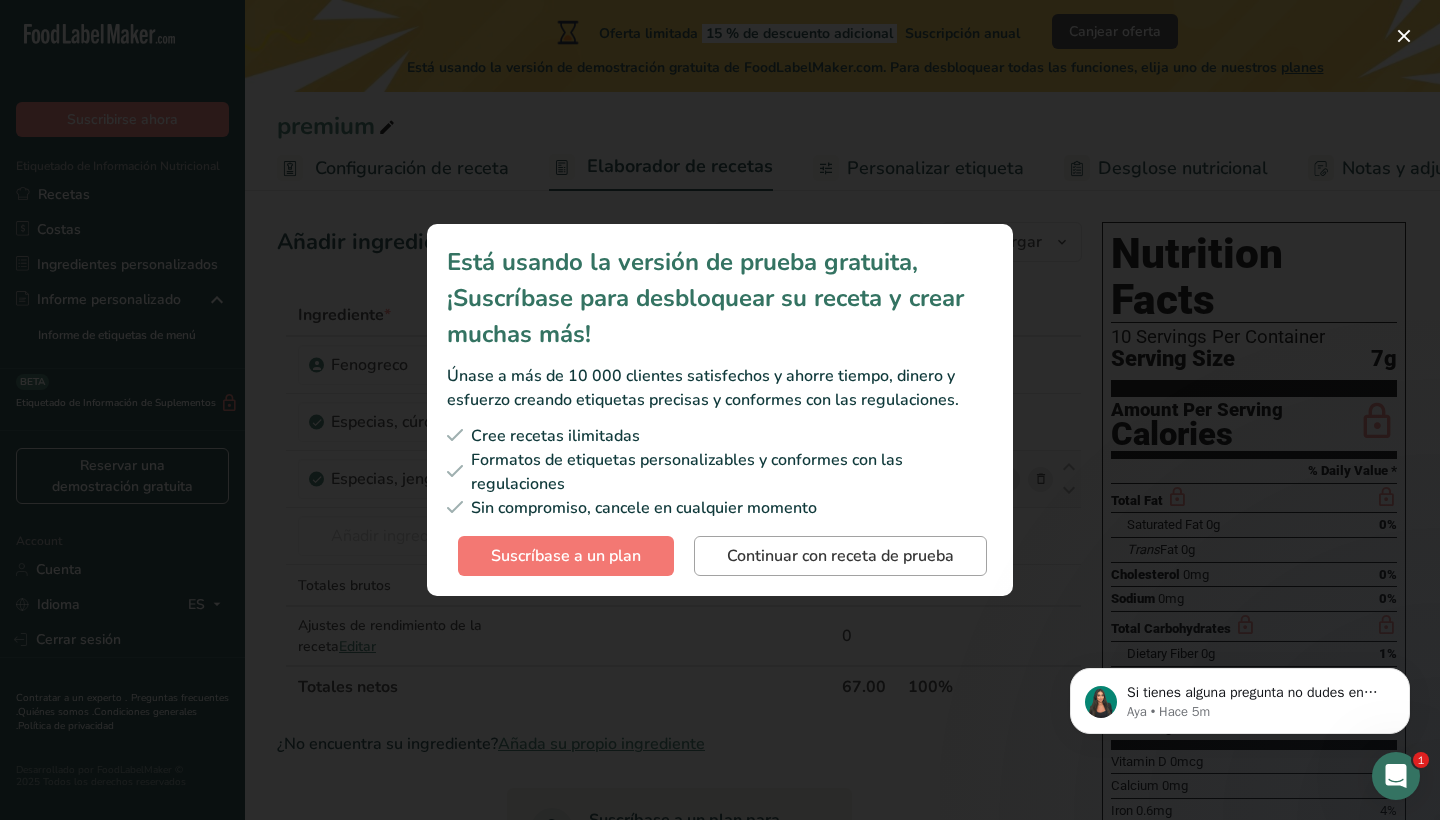 click on "Continuar con receta de prueba" at bounding box center [840, 556] 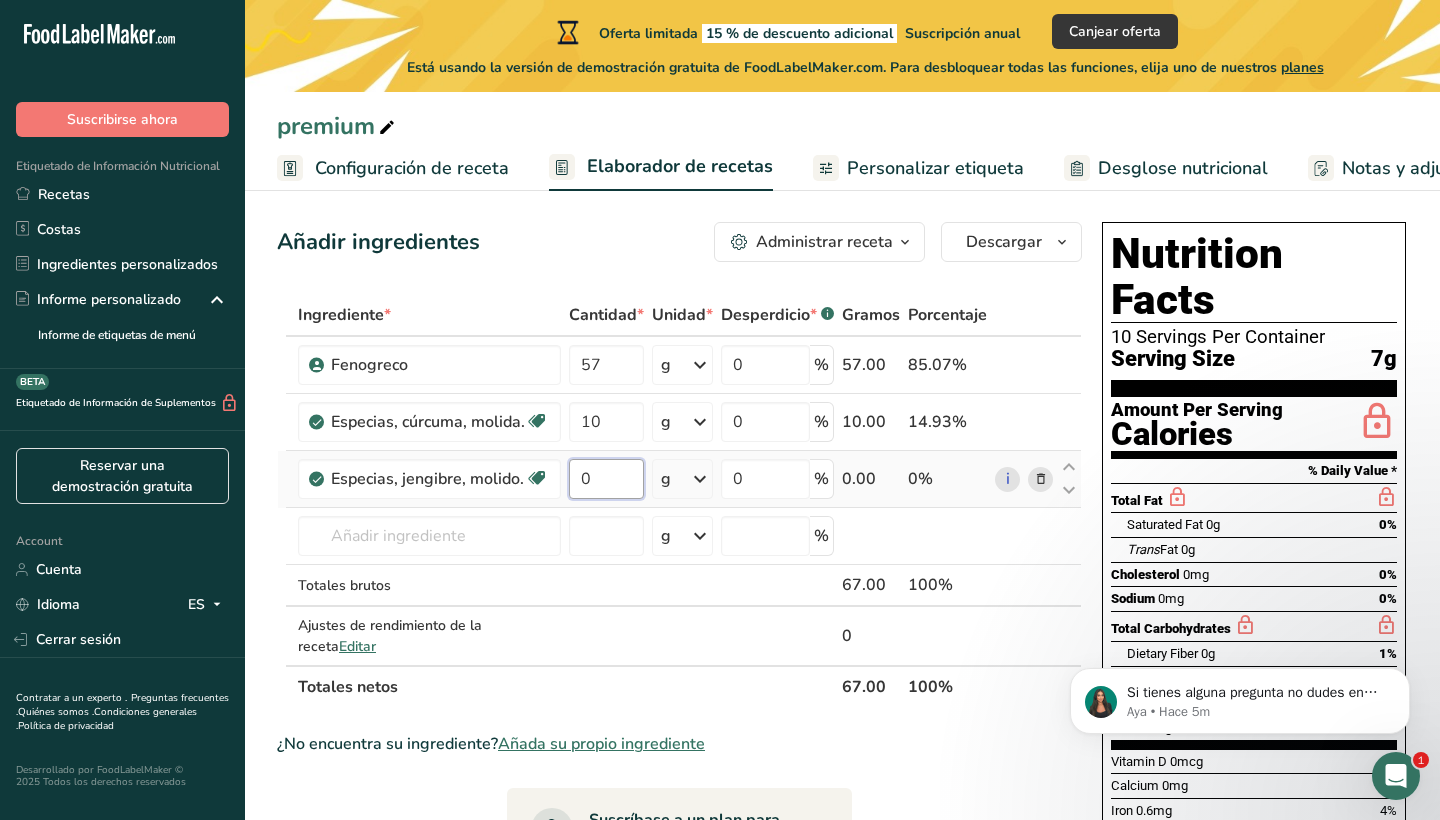 click on "0" at bounding box center [606, 479] 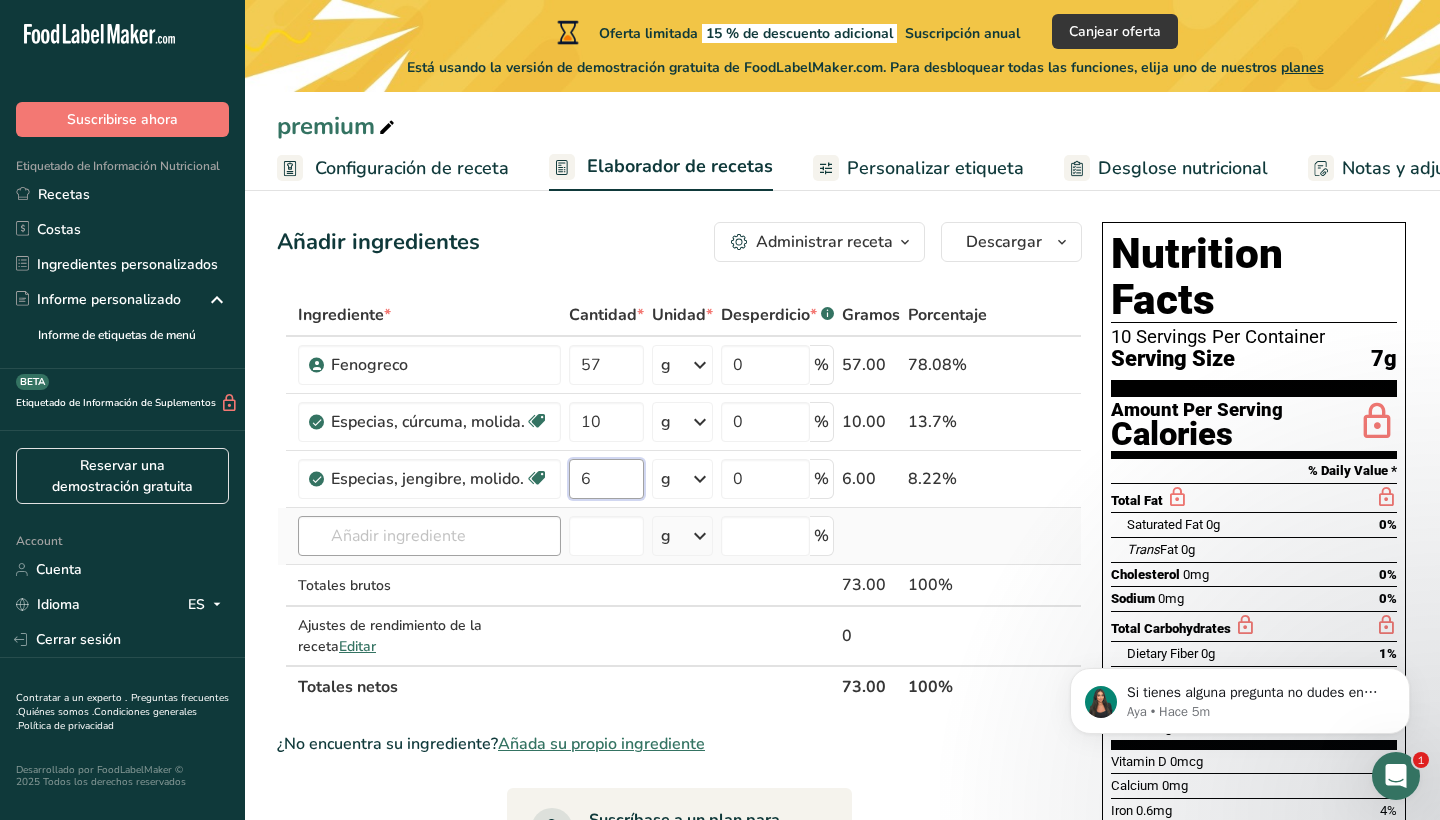 type on "6" 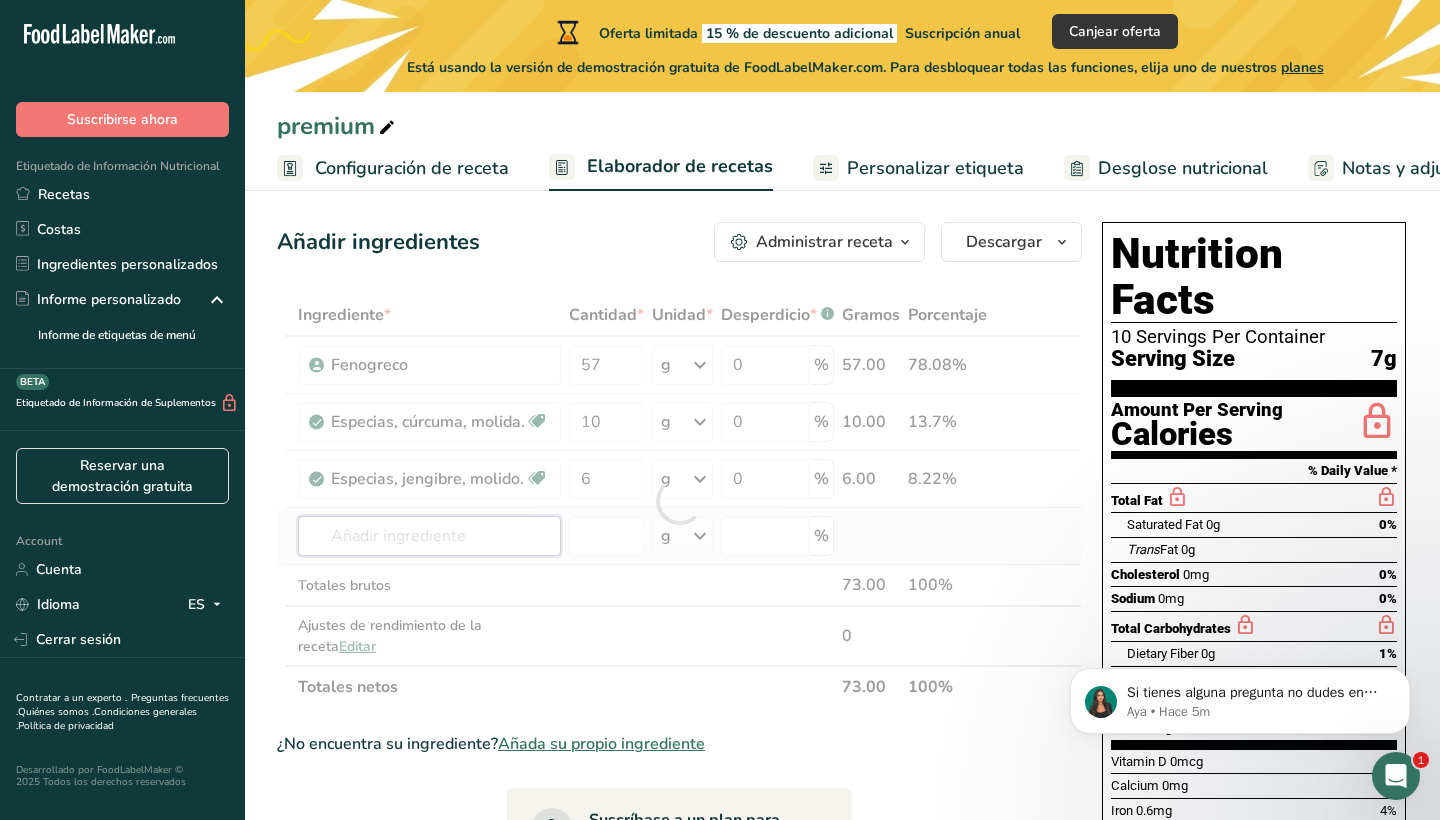 click on "Ingrediente *
Cantidad *
Unidad *
Desperdicio *   .a-a{fill:#347362;}.b-a{fill:#fff;}          Gramos
Porcentaje
Fenogreco
57
g
Unidades de peso
g
kg
mg
Ver más
Unidades de volumen
litro
mL
onza líquida
Ver más
0
%
57.00
78.08%
Especias, cúrcuma, molida.
Fuente de antioxidantes
Libre de lácteos
Libre de gluten
Vegano
Vegetariano
Libre de soja
10
g
Porciones
1 tsp
1 tbsp
Unidades de peso
g
kg
mg" at bounding box center (679, 501) 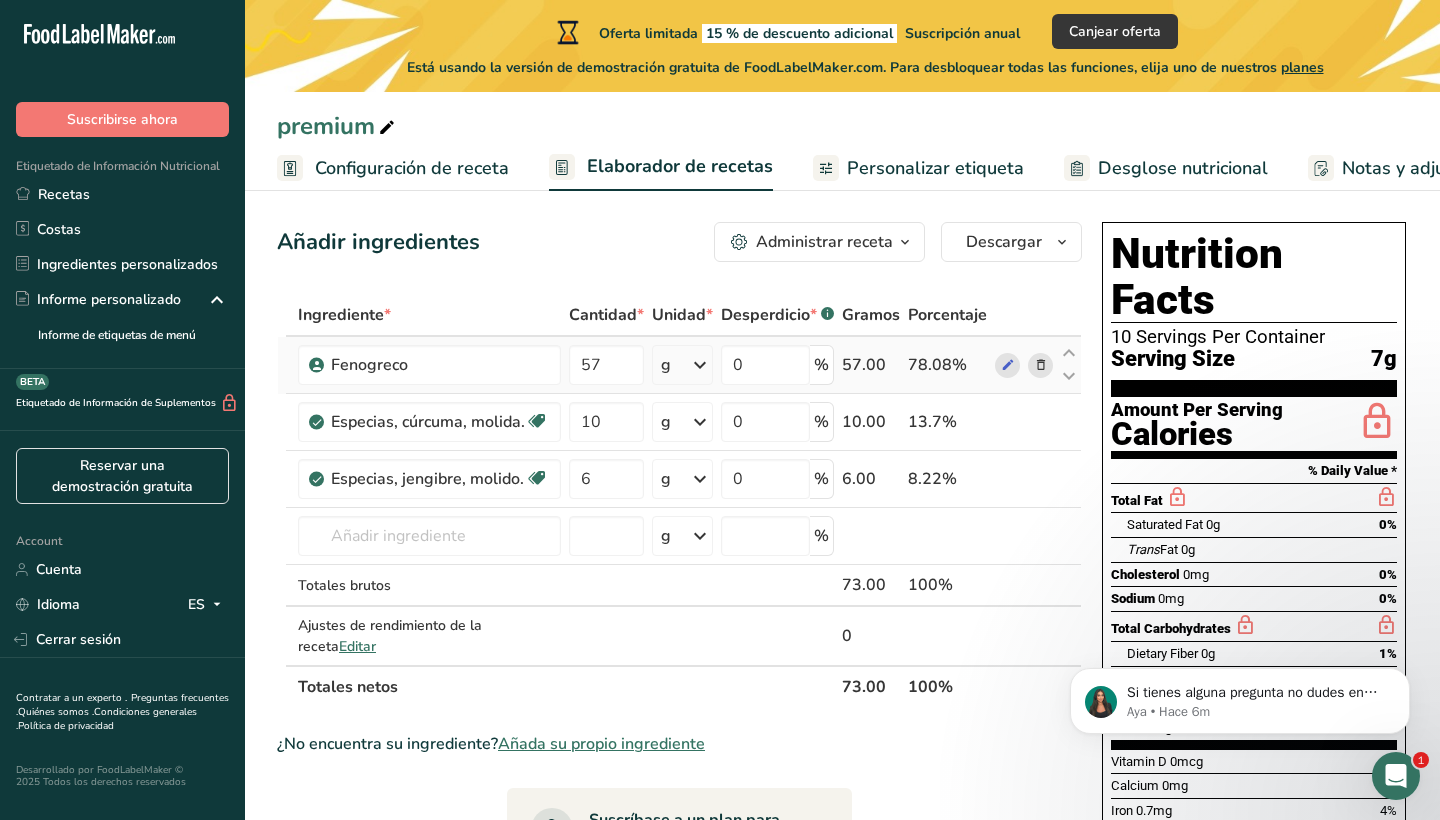 click on "57.00" at bounding box center [871, 365] 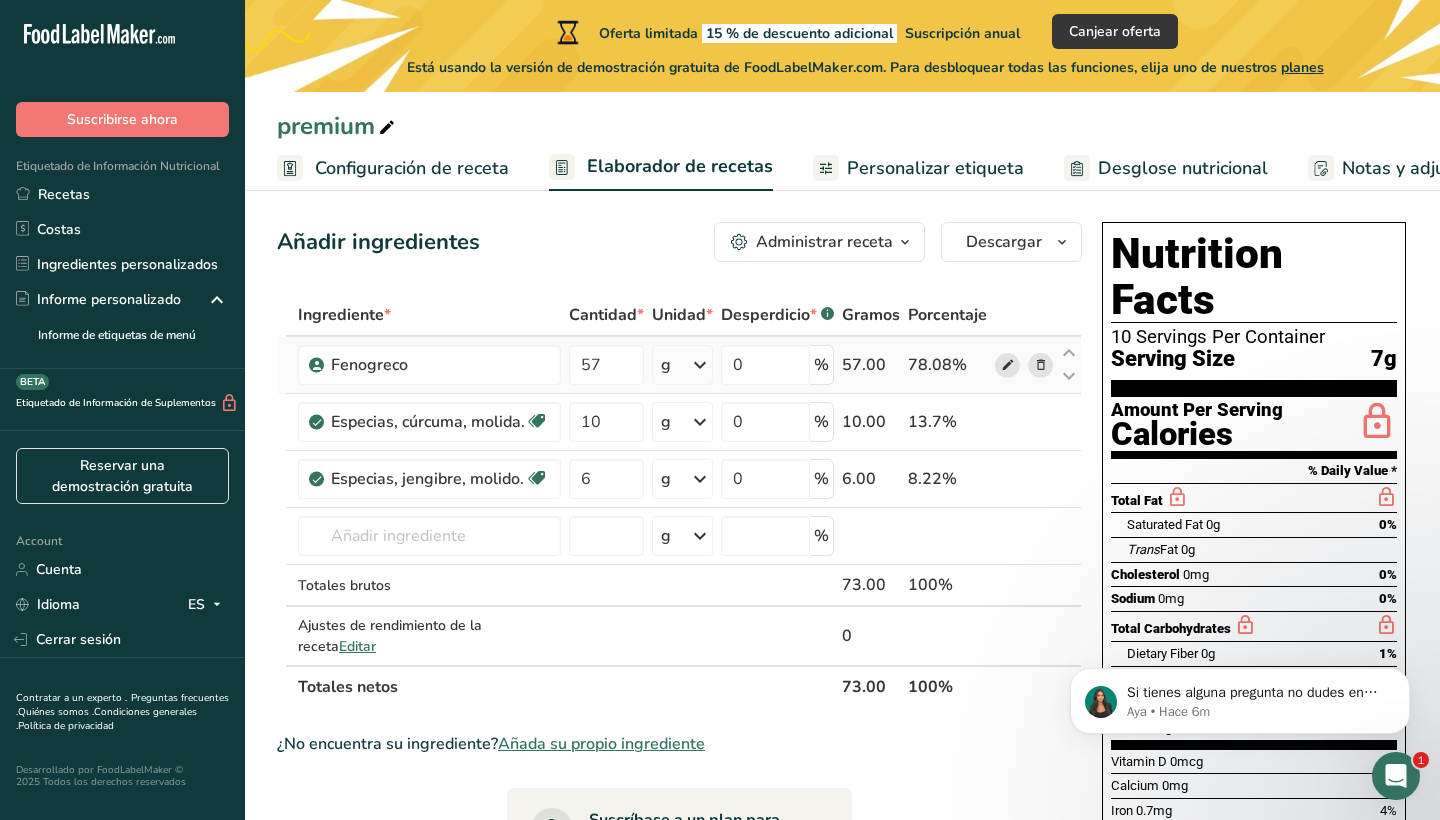 click at bounding box center (1008, 365) 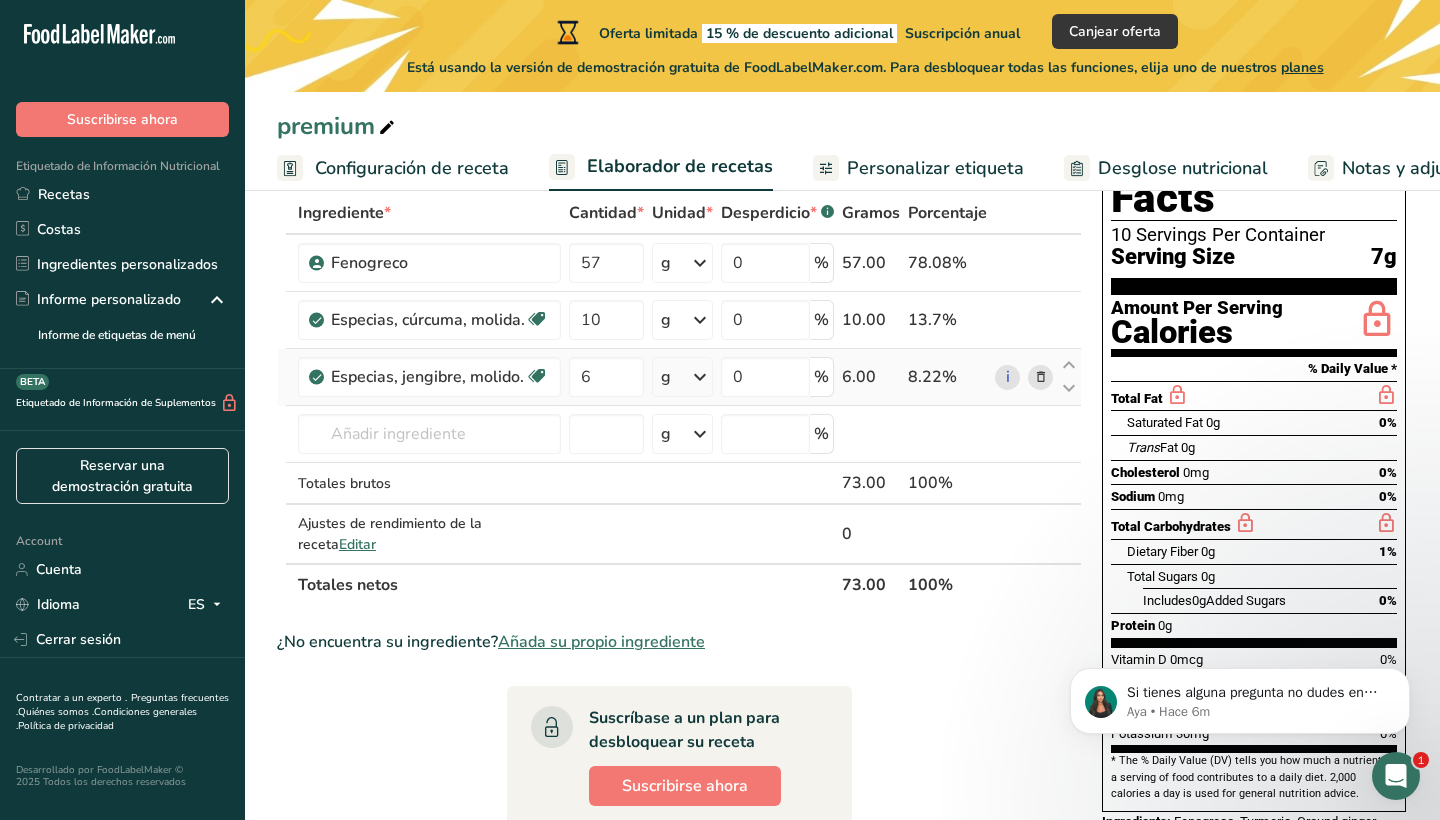 scroll, scrollTop: 121, scrollLeft: 0, axis: vertical 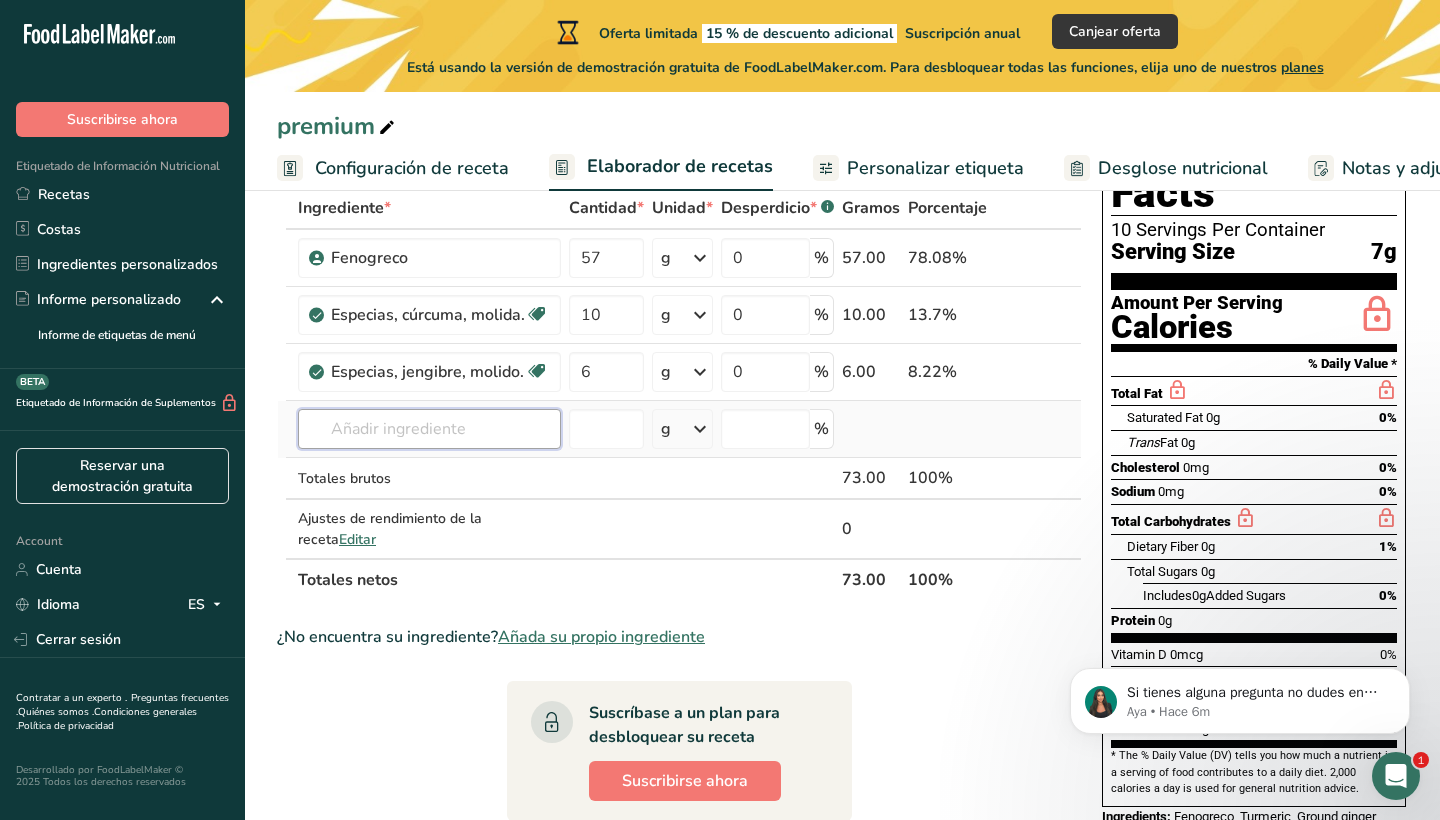 click at bounding box center (429, 429) 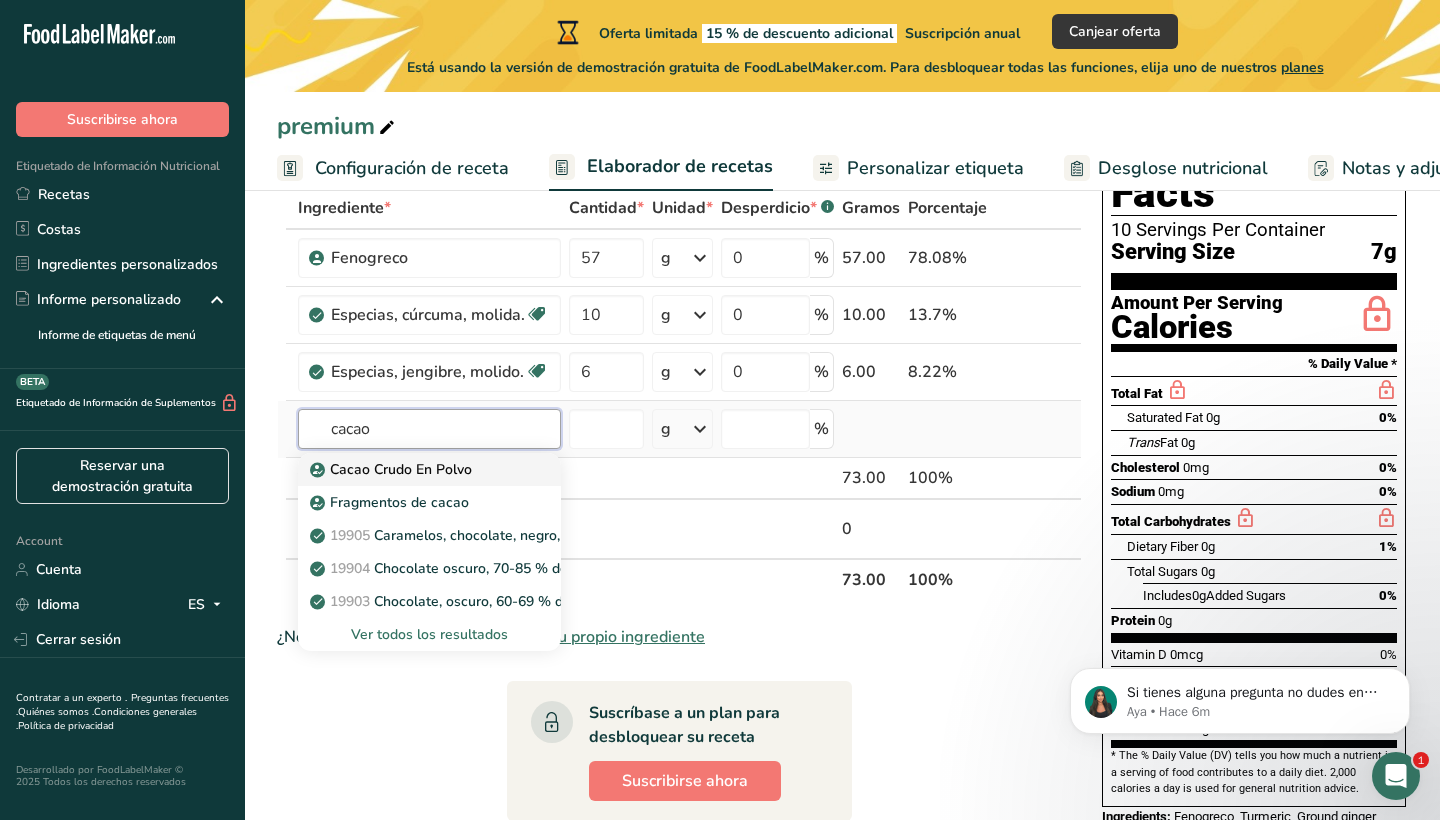 type on "cacao" 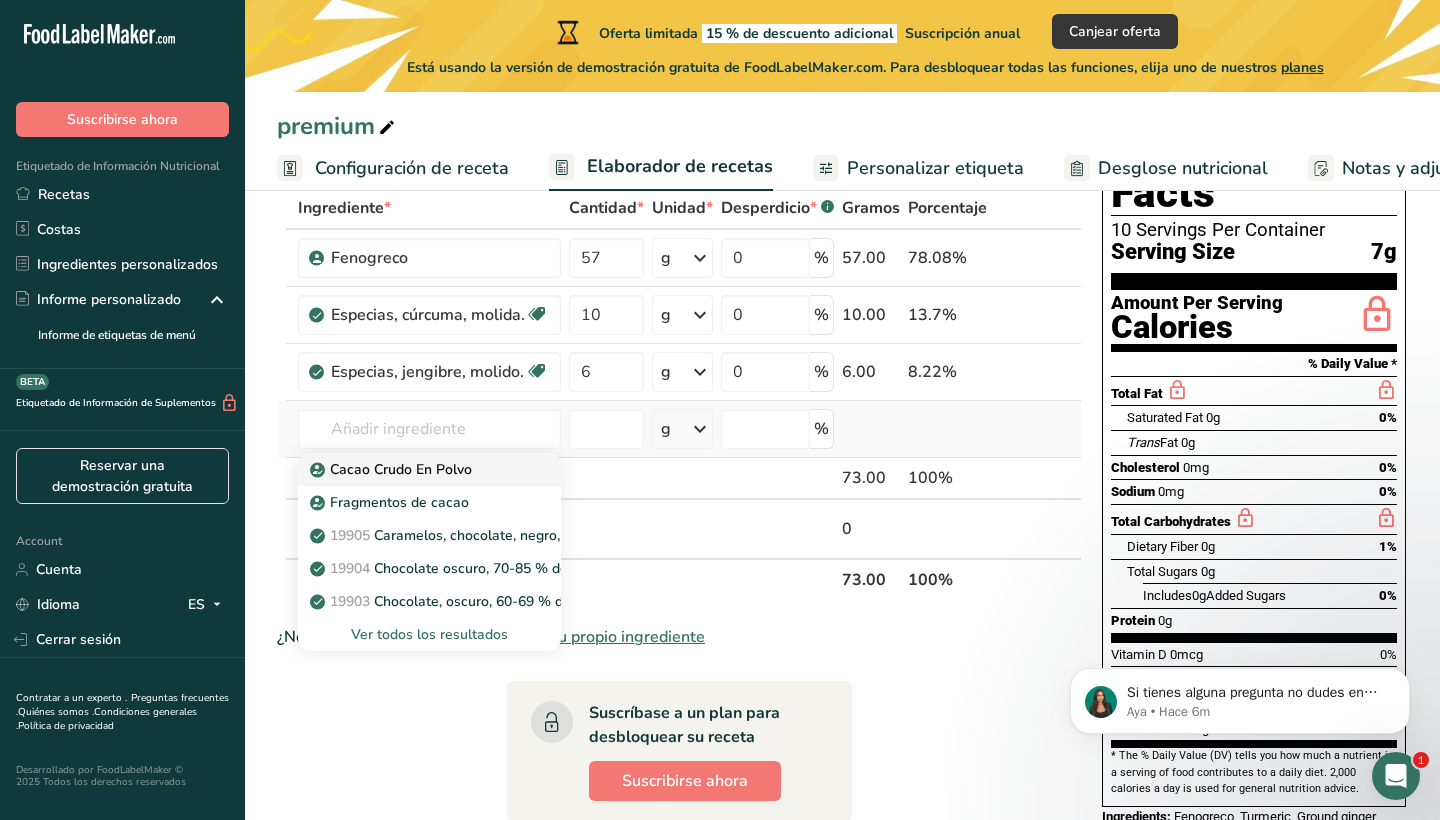 click on "Cacao Crudo En Polvo" at bounding box center (413, 469) 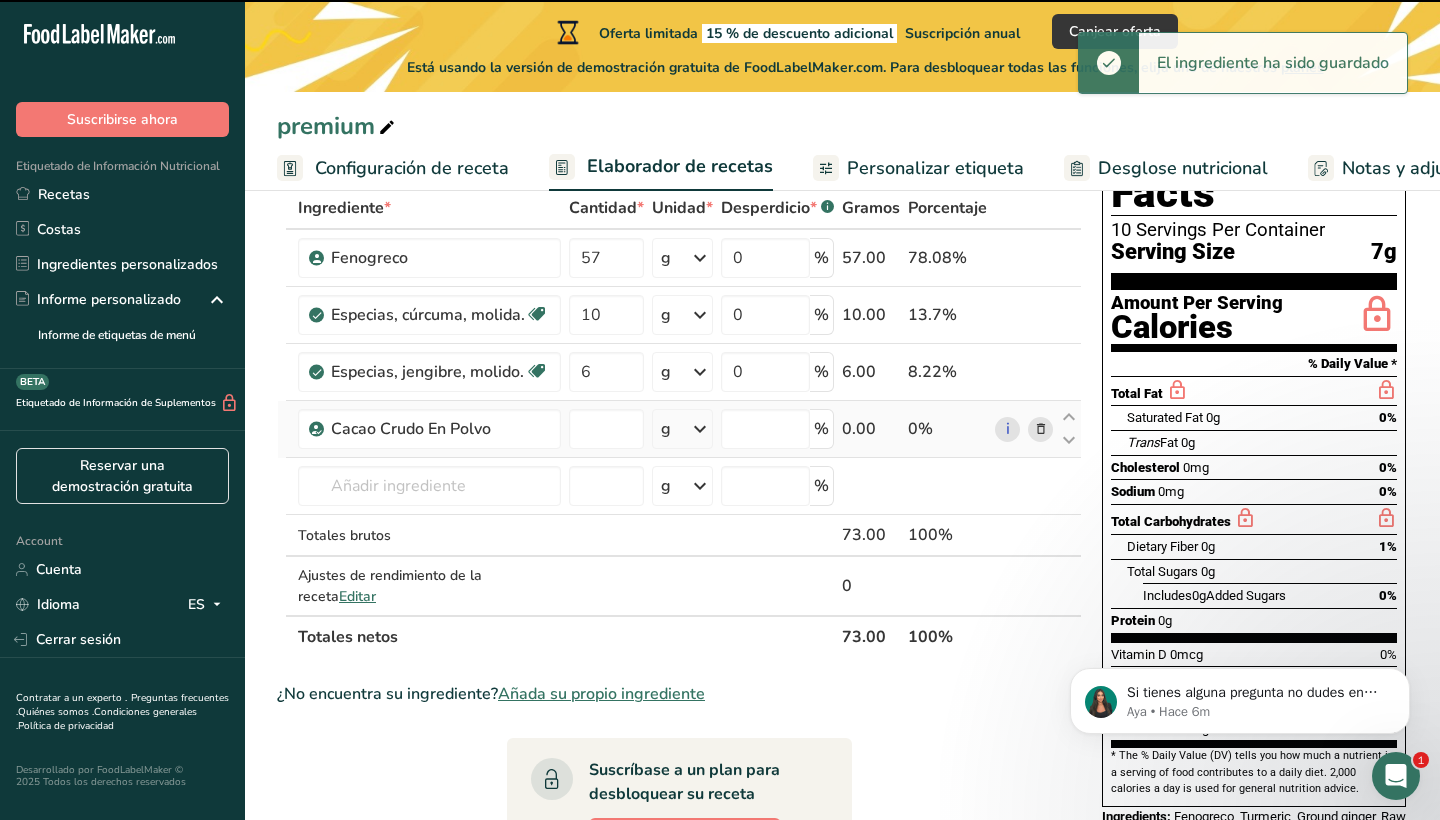 type on "0" 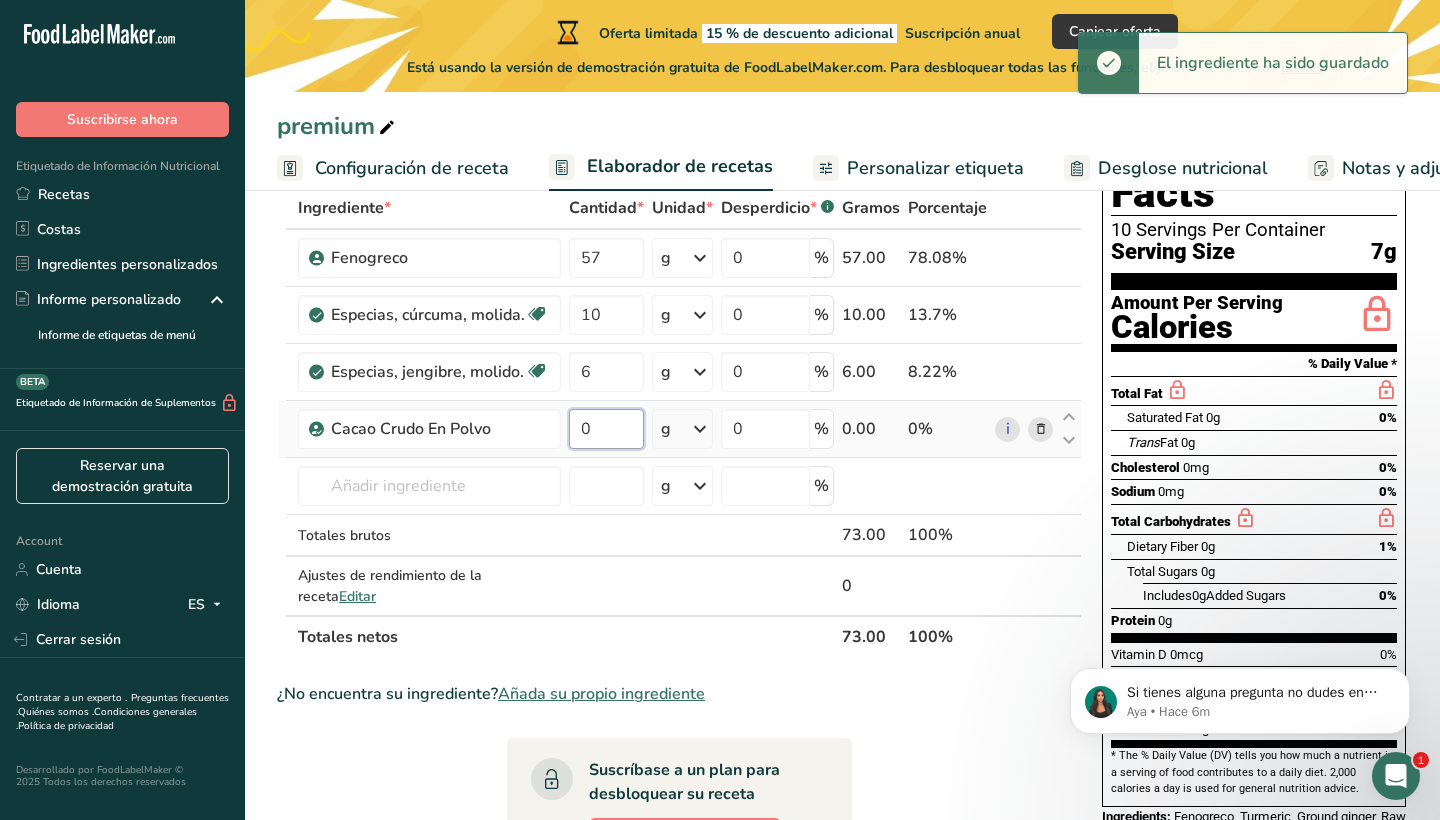 click on "0" at bounding box center (606, 429) 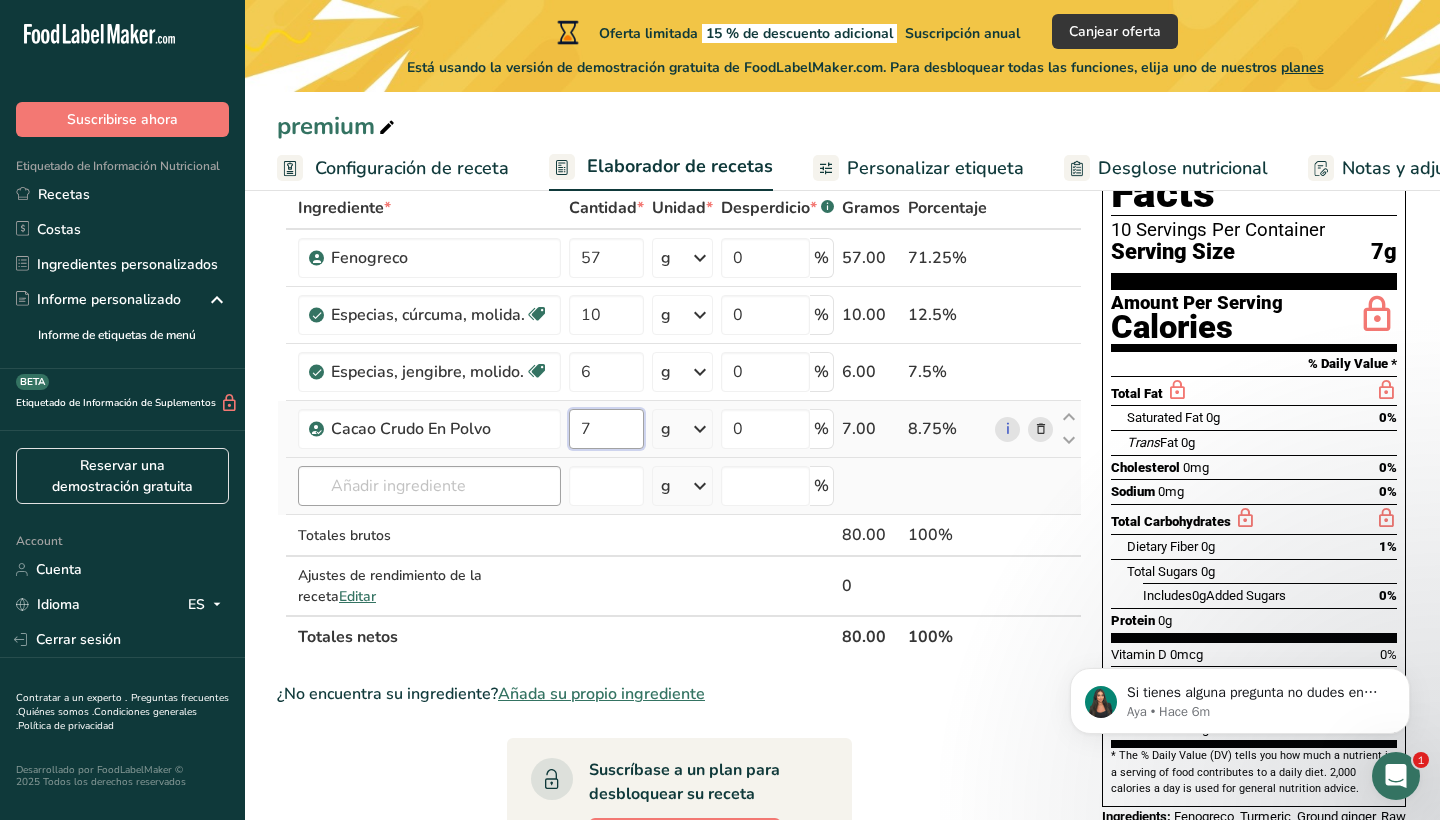 type on "7" 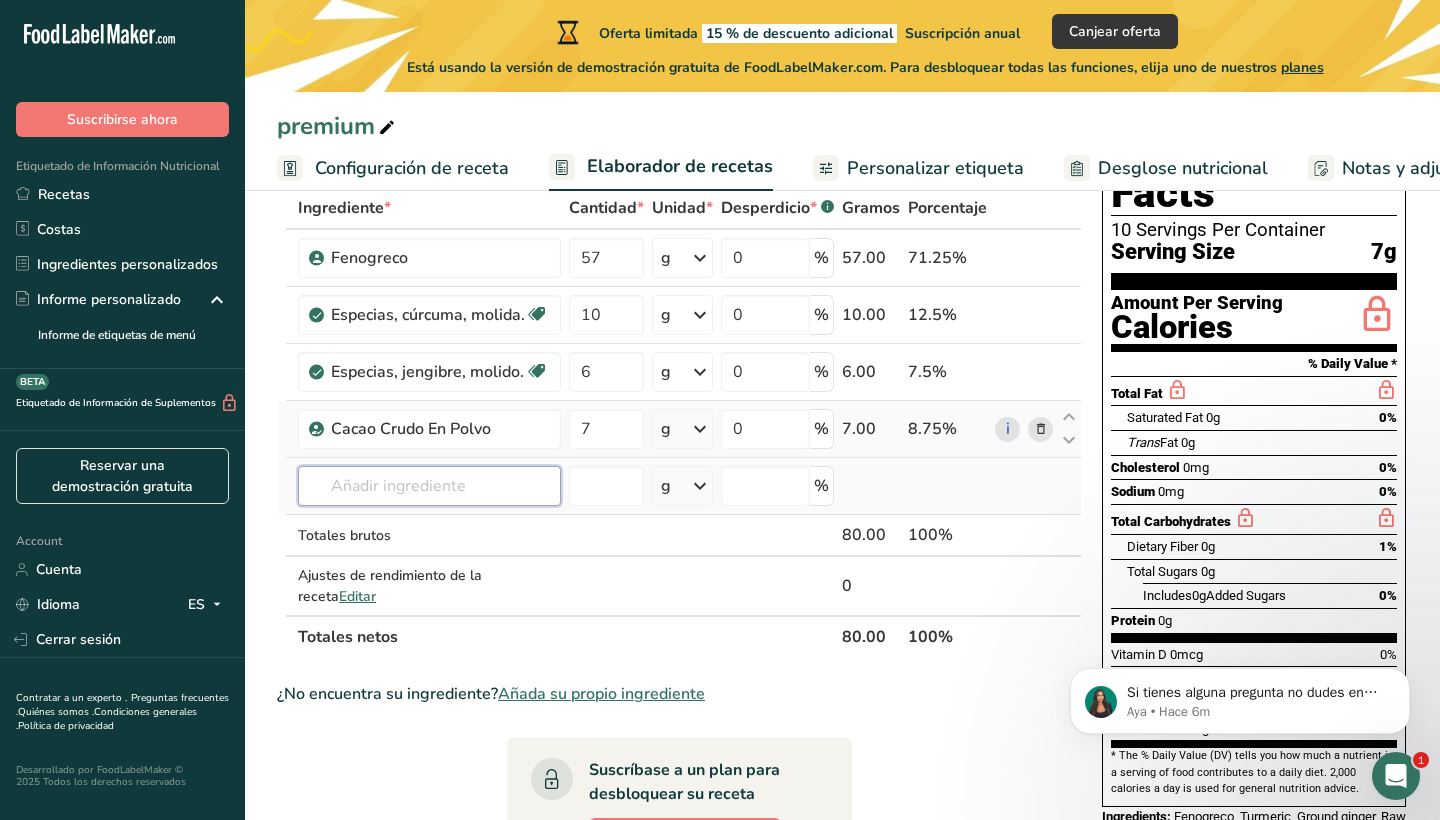 click on "Ingrediente *
Cantidad *
Unidad *
Desperdicio *   .a-a{fill:#347362;}.b-a{fill:#fff;}          Gramos
Porcentaje
Fenogreco
57
g
Unidades de peso
g
kg
mg
Ver más
Unidades de volumen
litro
mL
onza líquida
Ver más
0
%
57.00
71.25%
Especias, cúrcuma, molida.
Fuente de antioxidantes
Libre de lácteos
Libre de gluten
Vegano
Vegetariano
Libre de soja
10
g
Porciones
1 tsp
1 tbsp
Unidades de peso
g
kg
mg" at bounding box center [679, 422] 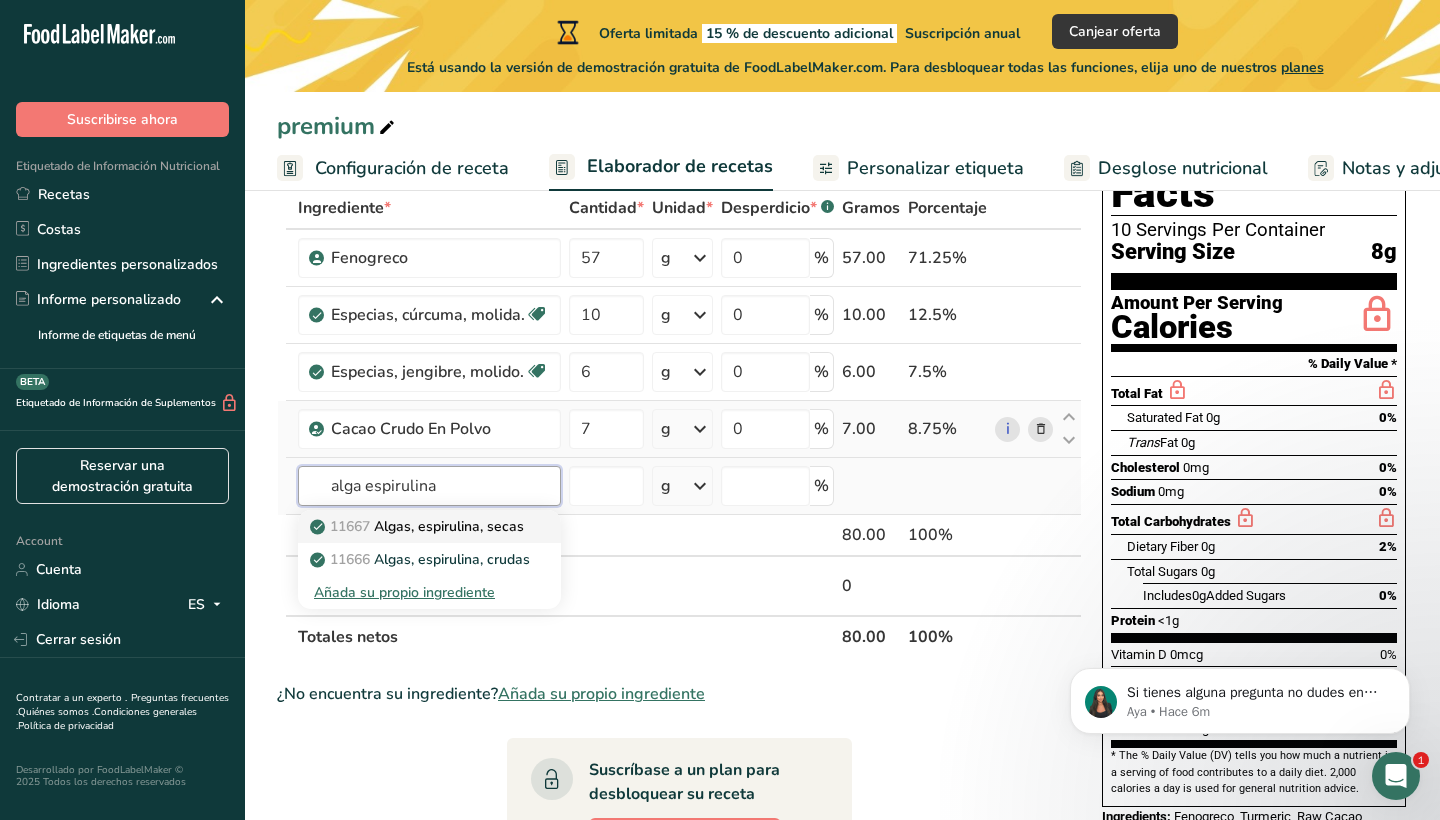 type on "alga espirulina" 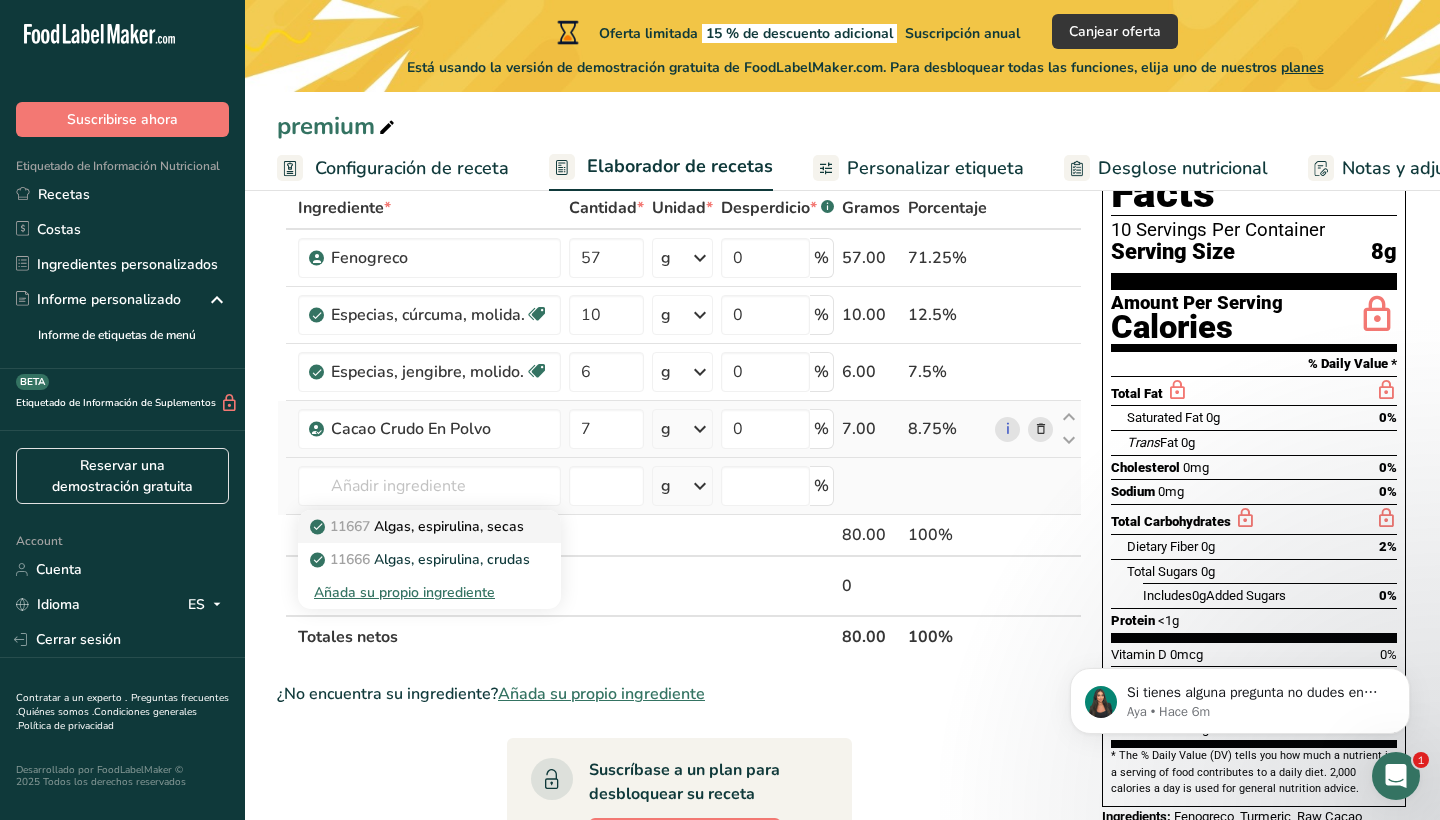 click on "11667
Algas, espirulina, secas" at bounding box center [419, 526] 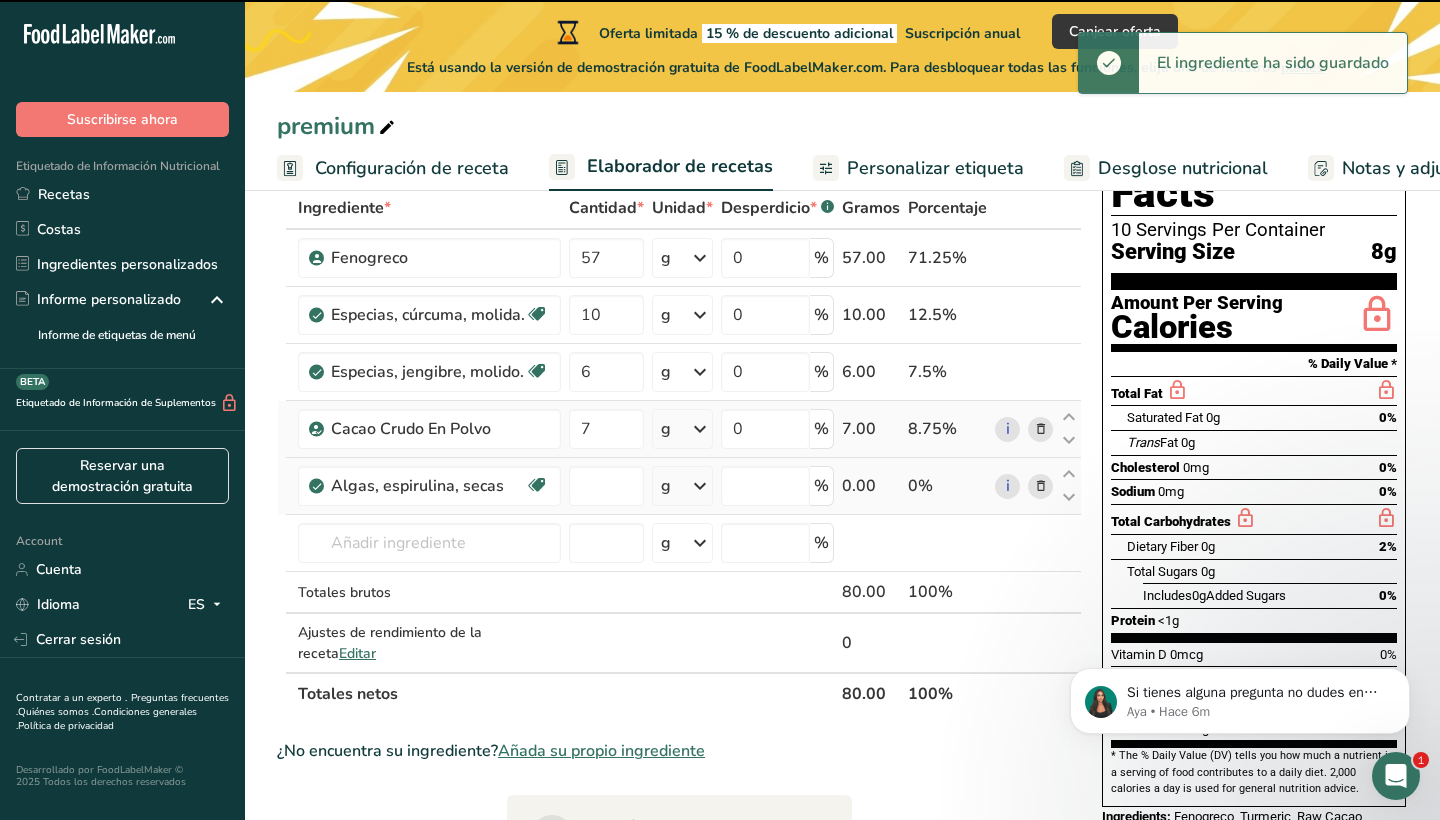 type on "0" 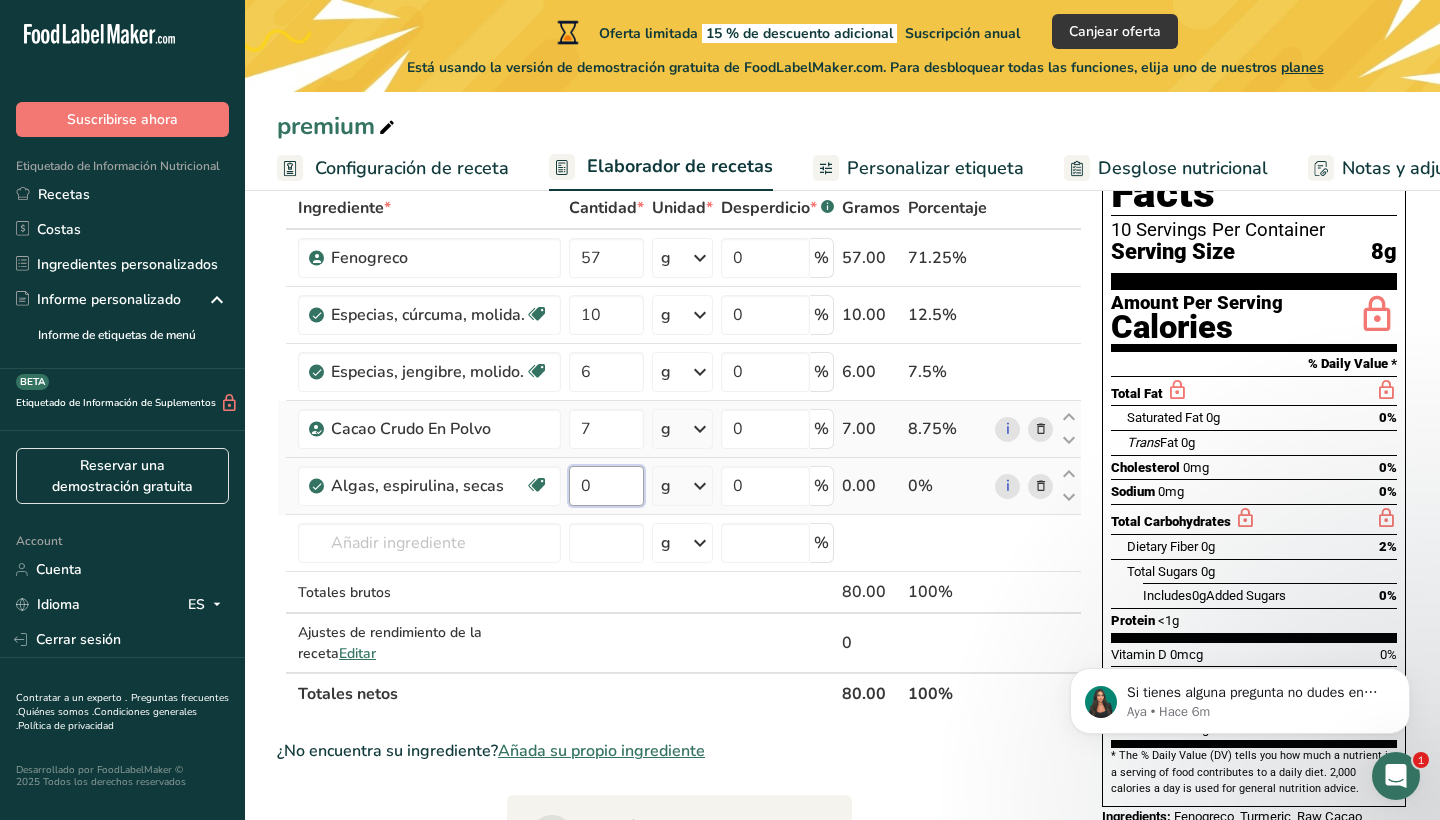 click on "0" at bounding box center (606, 486) 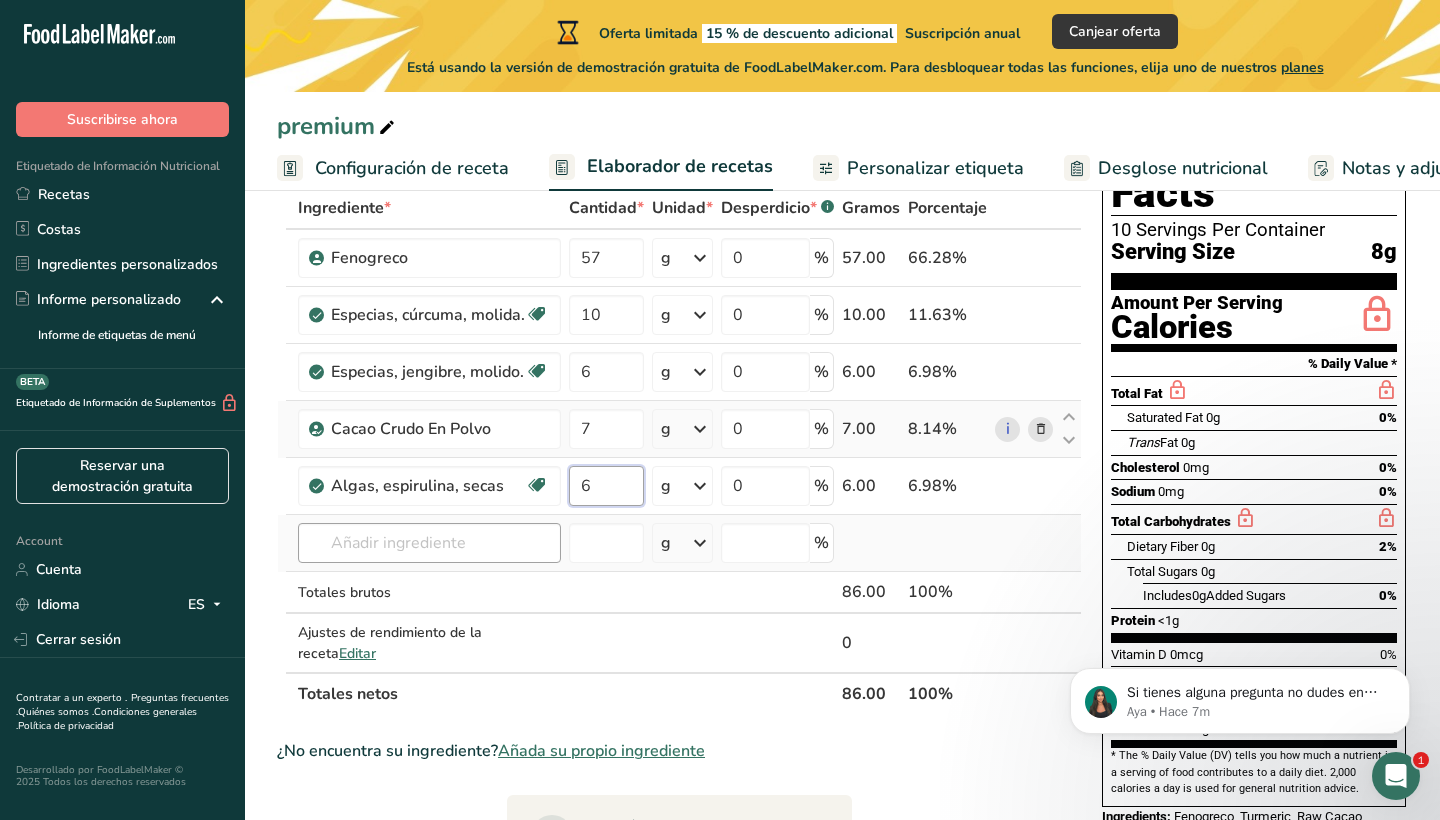 type on "6" 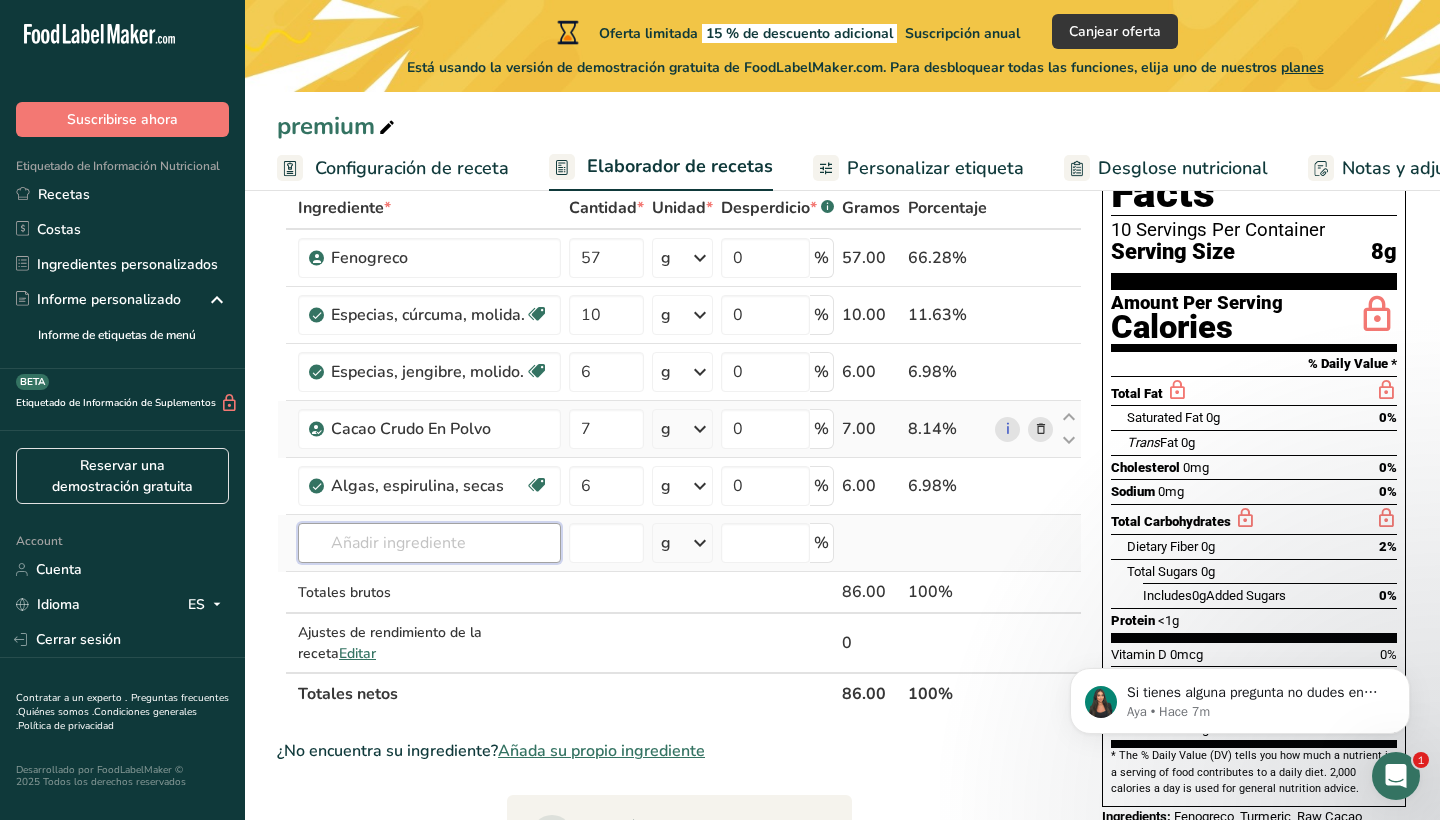 click on "Ingrediente *
Cantidad *
Unidad *
Desperdicio *   .a-a{fill:#347362;}.b-a{fill:#fff;}          Gramos
Porcentaje
Fenogreco
57
g
Unidades de peso
g
kg
mg
Ver más
Unidades de volumen
litro
mL
onza líquida
Ver más
0
%
57.00
66.28%
Especias, cúrcuma, molida.
Fuente de antioxidantes
Libre de lácteos
Libre de gluten
Vegano
Vegetariano
Libre de soja
10
g
Porciones
1 tsp
1 tbsp
Unidades de peso
g
kg
mg" at bounding box center (679, 451) 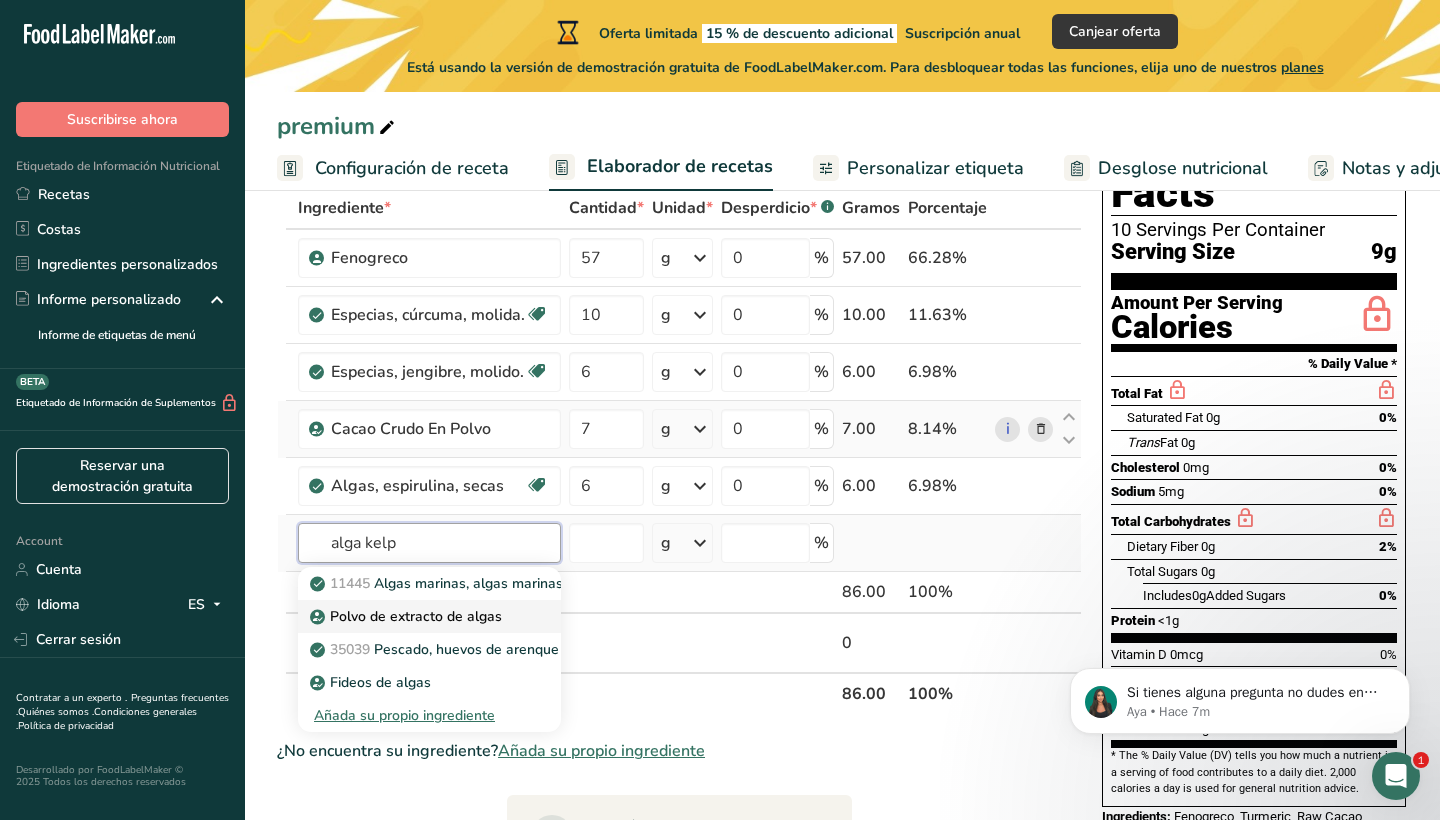 type on "alga kelp" 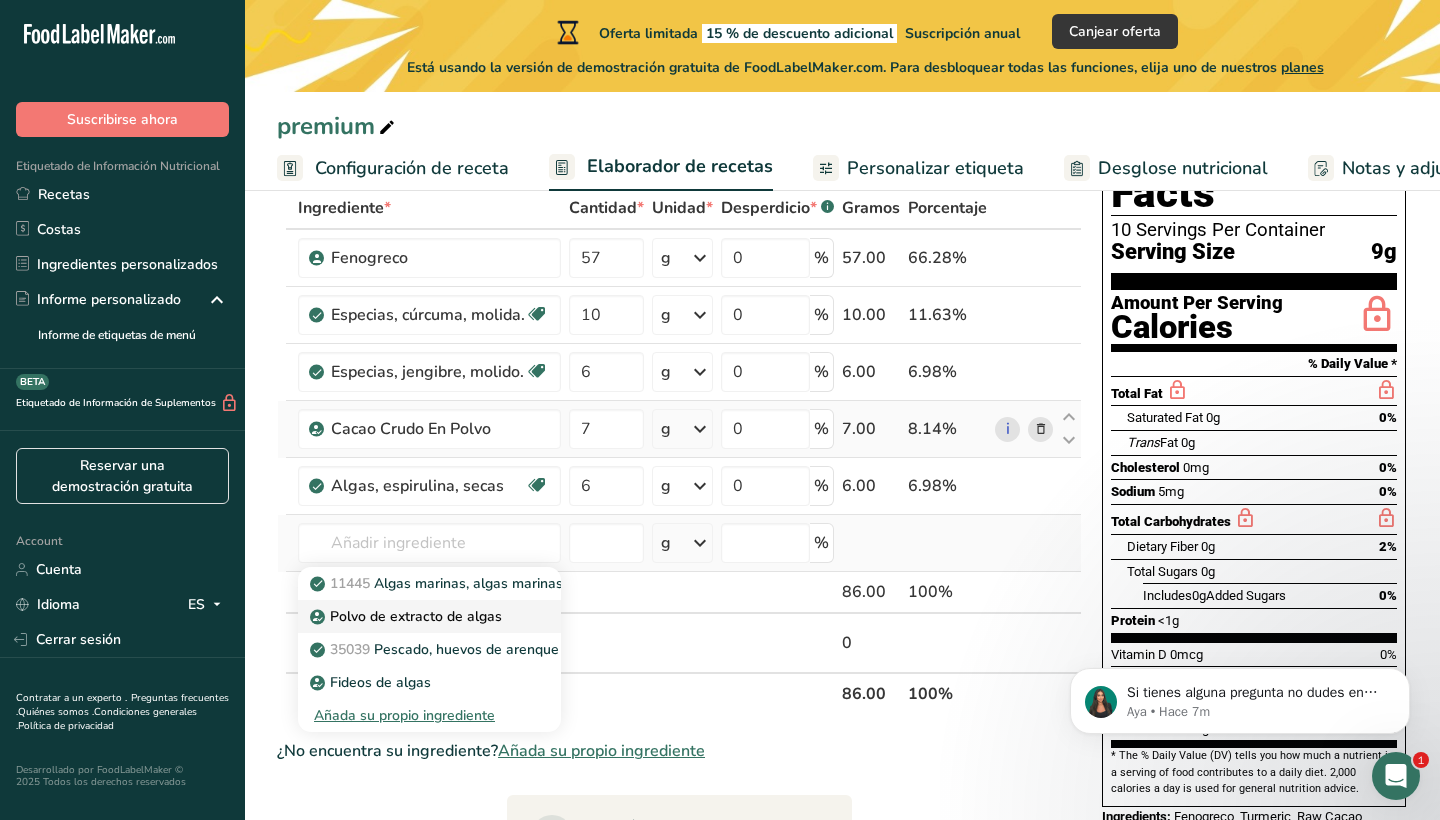 click on "Polvo de extracto de algas" at bounding box center (408, 616) 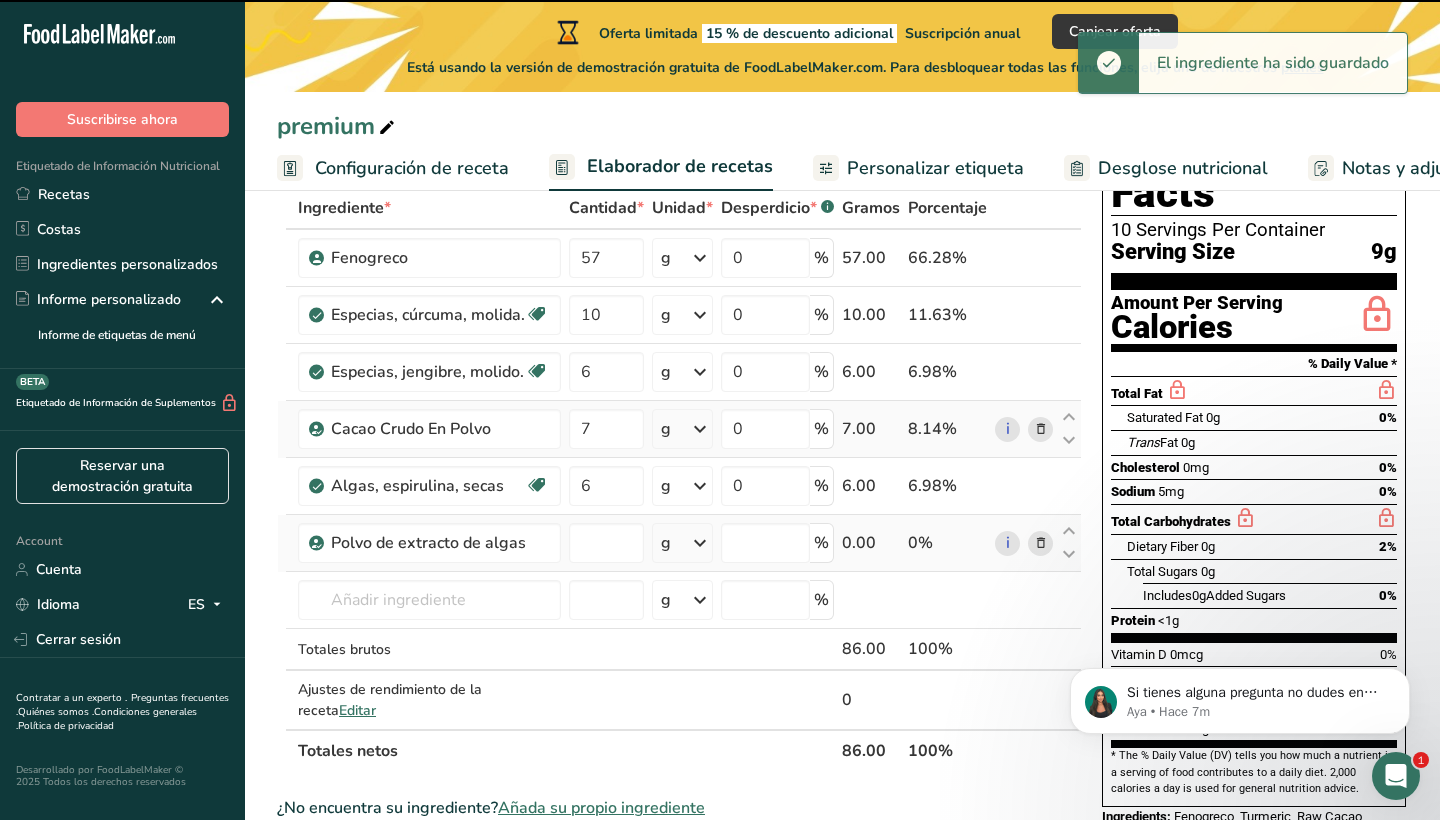 type on "0" 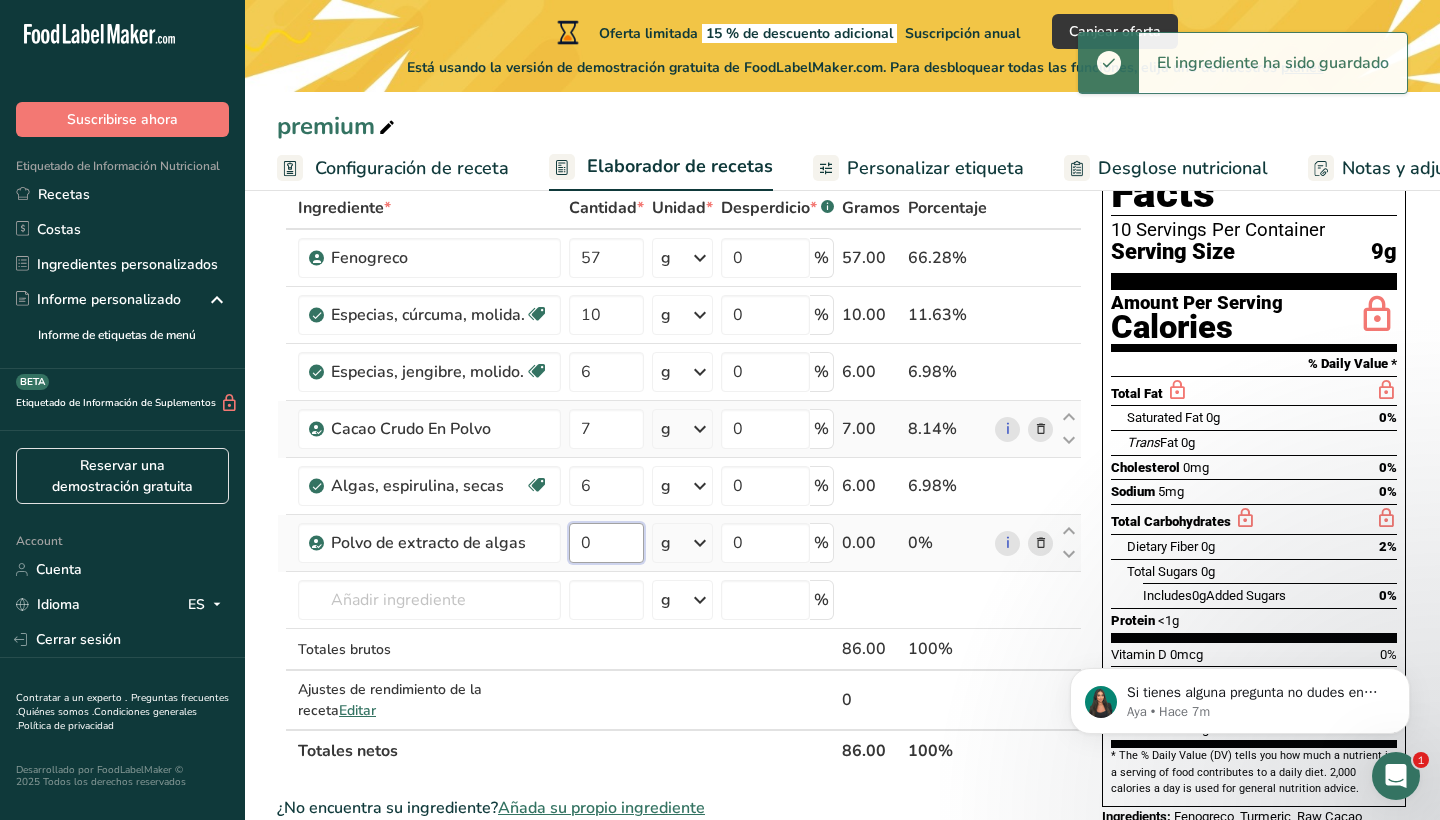 click on "0" at bounding box center [606, 543] 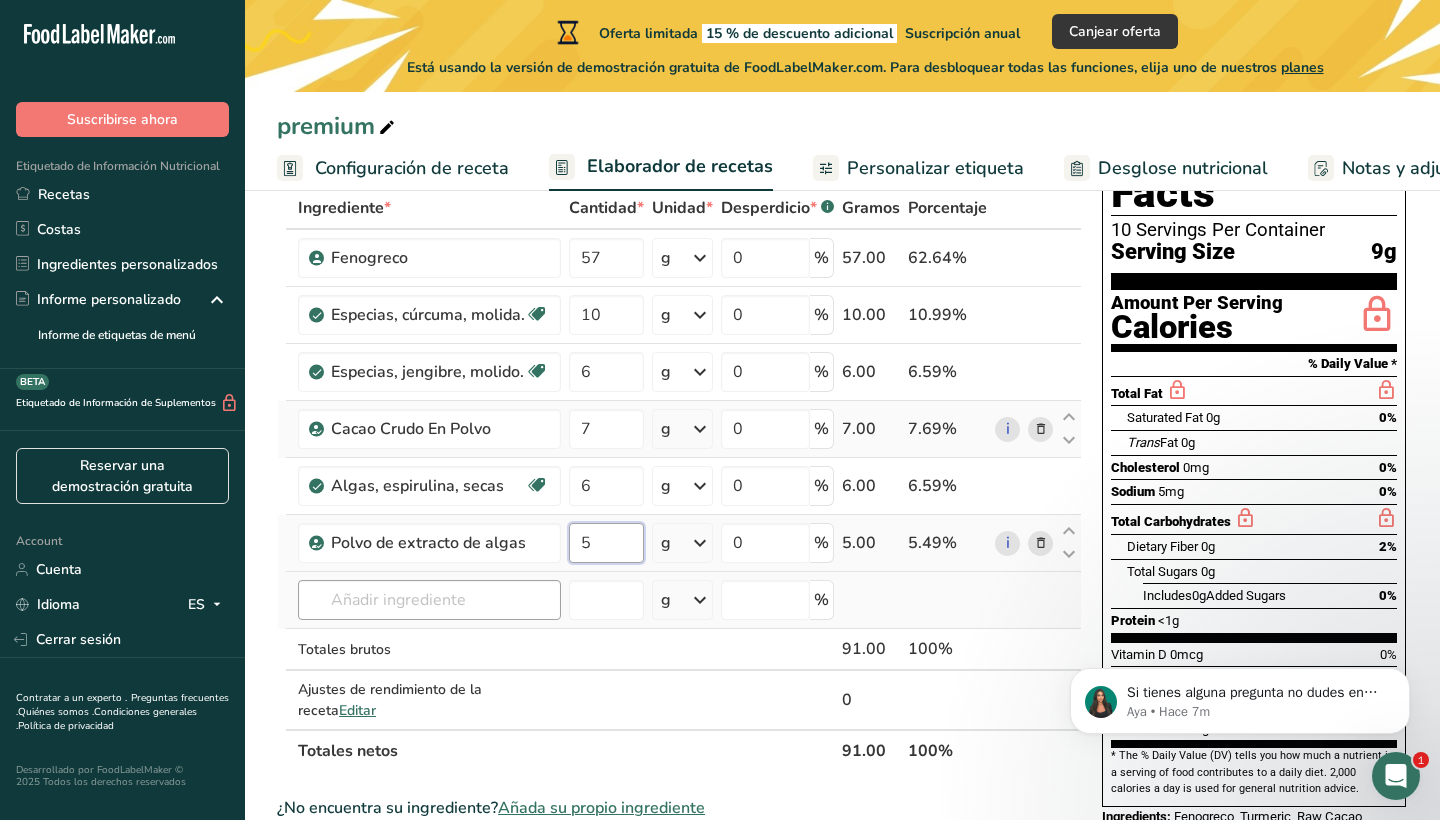 type on "5" 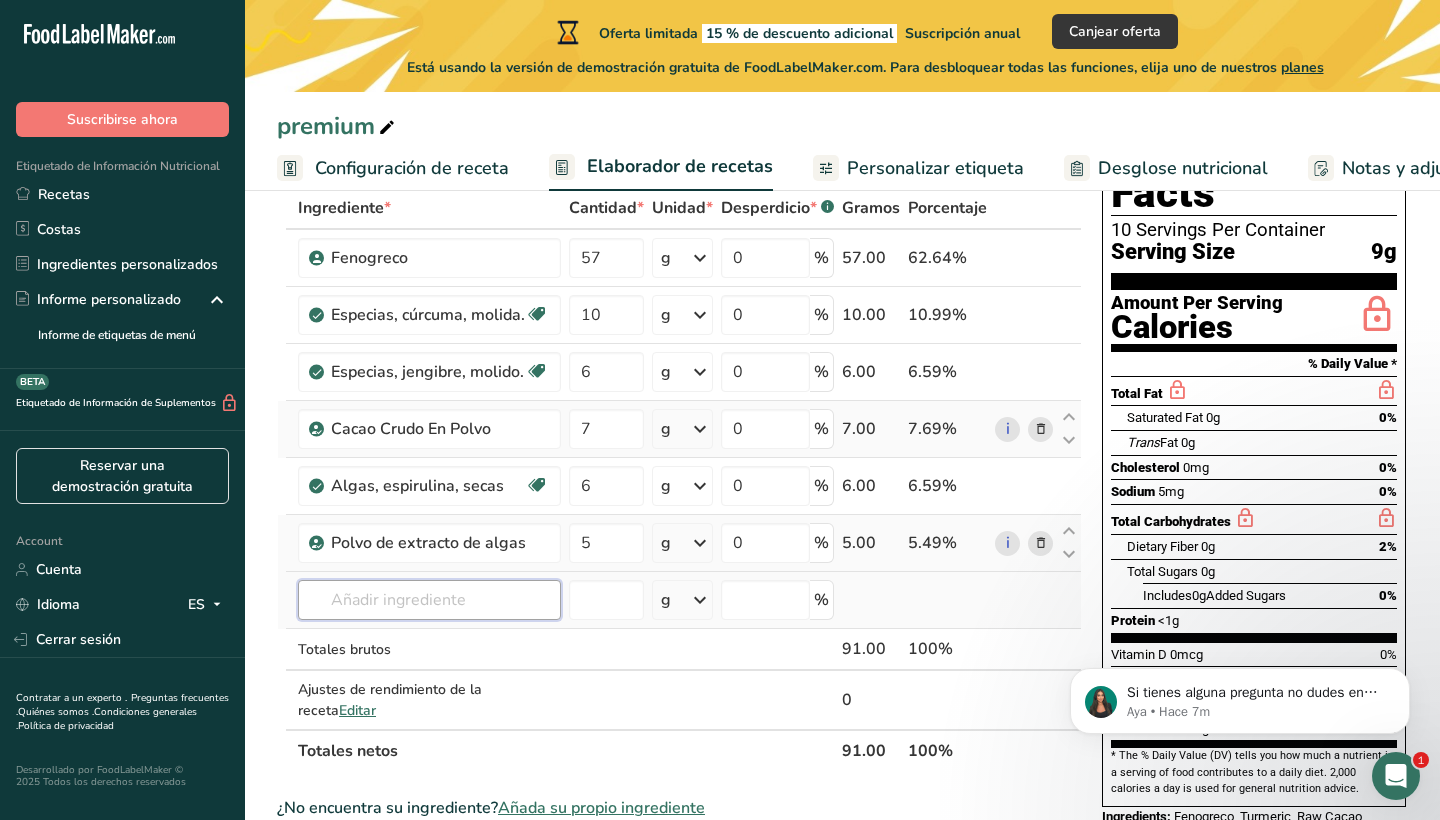click on "Ingrediente *
Cantidad *
Unidad *
Desperdicio *   .a-a{fill:#347362;}.b-a{fill:#fff;}          Gramos
Porcentaje
Fenogreco
57
g
Unidades de peso
g
kg
mg
Ver más
Unidades de volumen
litro
mL
onza líquida
Ver más
0
%
57.00
62.64%
Especias, cúrcuma, molida.
Fuente de antioxidantes
Libre de lácteos
Libre de gluten
Vegano
Vegetariano
Libre de soja
10
g
Porciones
1 tsp
1 tbsp
Unidades de peso
g
kg
mg" at bounding box center (679, 479) 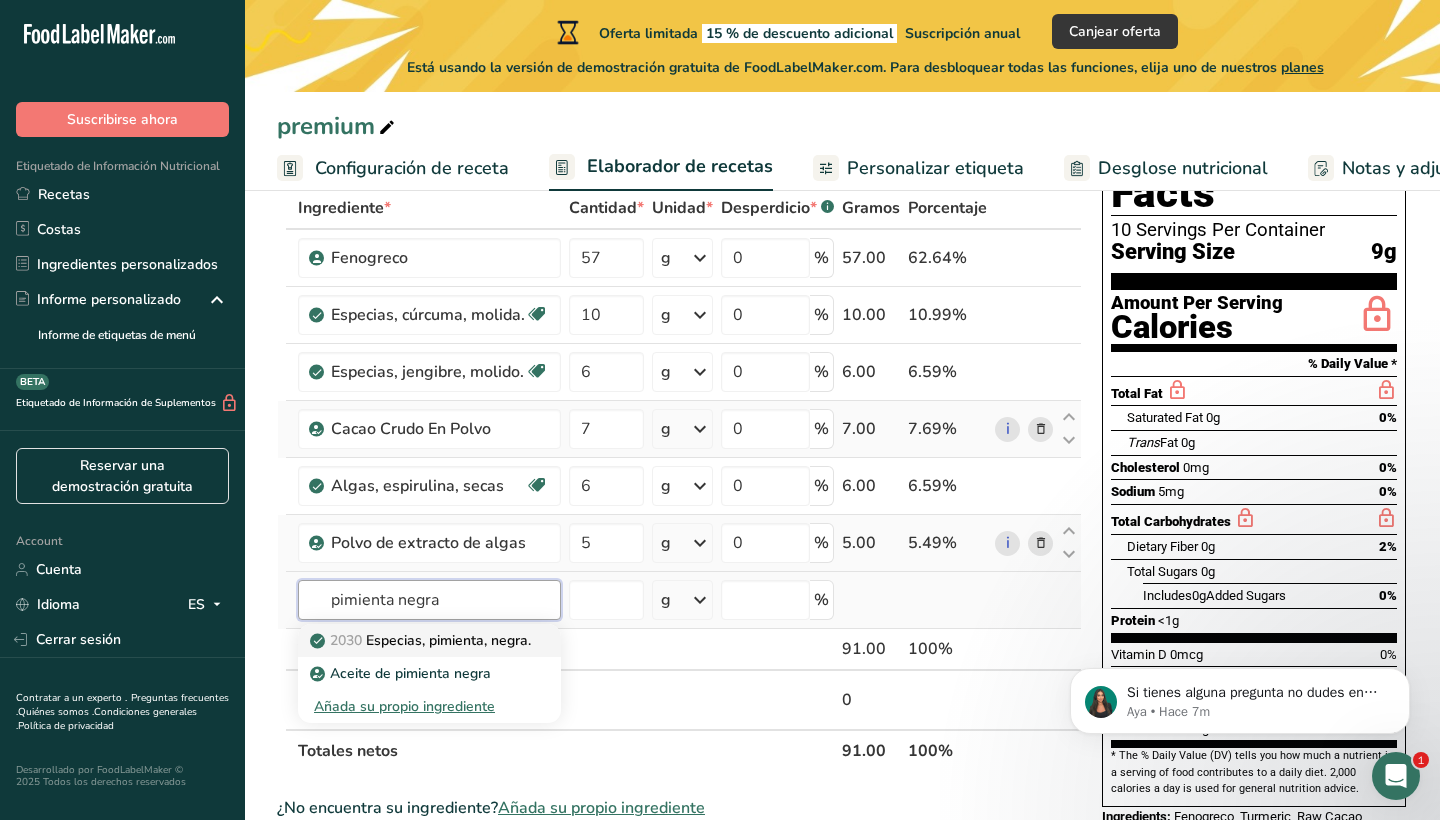 type on "pimienta negra" 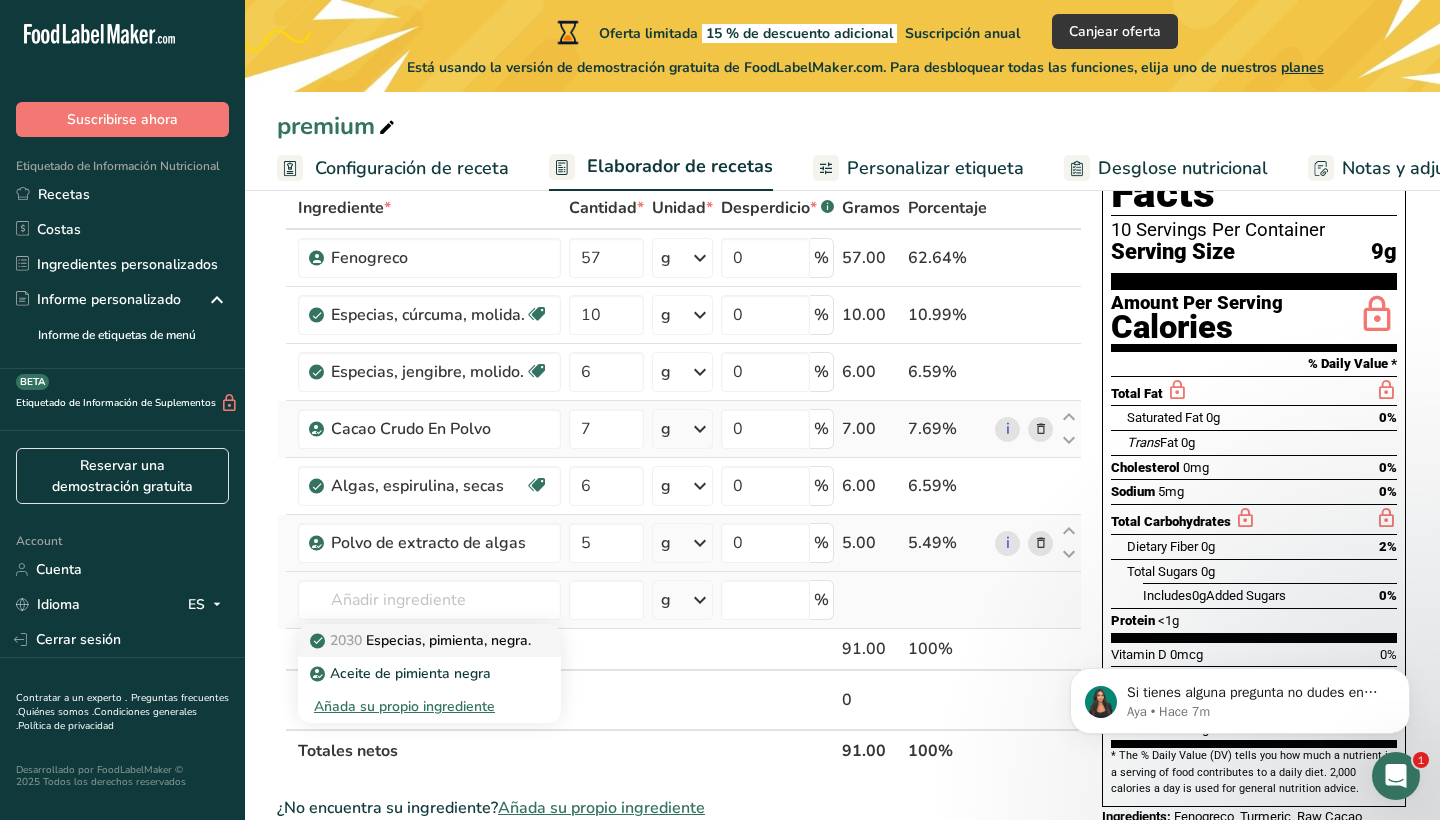 click on "2030
Especias, pimienta, negra." at bounding box center (422, 640) 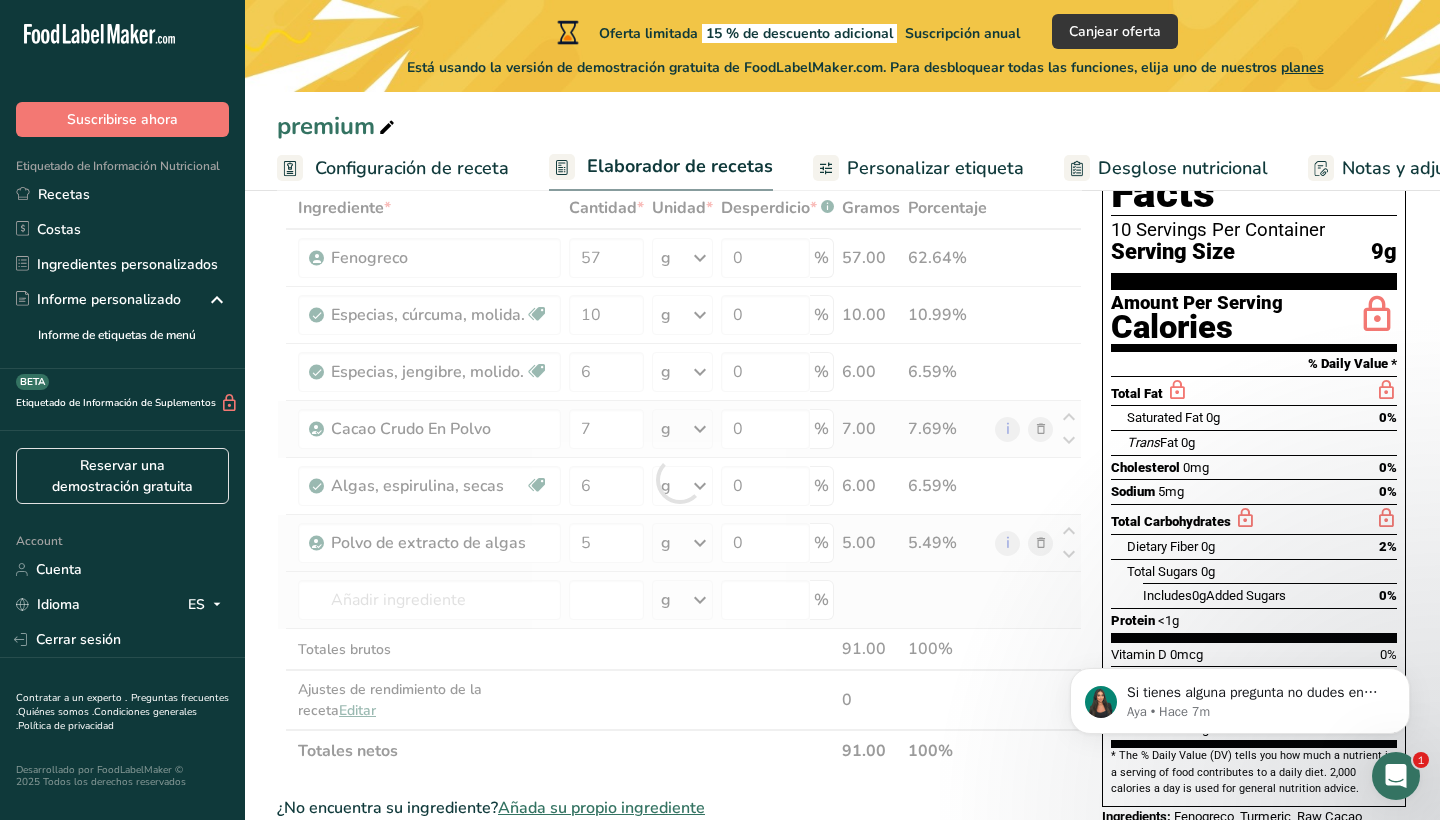 type on "Spices, pepper, black" 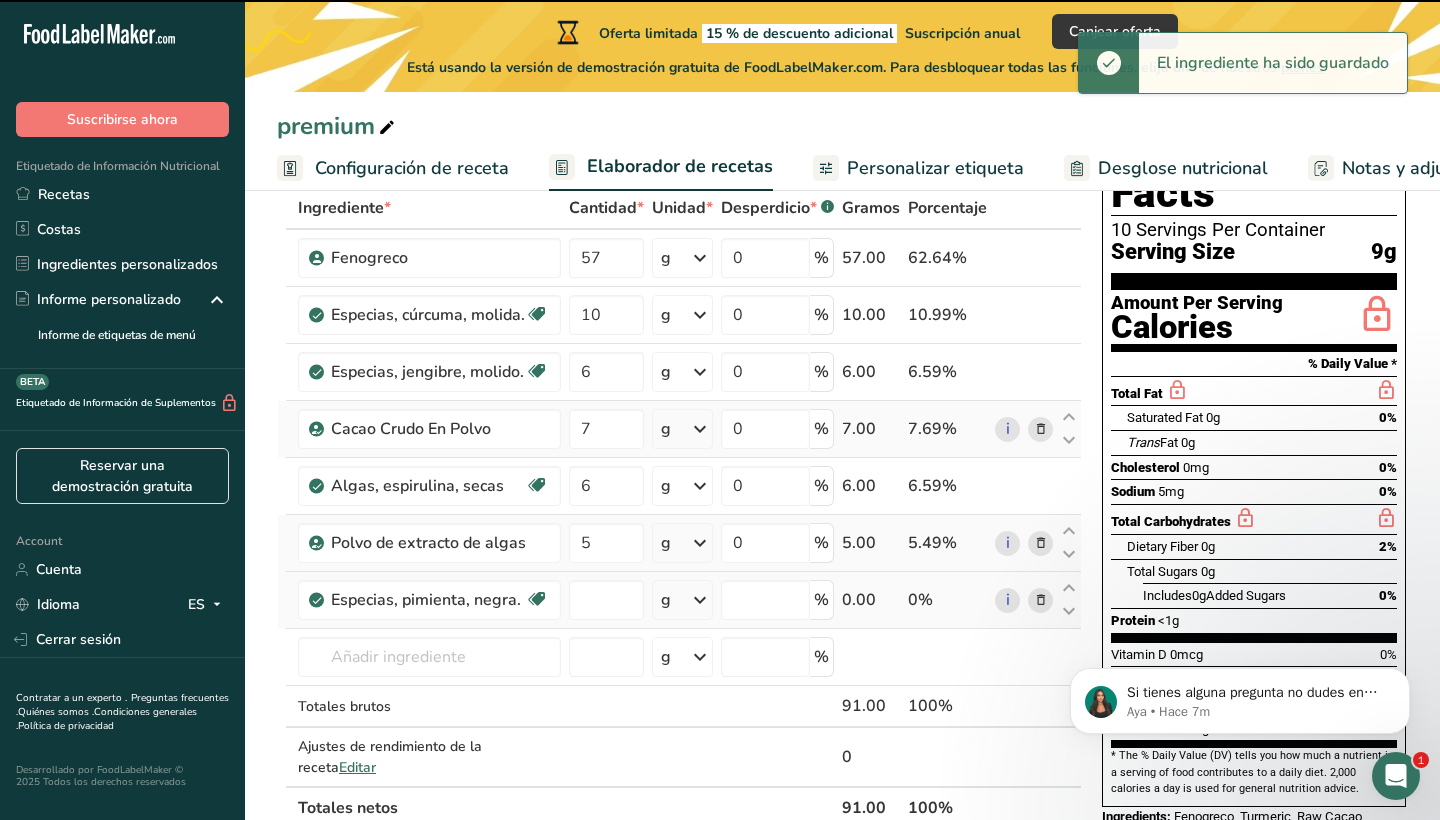 type on "0" 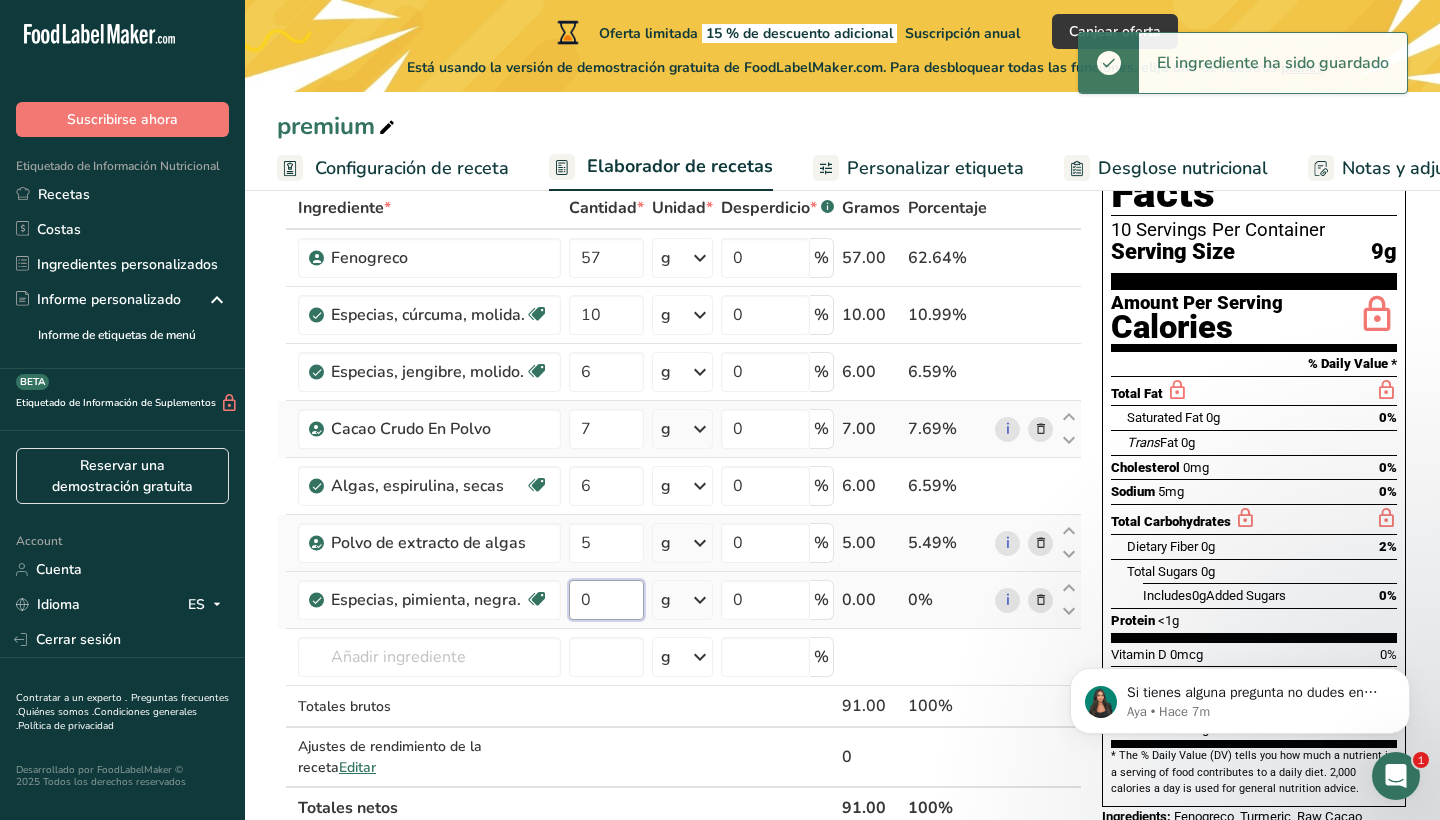 click on "0" at bounding box center (606, 600) 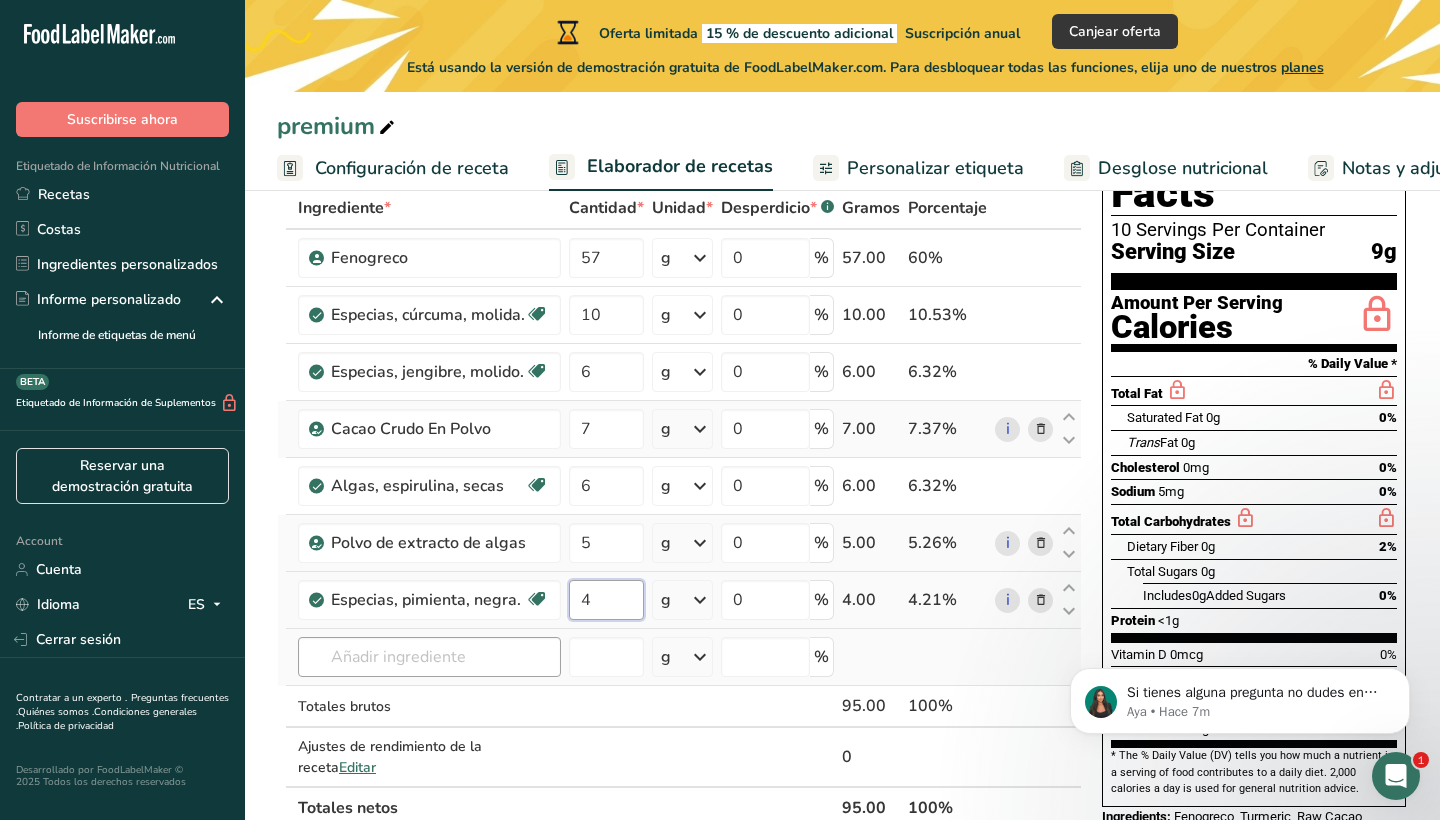 type on "4" 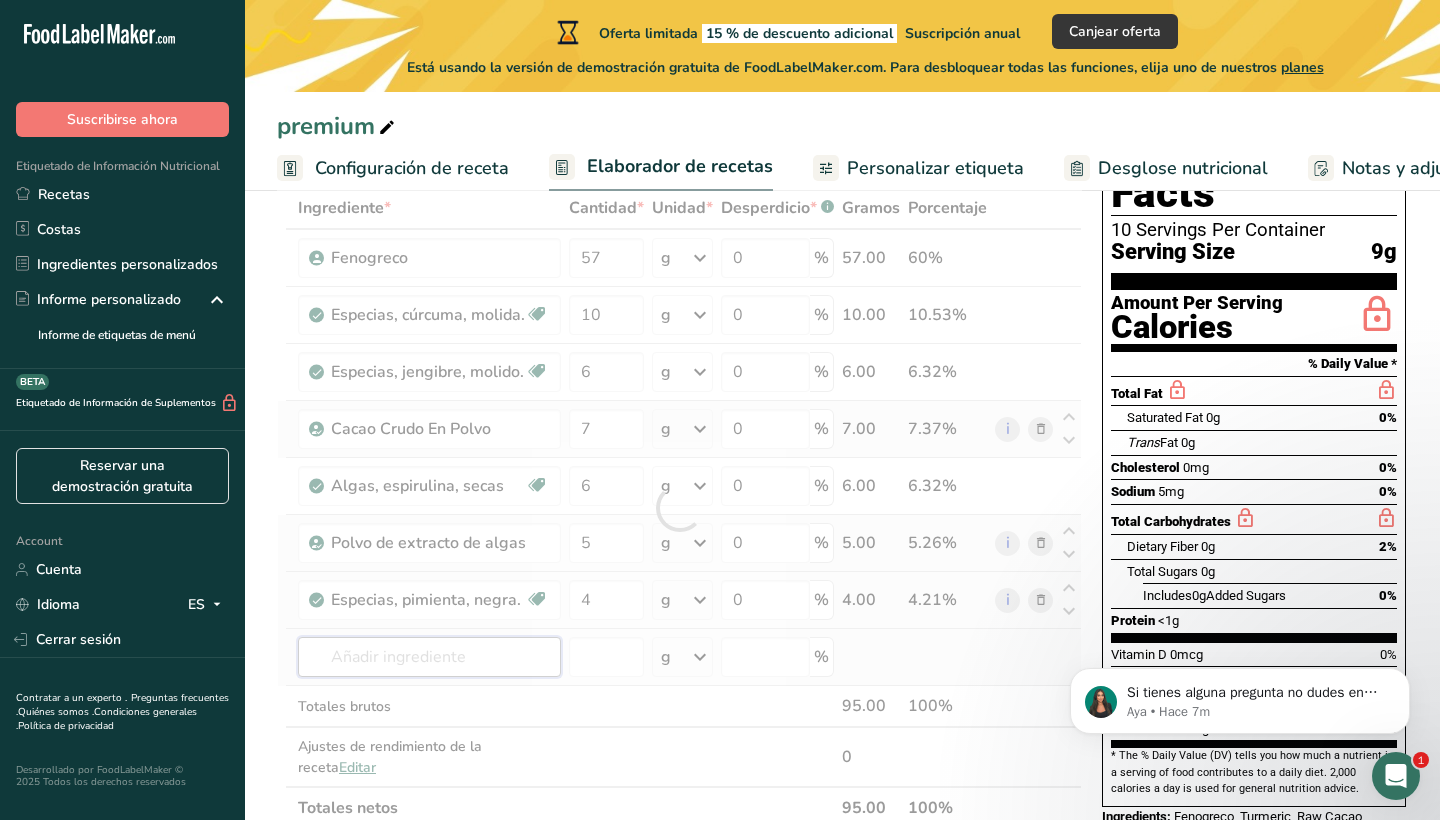 click on "Ingrediente *
Cantidad *
Unidad *
Desperdicio *   .a-a{fill:#347362;}.b-a{fill:#fff;}          Gramos
Porcentaje
Fenogreco
57
g
Unidades de peso
g
kg
mg
Ver más
Unidades de volumen
litro
mL
onza líquida
Ver más
0
%
57.00
60%
Especias, cúrcuma, molida.
Fuente de antioxidantes
Libre de lácteos
Libre de gluten
Vegano
Vegetariano
Libre de soja
10
g
Porciones
1 tsp
1 tbsp
Unidades de peso
g
kg
mg" at bounding box center (679, 508) 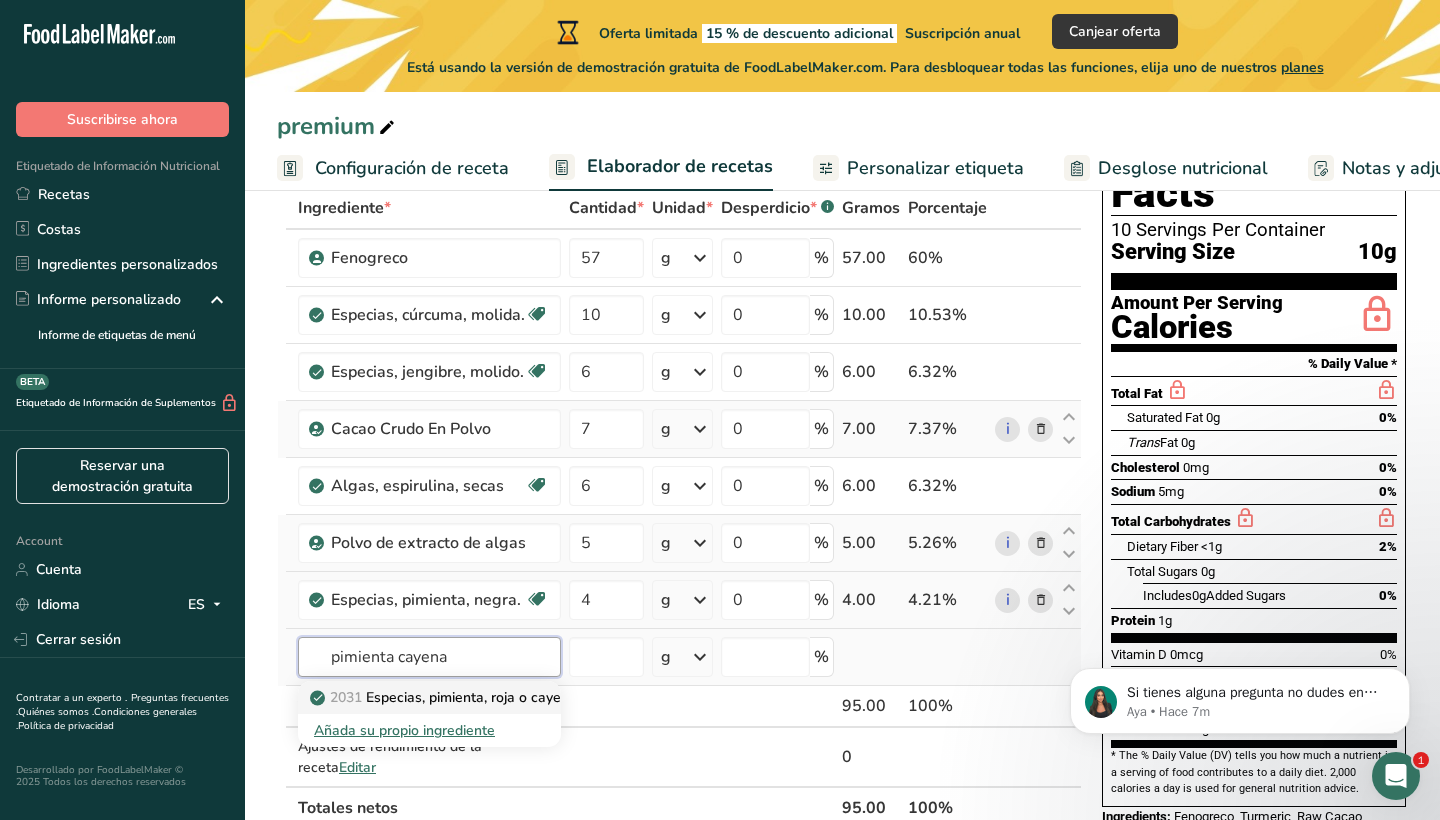 type on "pimienta cayena" 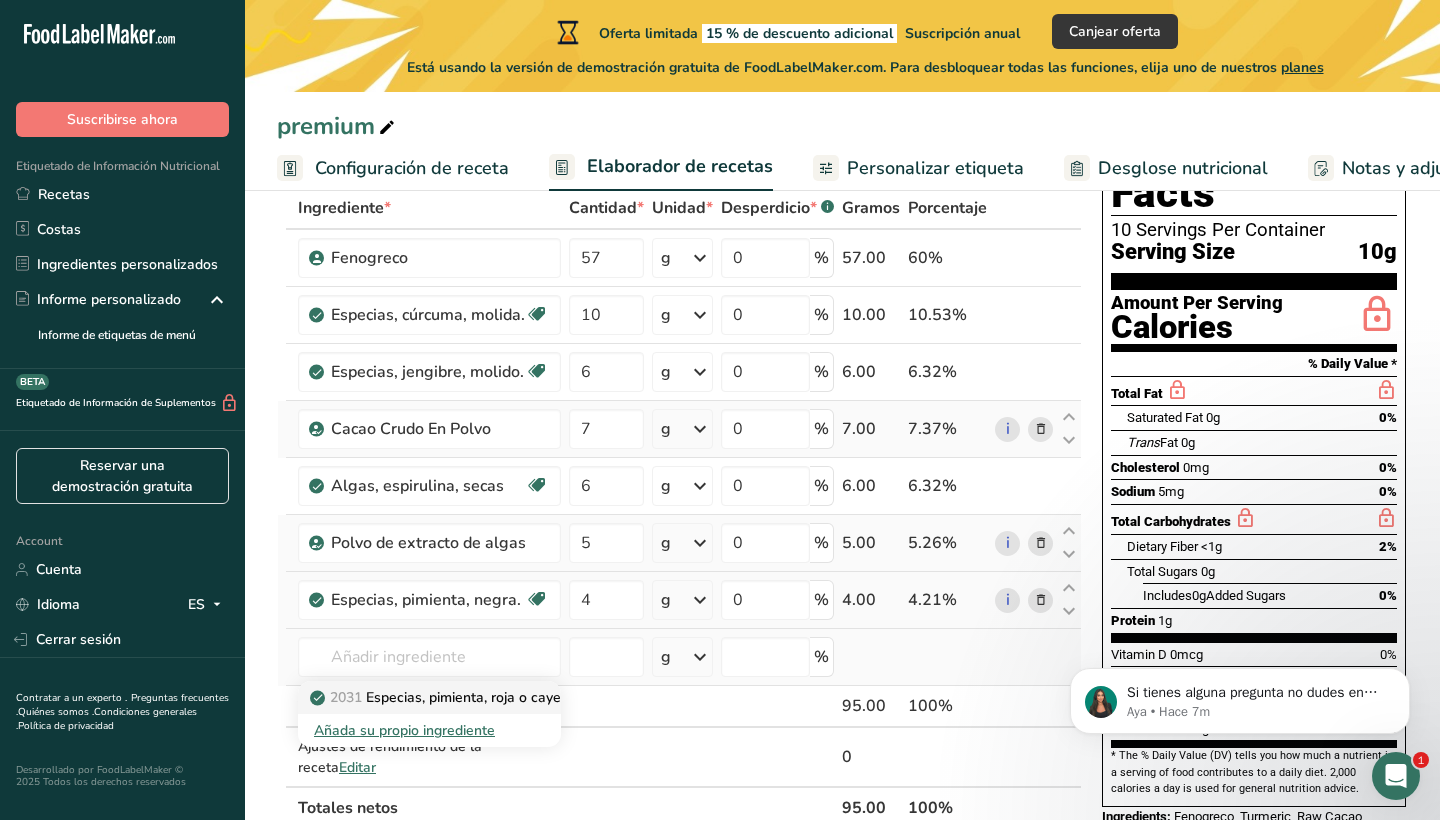click on "2031
Especias, pimienta, roja o cayena" at bounding box center (445, 697) 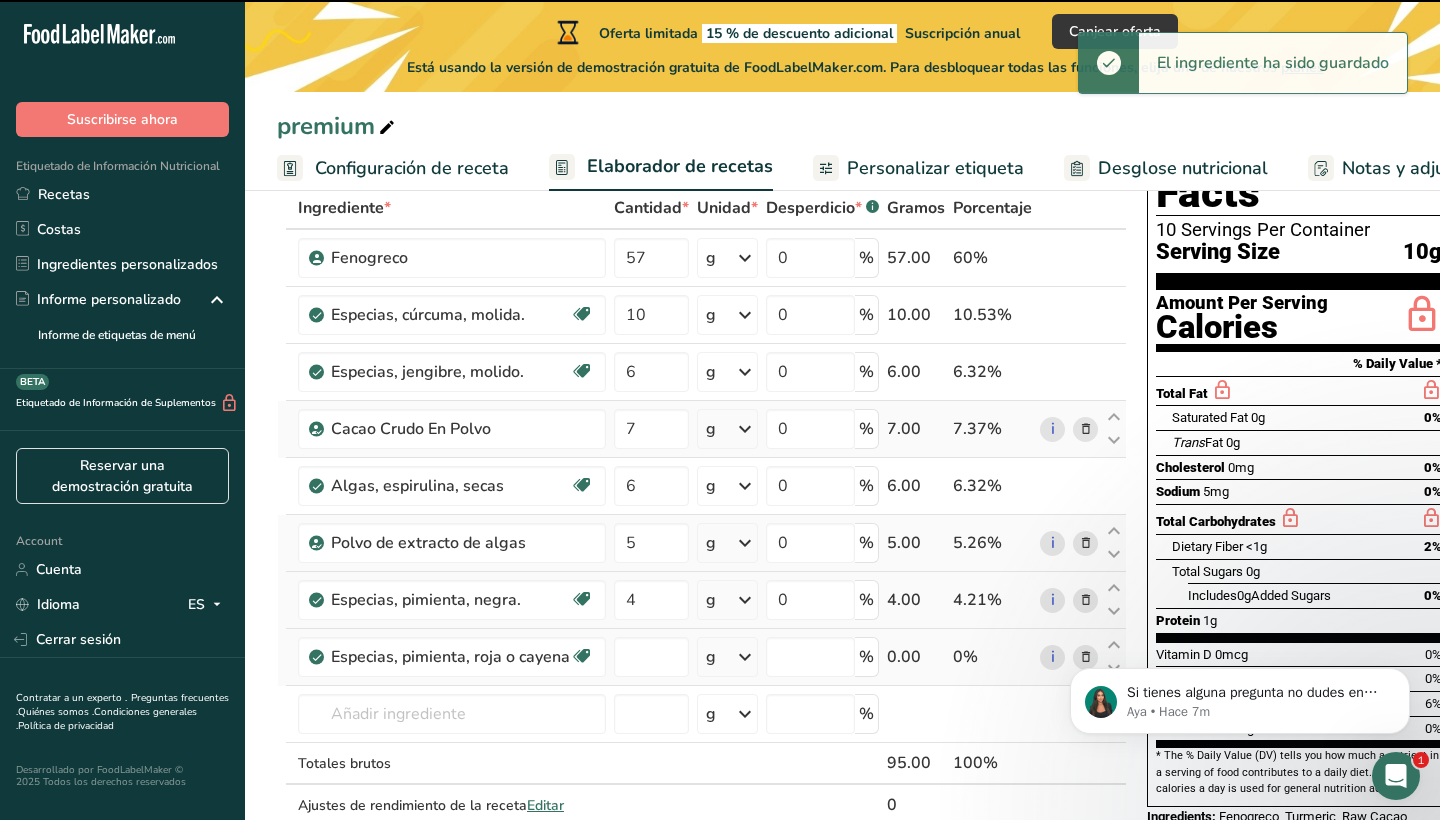 type on "0" 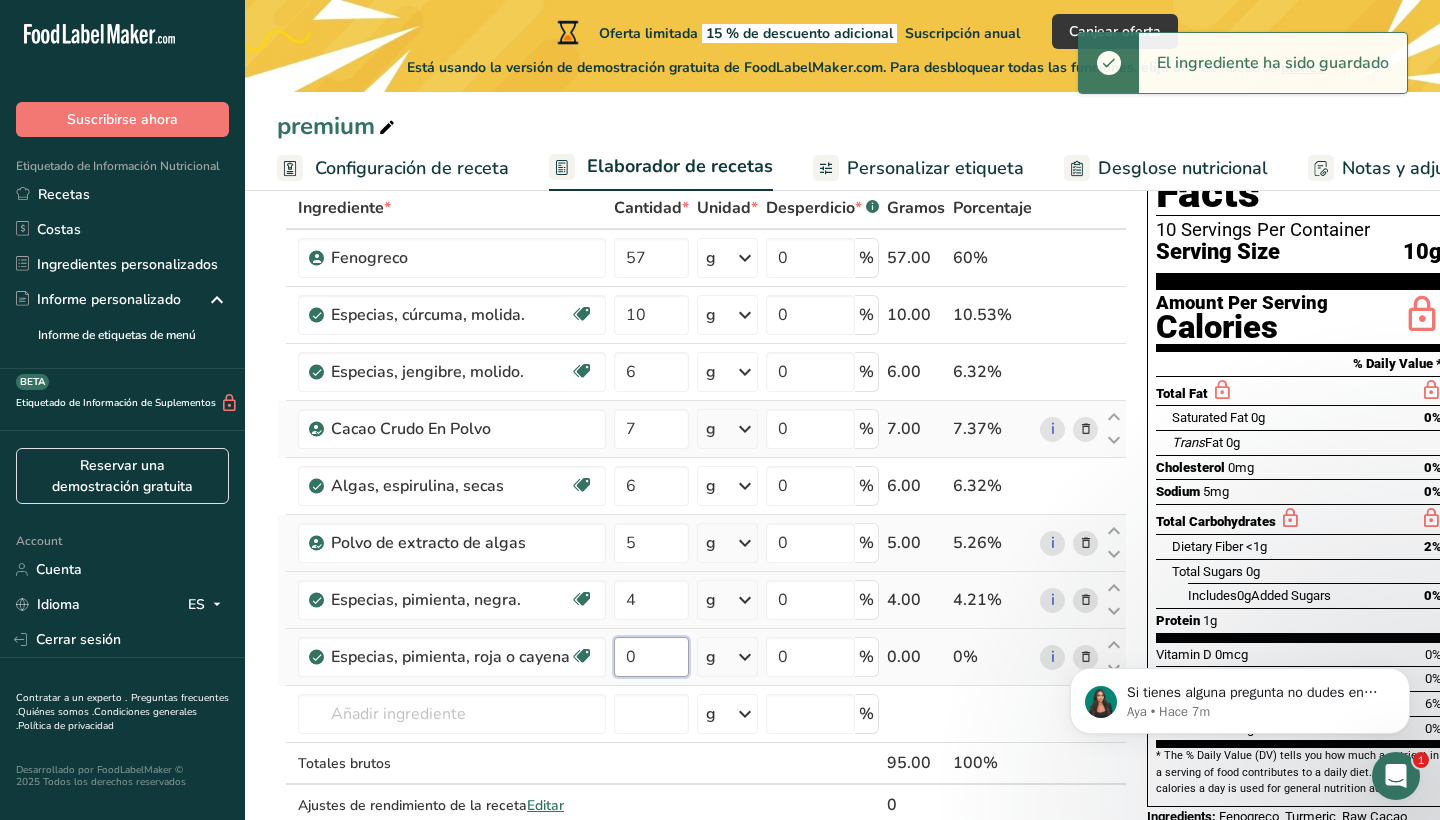 click on "0" at bounding box center (651, 657) 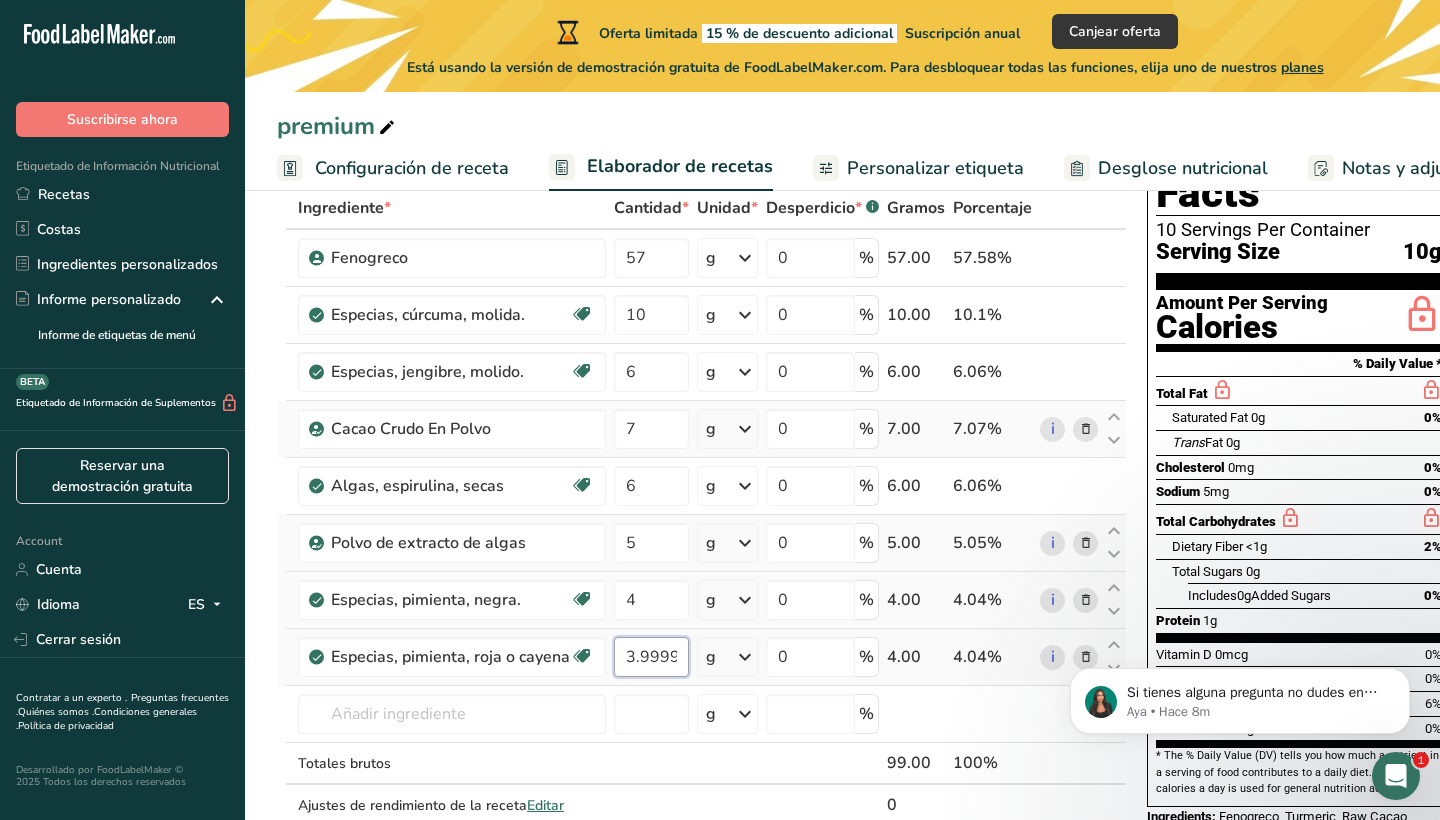 type on "3.999984" 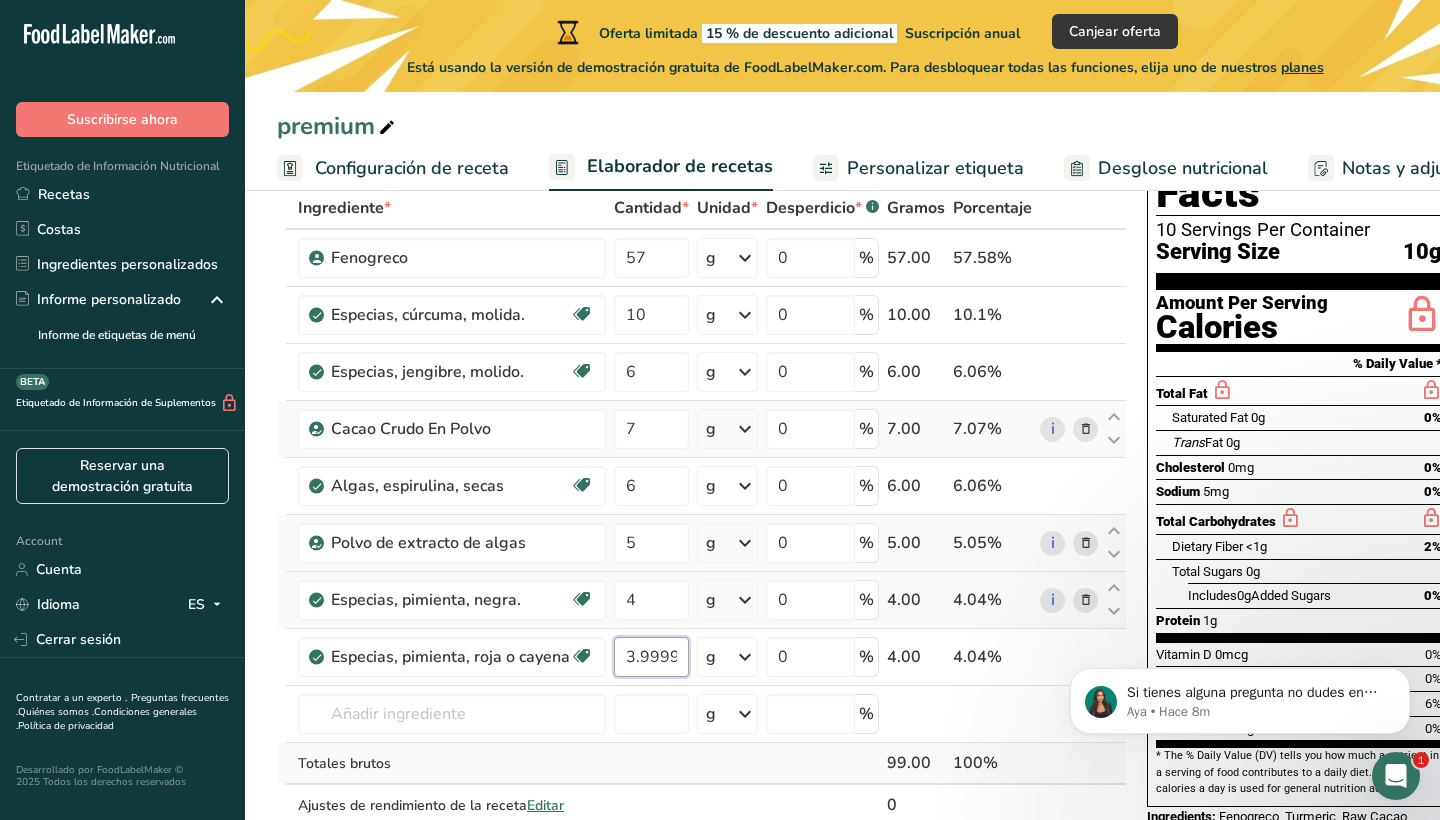 scroll, scrollTop: 194, scrollLeft: 0, axis: vertical 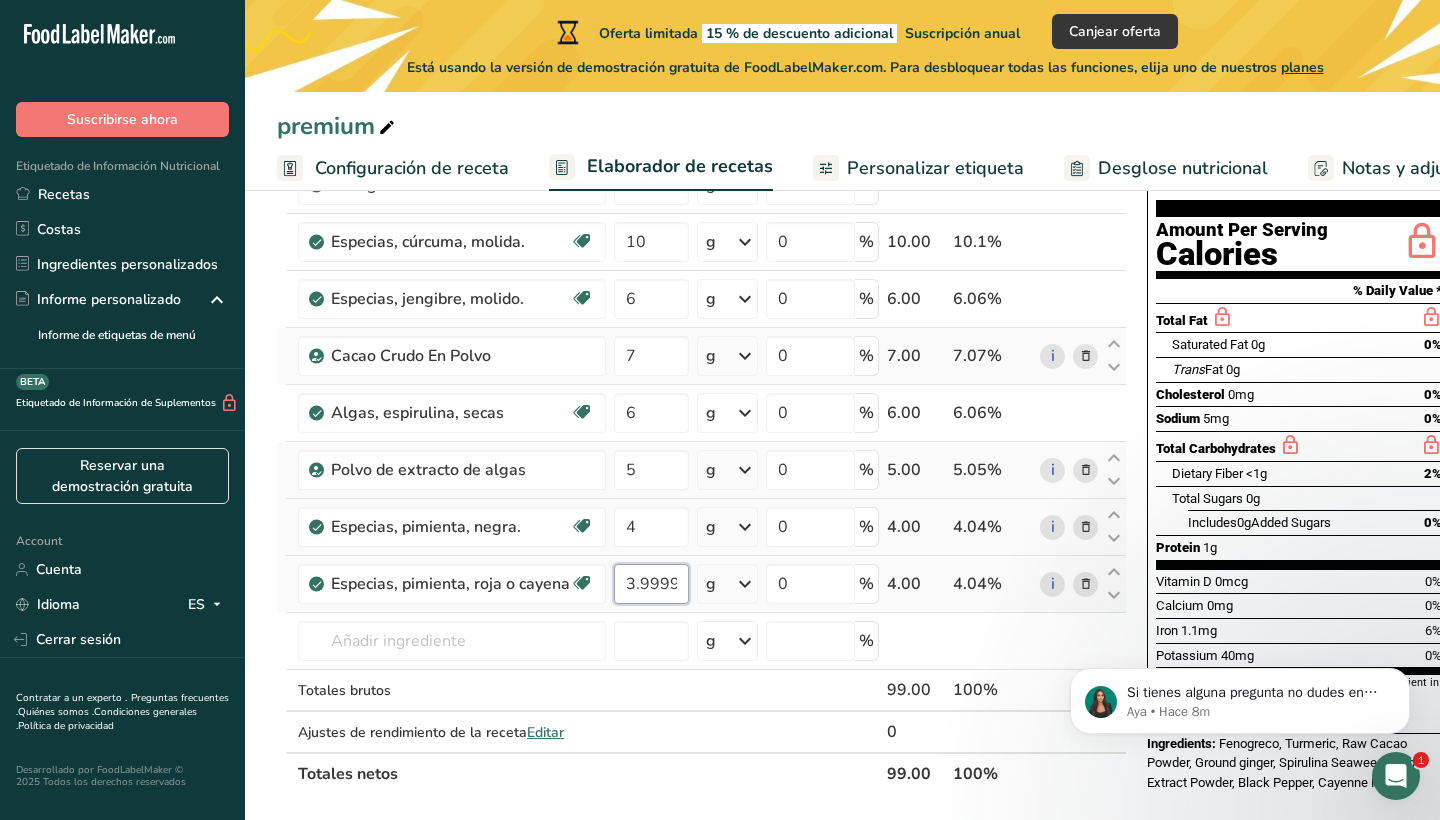 click on "3.999984" at bounding box center (651, 584) 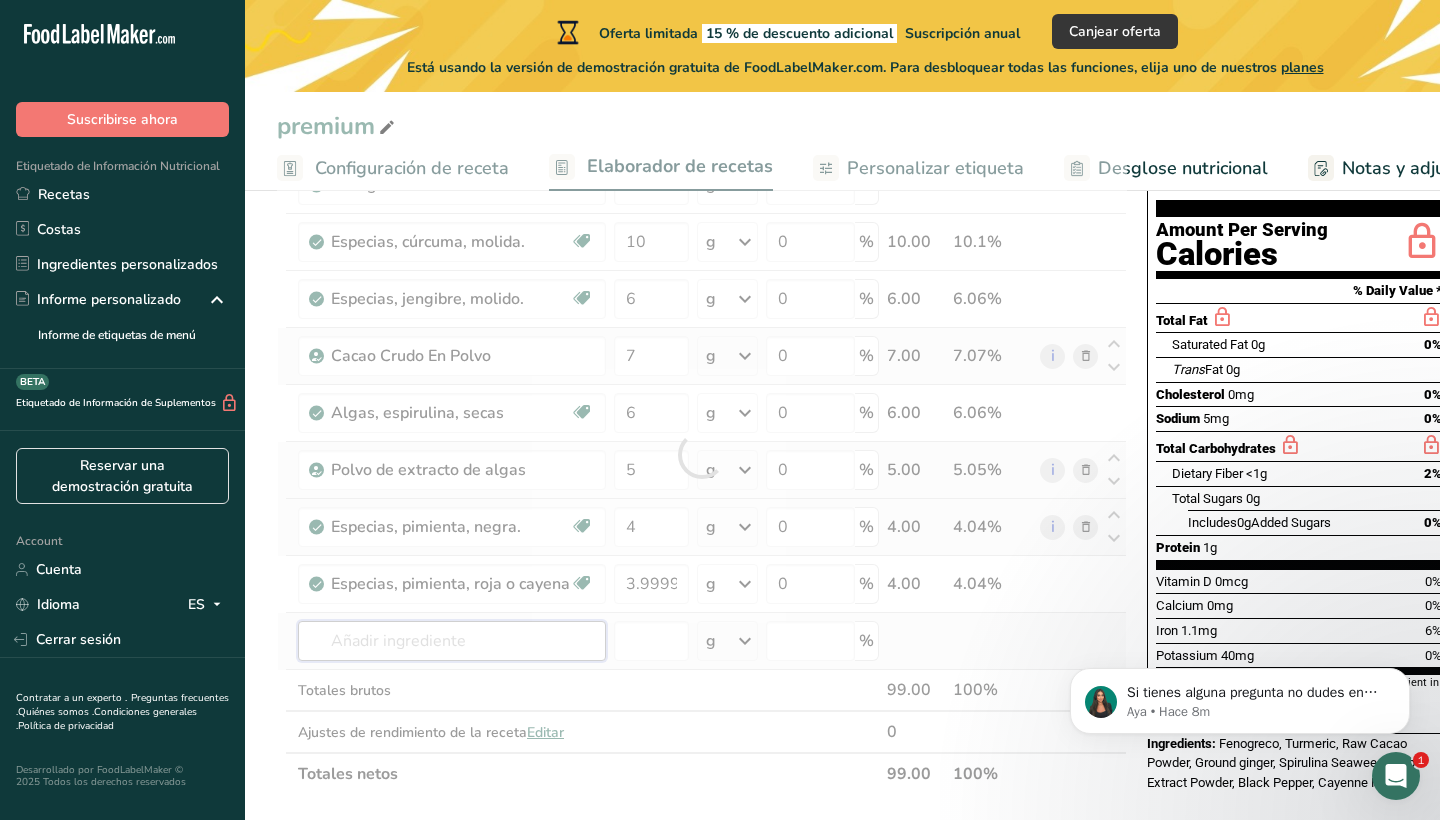 click on "Ingrediente *
Cantidad *
Unidad *
Desperdicio *   .a-a{fill:#347362;}.b-a{fill:#fff;}          Gramos
Porcentaje
Fenogreco
57
g
Unidades de peso
g
kg
mg
Ver más
Unidades de volumen
litro
mL
onza líquida
Ver más
0
%
57.00
57.58%
Especias, cúrcuma, molida.
Fuente de antioxidantes
Libre de lácteos
Libre de gluten
Vegano
Vegetariano
Libre de soja
10
g
Porciones
1 tsp
1 tbsp
Unidades de peso
g
kg
mg" at bounding box center (702, 454) 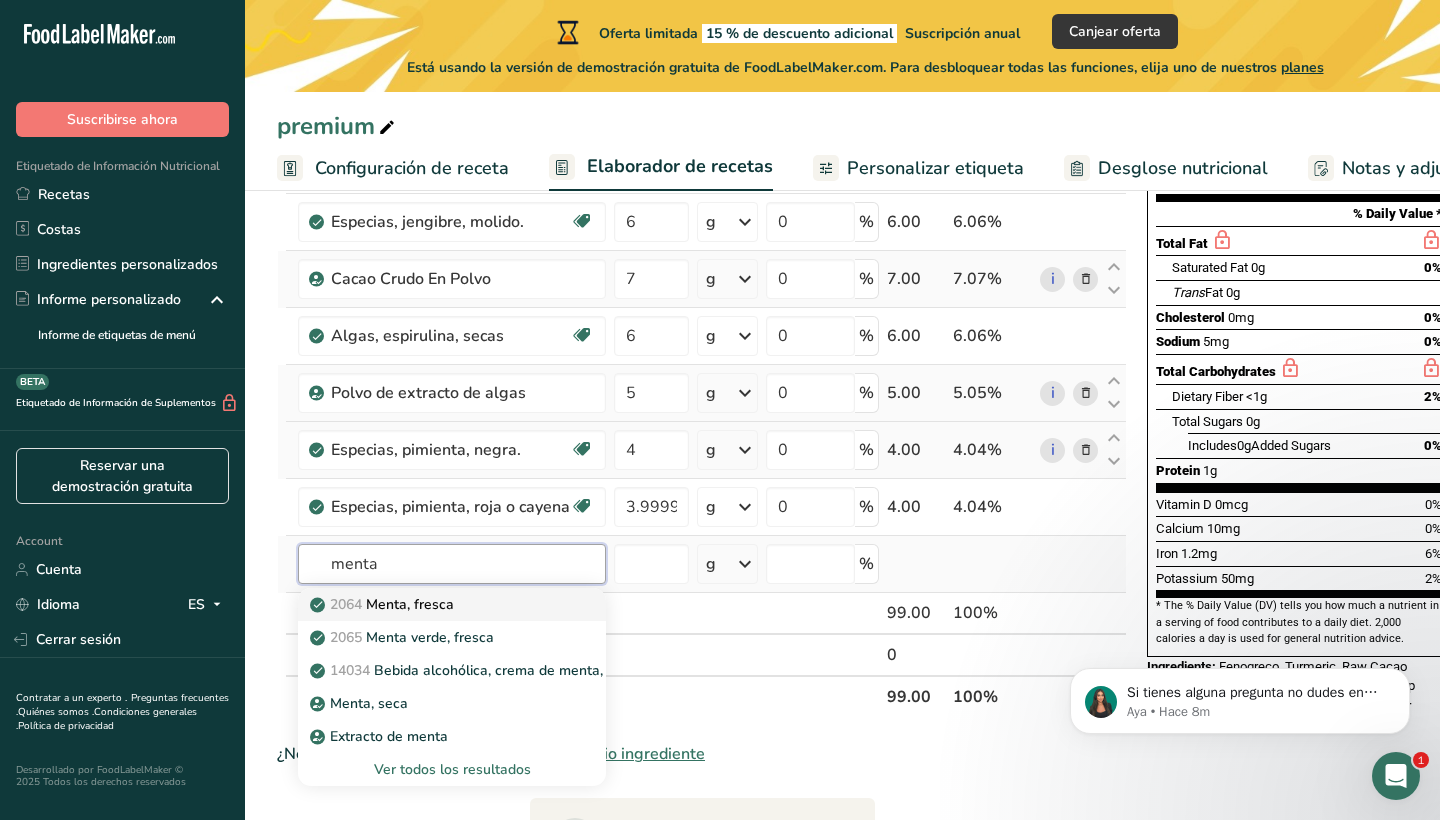 scroll, scrollTop: 276, scrollLeft: 0, axis: vertical 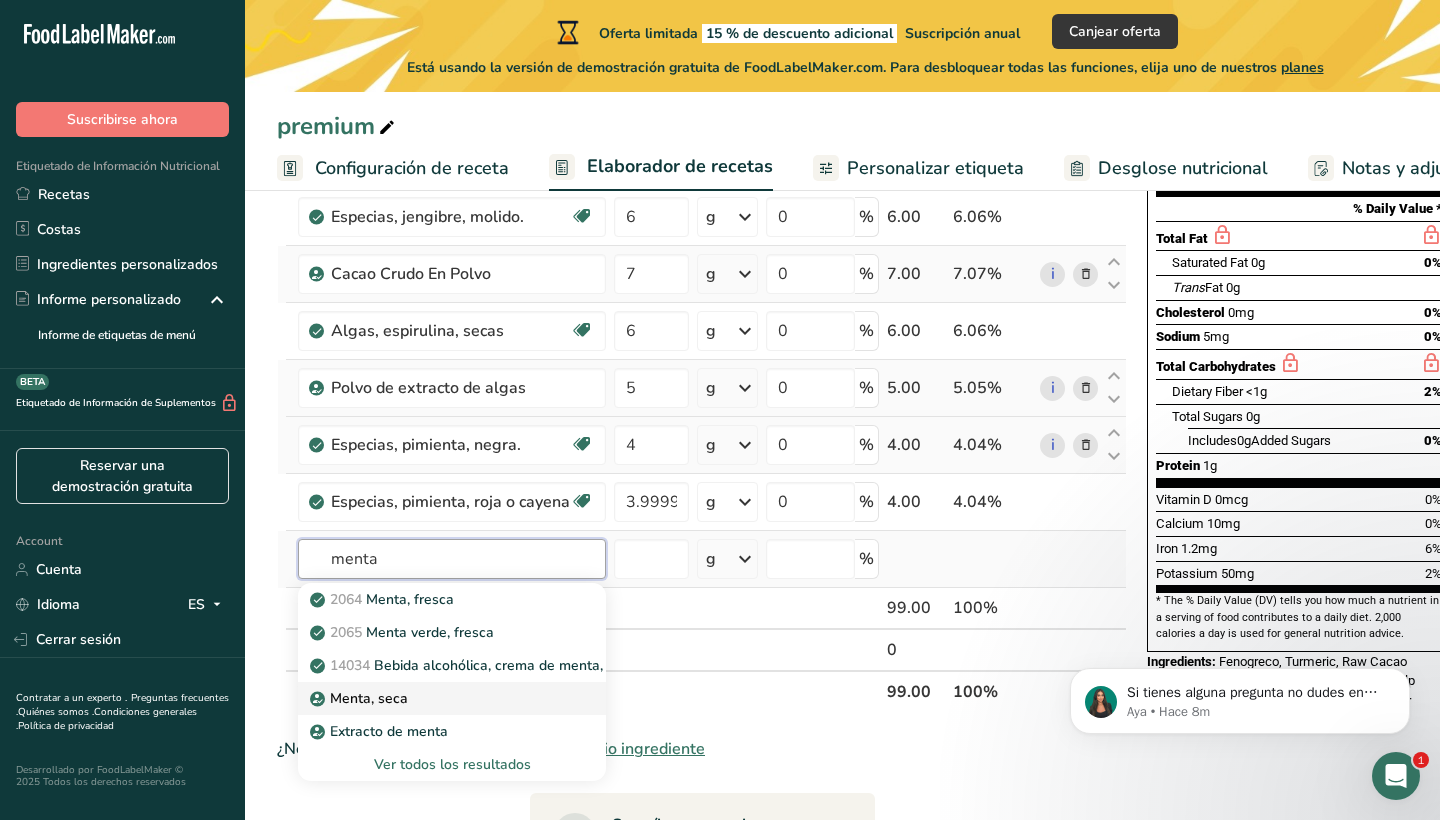 type on "menta" 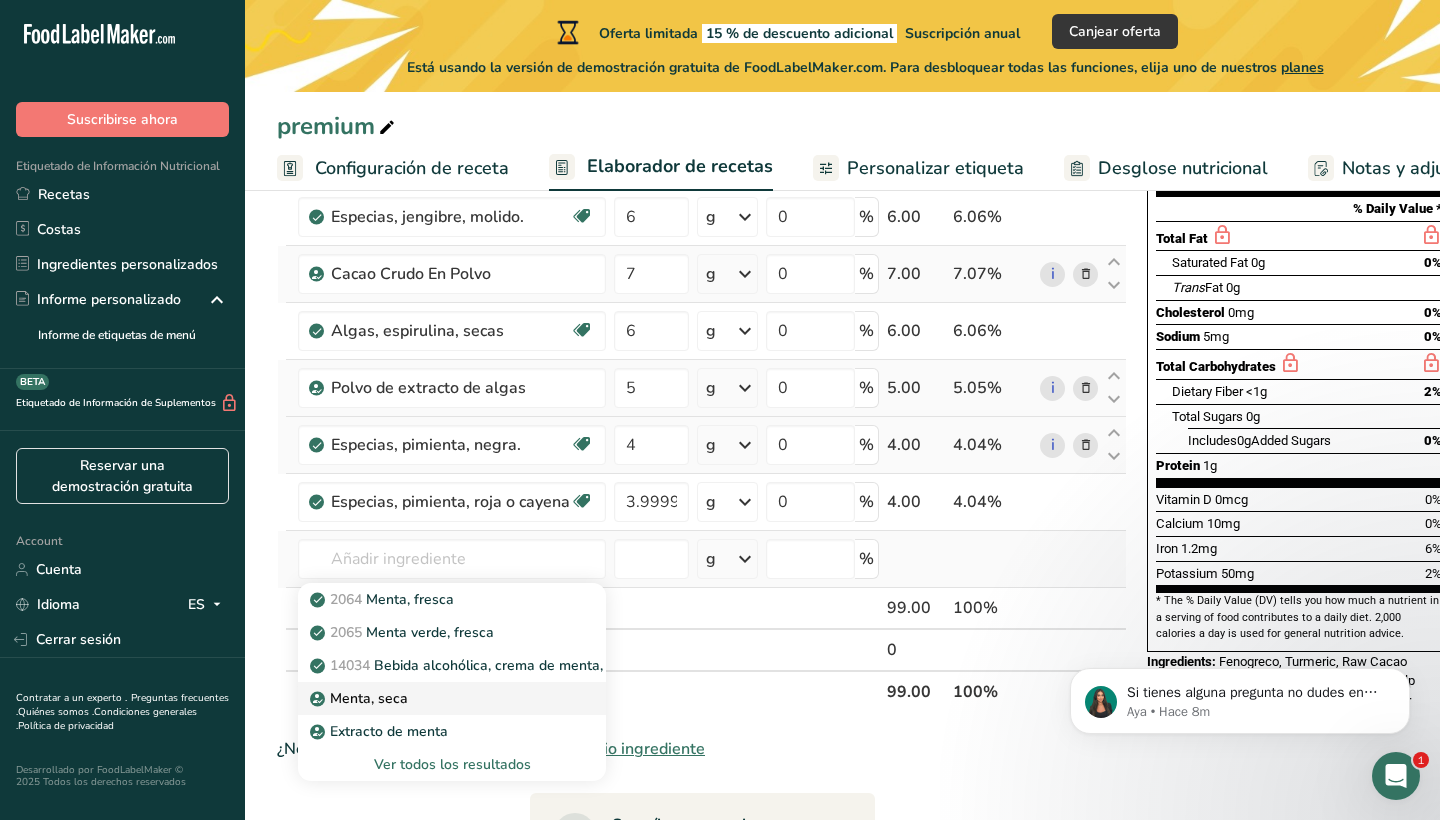 click on "Menta, seca" at bounding box center (436, 698) 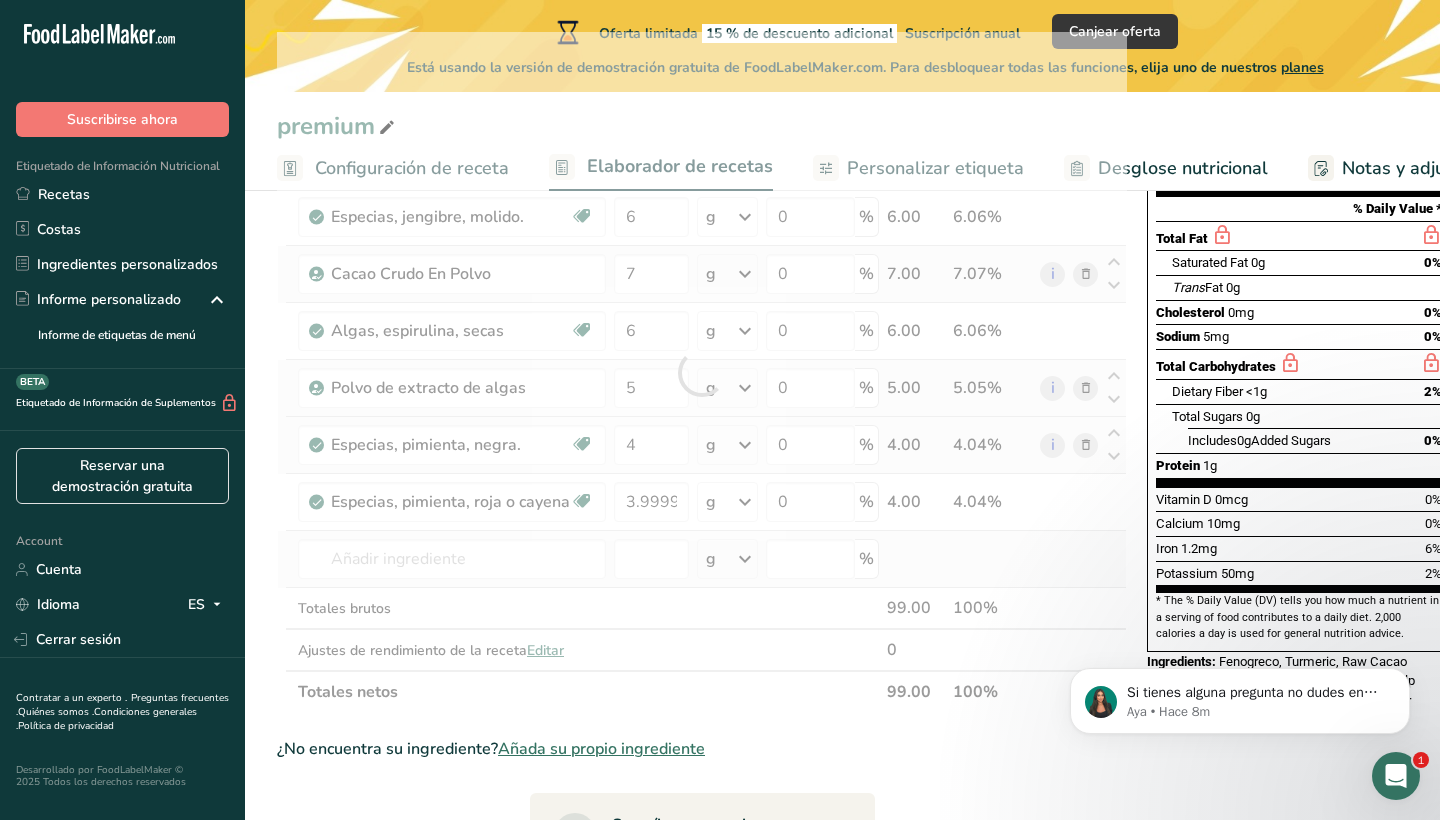 type on "Mint, dried" 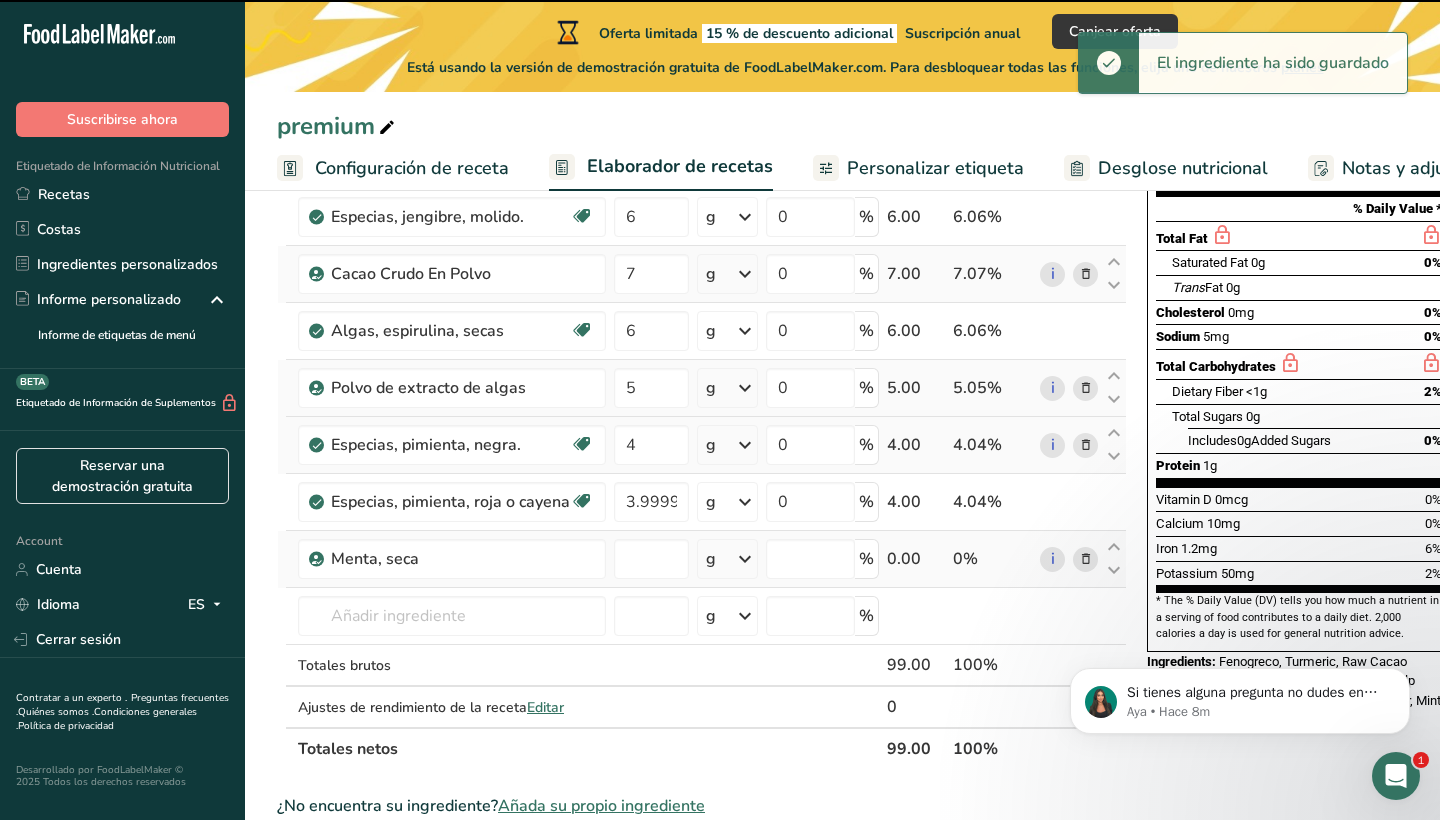 type on "0" 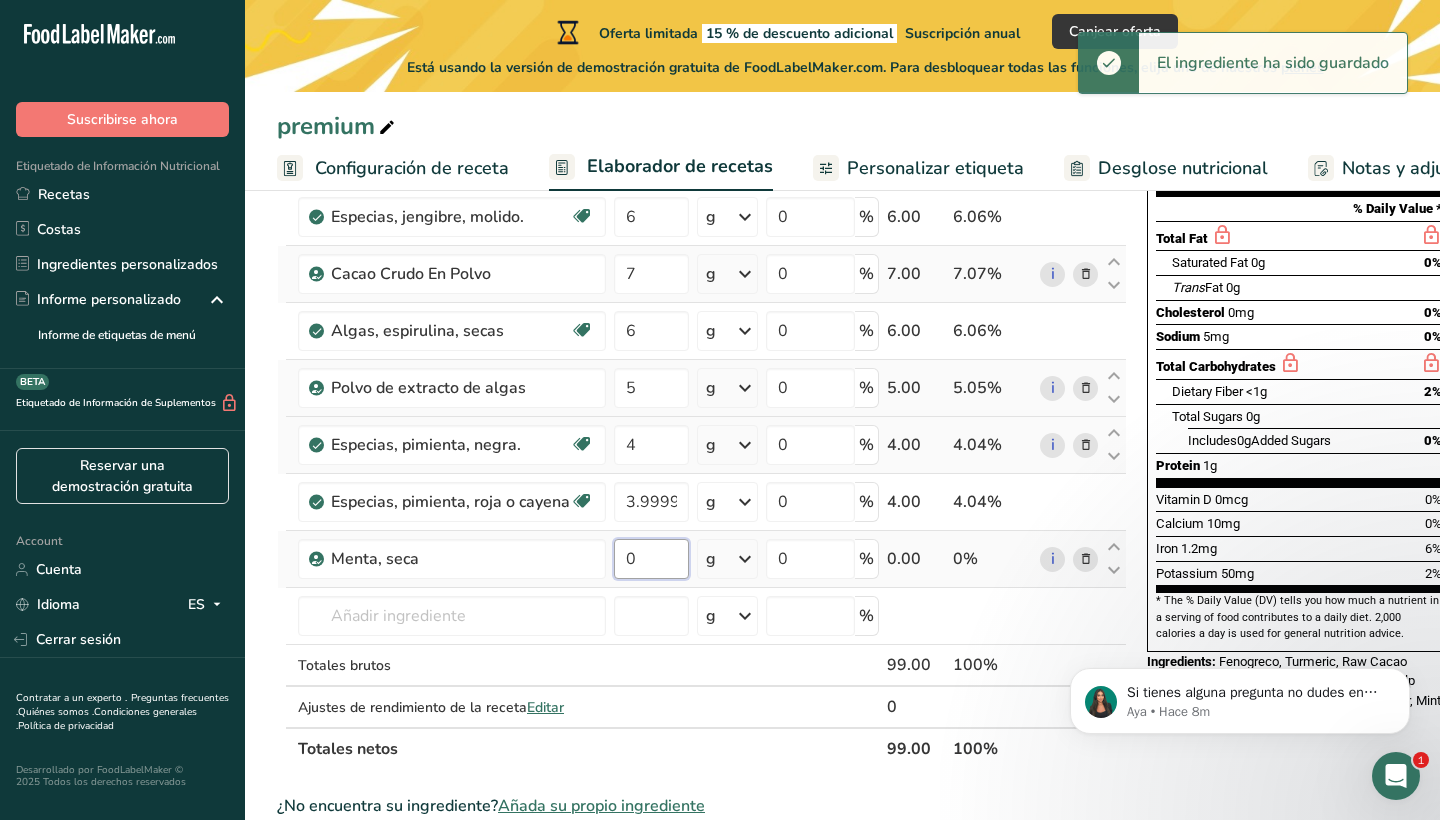 click on "0" at bounding box center [651, 559] 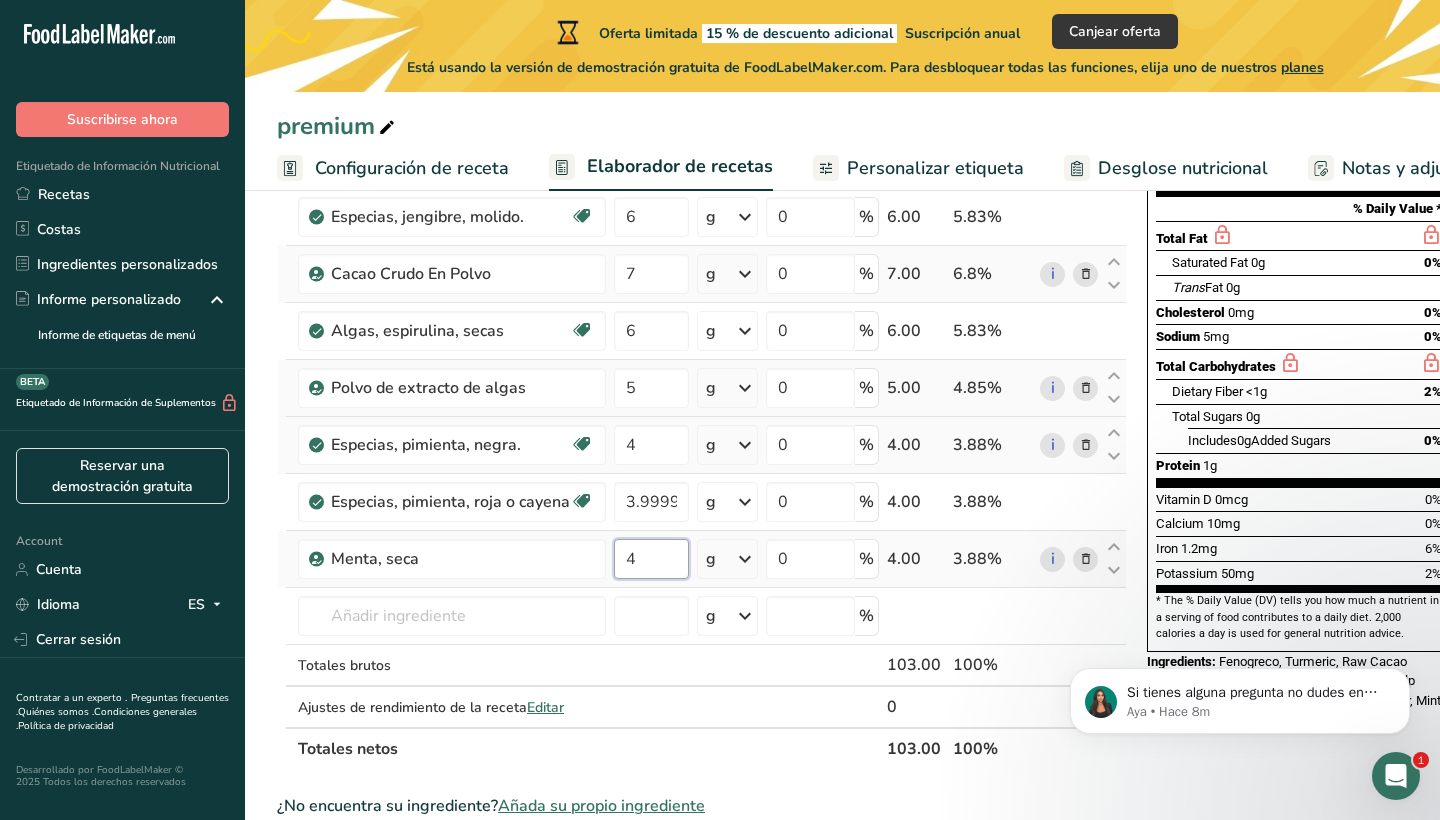 type on "4" 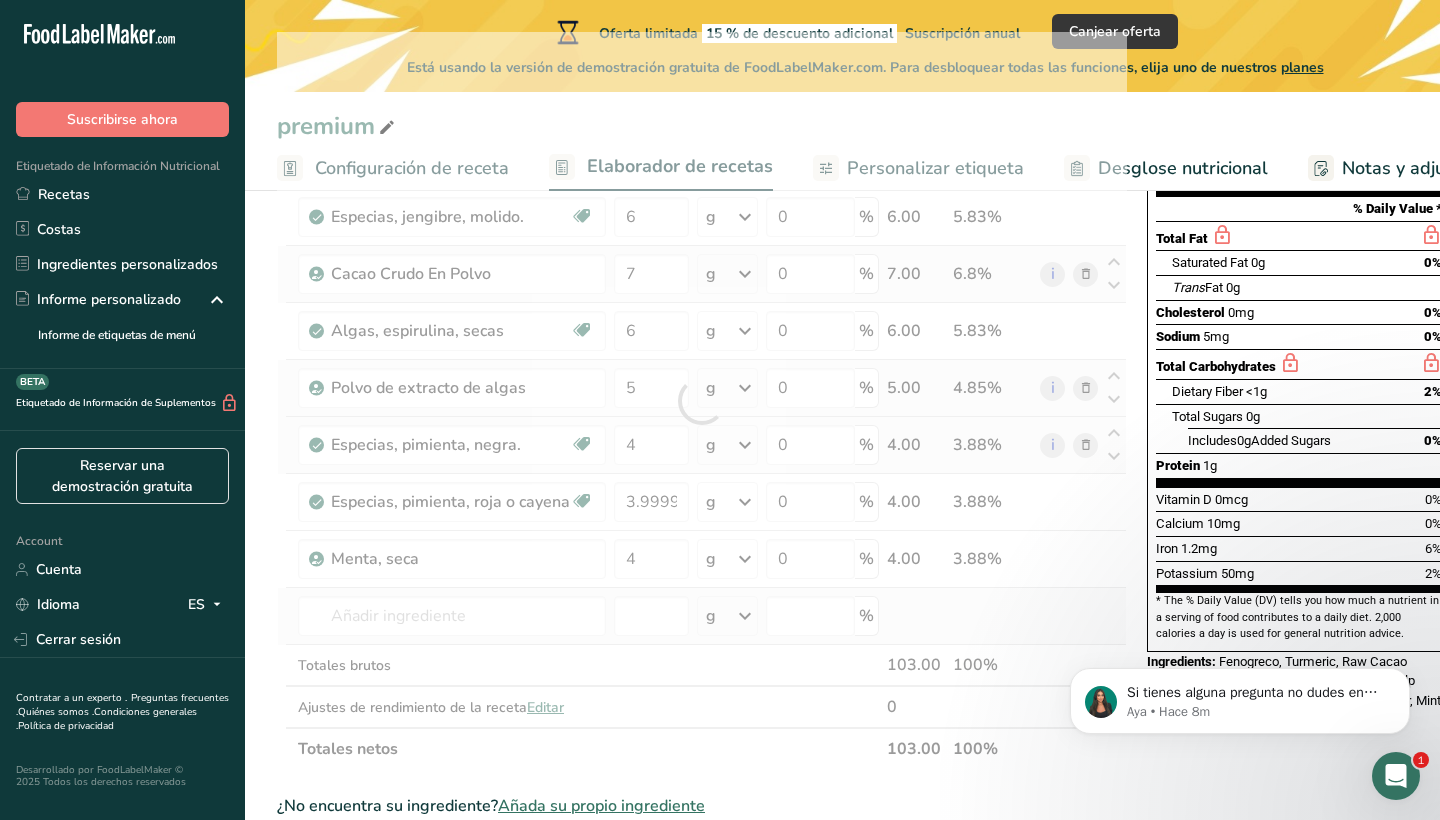click on "Ingrediente *
Cantidad *
Unidad *
Desperdicio *   .a-a{fill:#347362;}.b-a{fill:#fff;}          Gramos
Porcentaje
Fenogreco
57
g
Unidades de peso
g
kg
mg
Ver más
Unidades de volumen
litro
mL
onza líquida
Ver más
0
%
57.00
55.34%
Especias, cúrcuma, molida.
Fuente de antioxidantes
Libre de lácteos
Libre de gluten
Vegano
Vegetariano
Libre de soja
10
g
Porciones
1 tsp
1 tbsp
Unidades de peso
g
kg
mg" at bounding box center (702, 401) 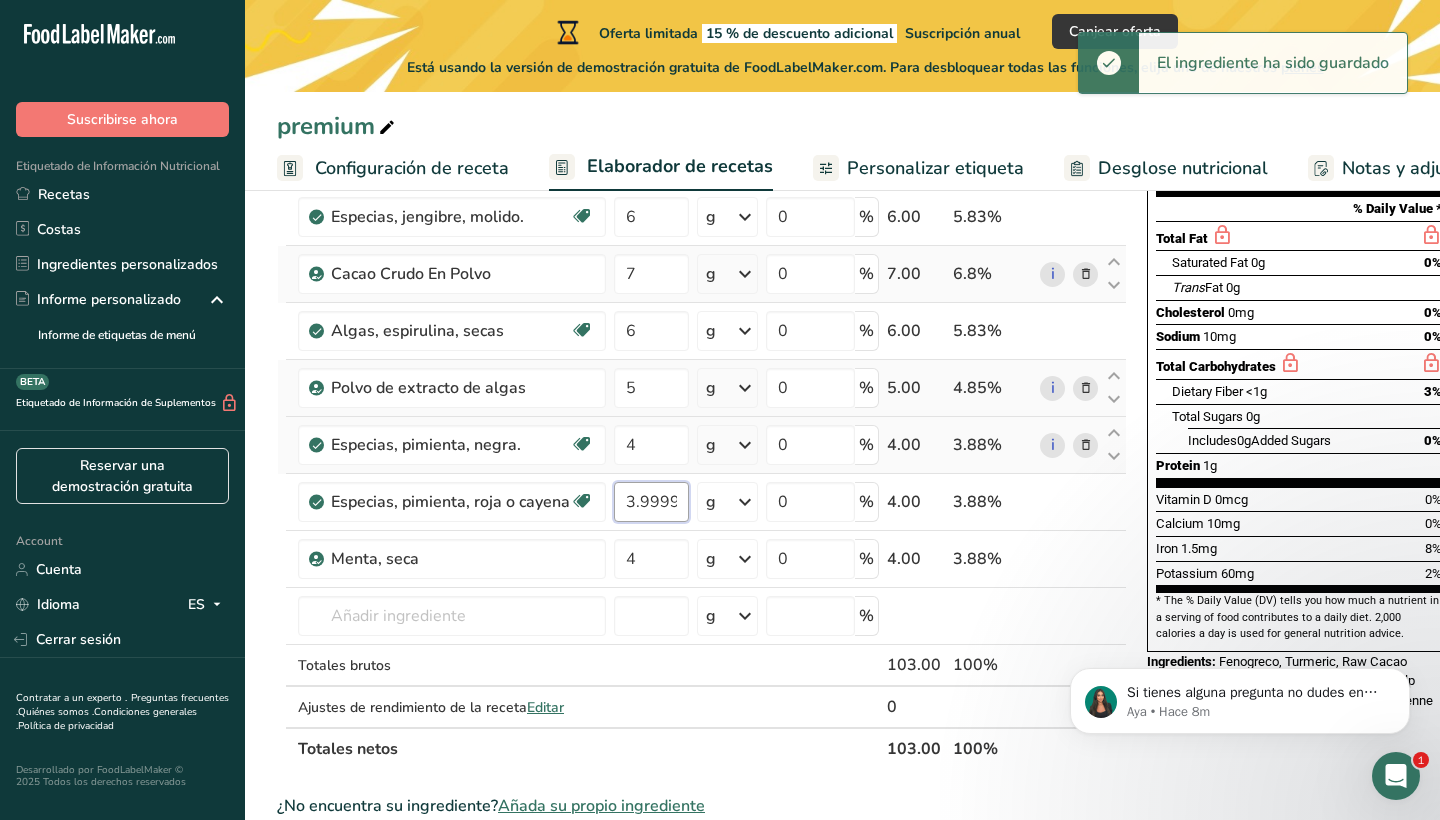click on "3.999984" at bounding box center [651, 502] 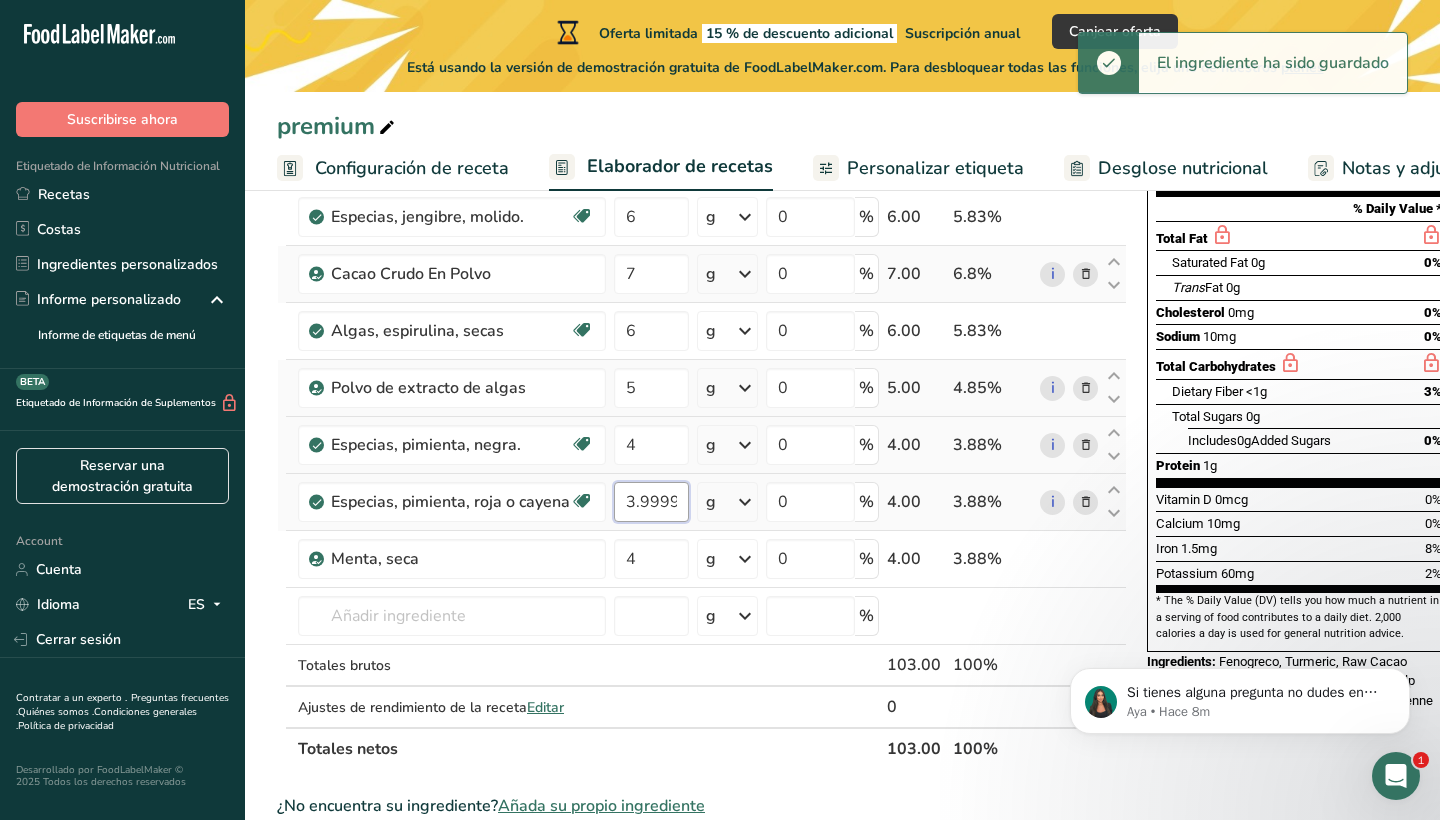 click on "3.999984" at bounding box center [651, 502] 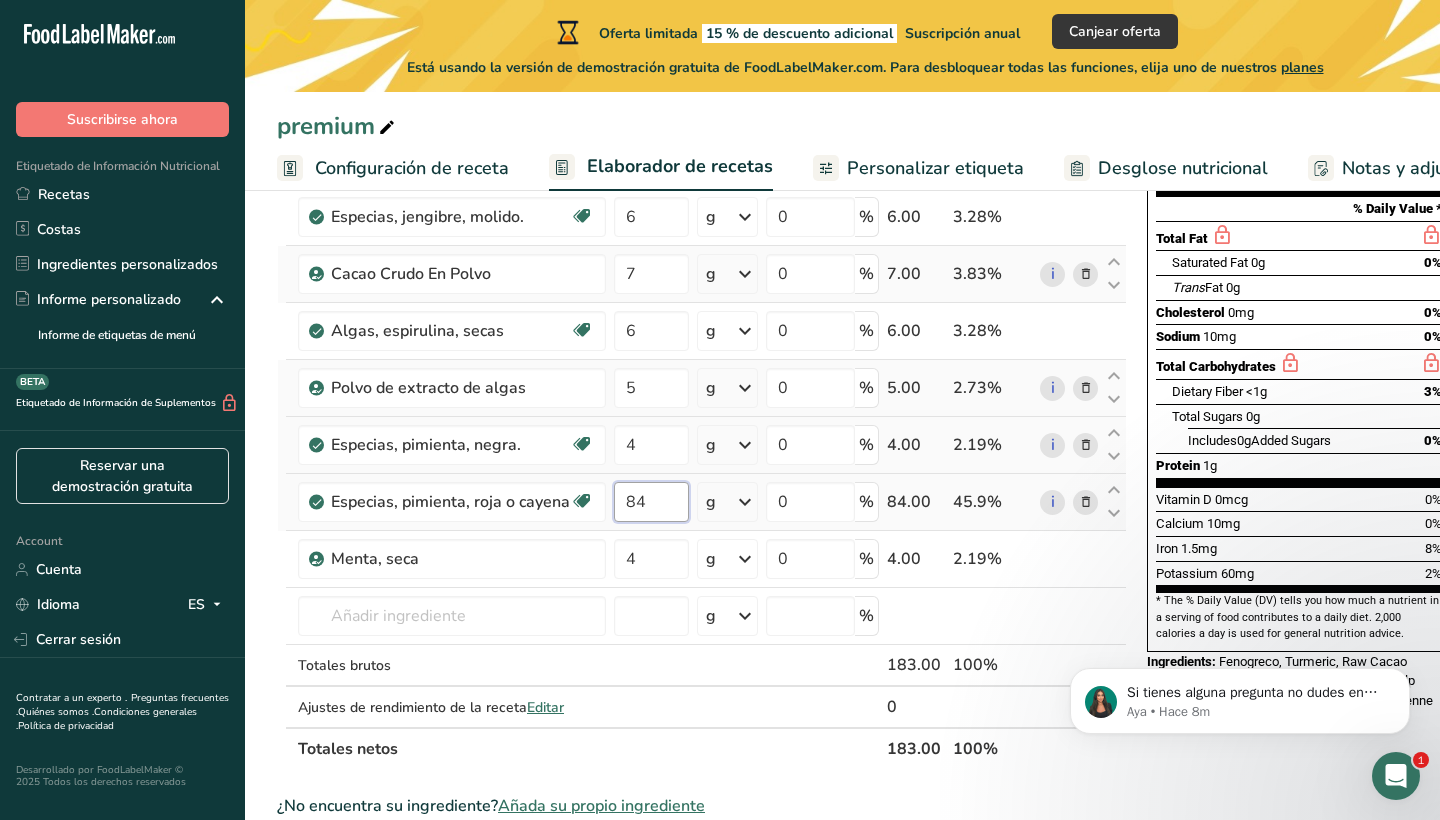 type on "8" 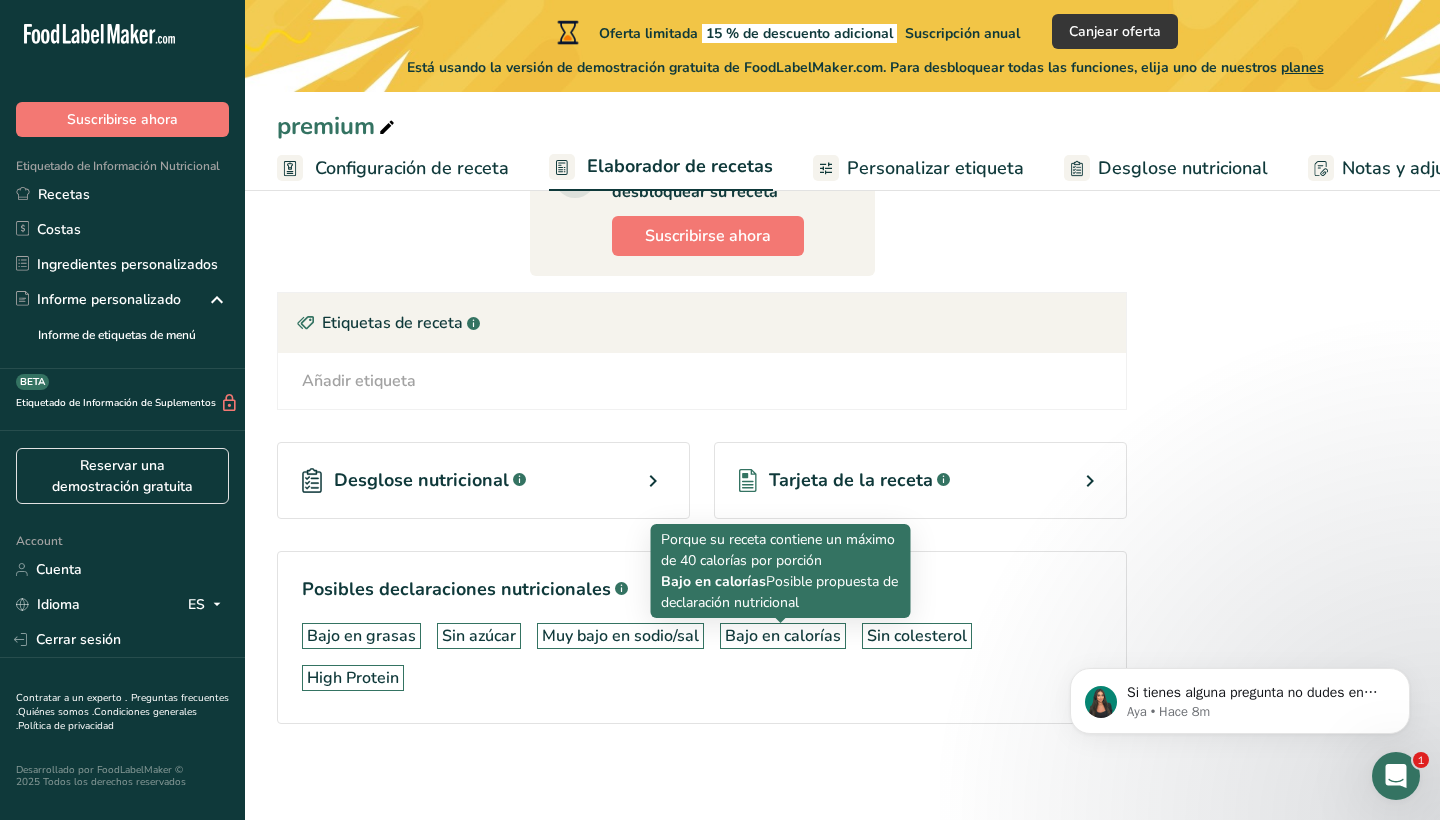 scroll, scrollTop: 990, scrollLeft: 0, axis: vertical 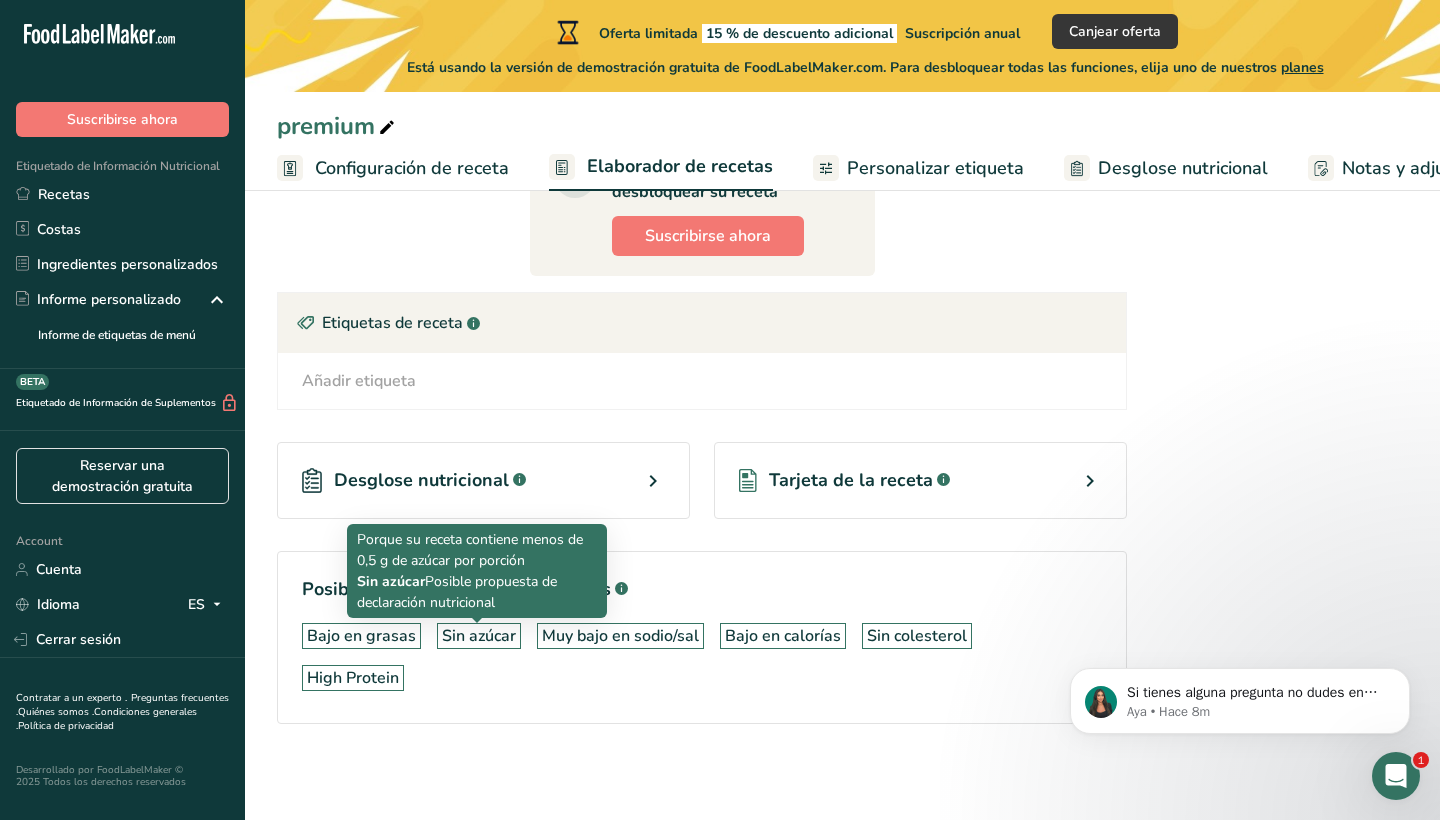 type on "4" 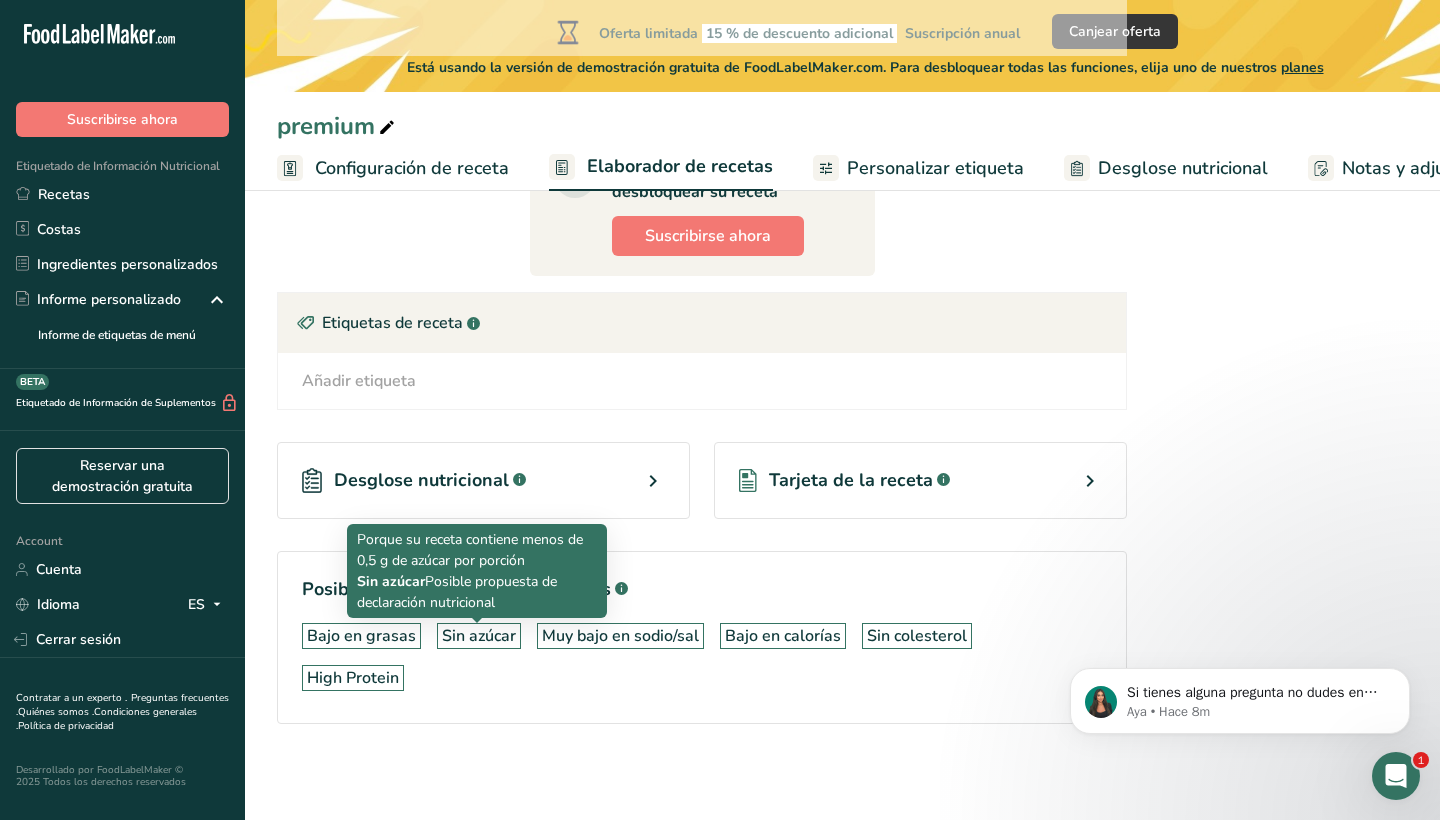 click on "Sin azúcar" at bounding box center [479, 636] 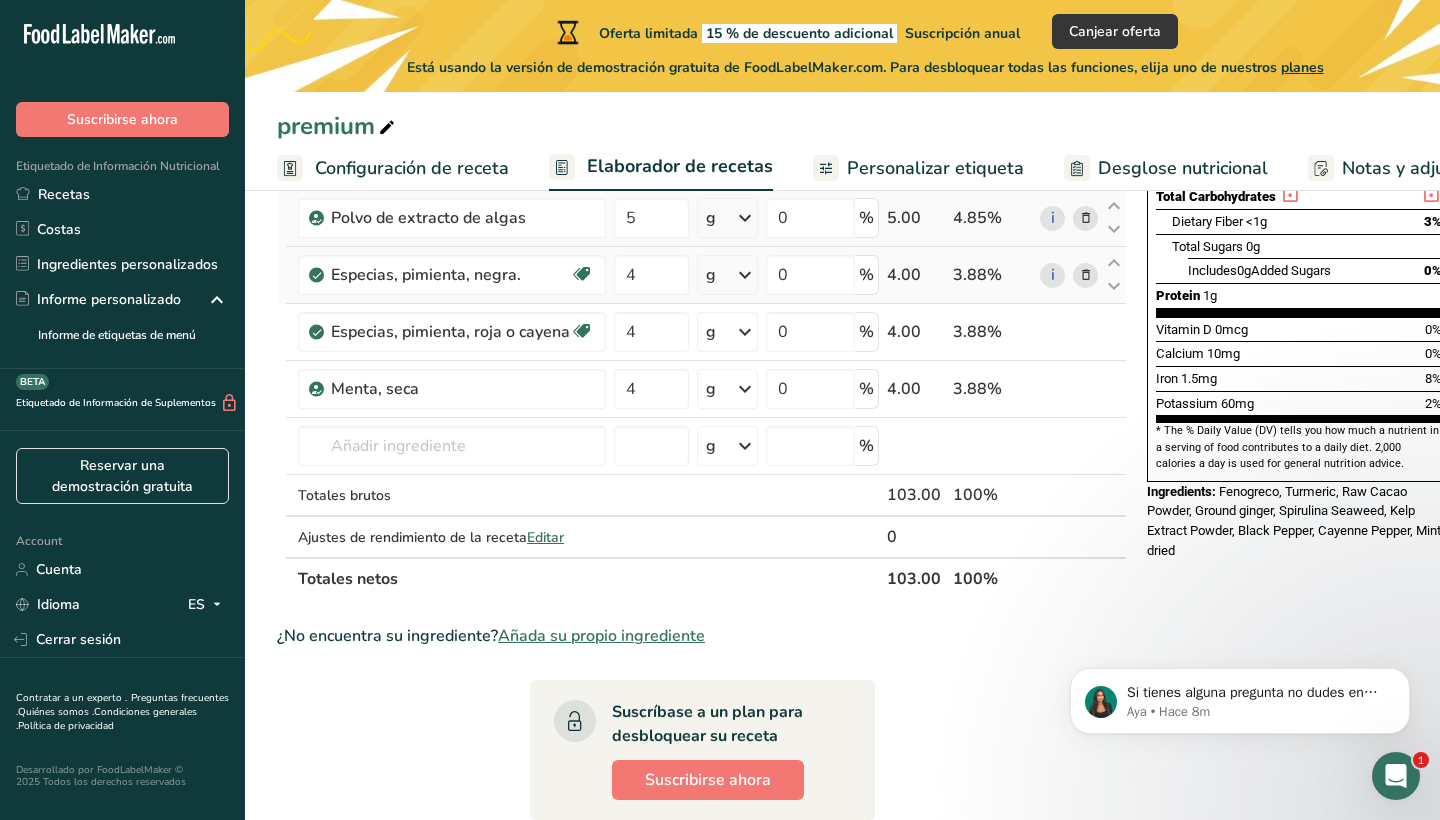scroll, scrollTop: 436, scrollLeft: 0, axis: vertical 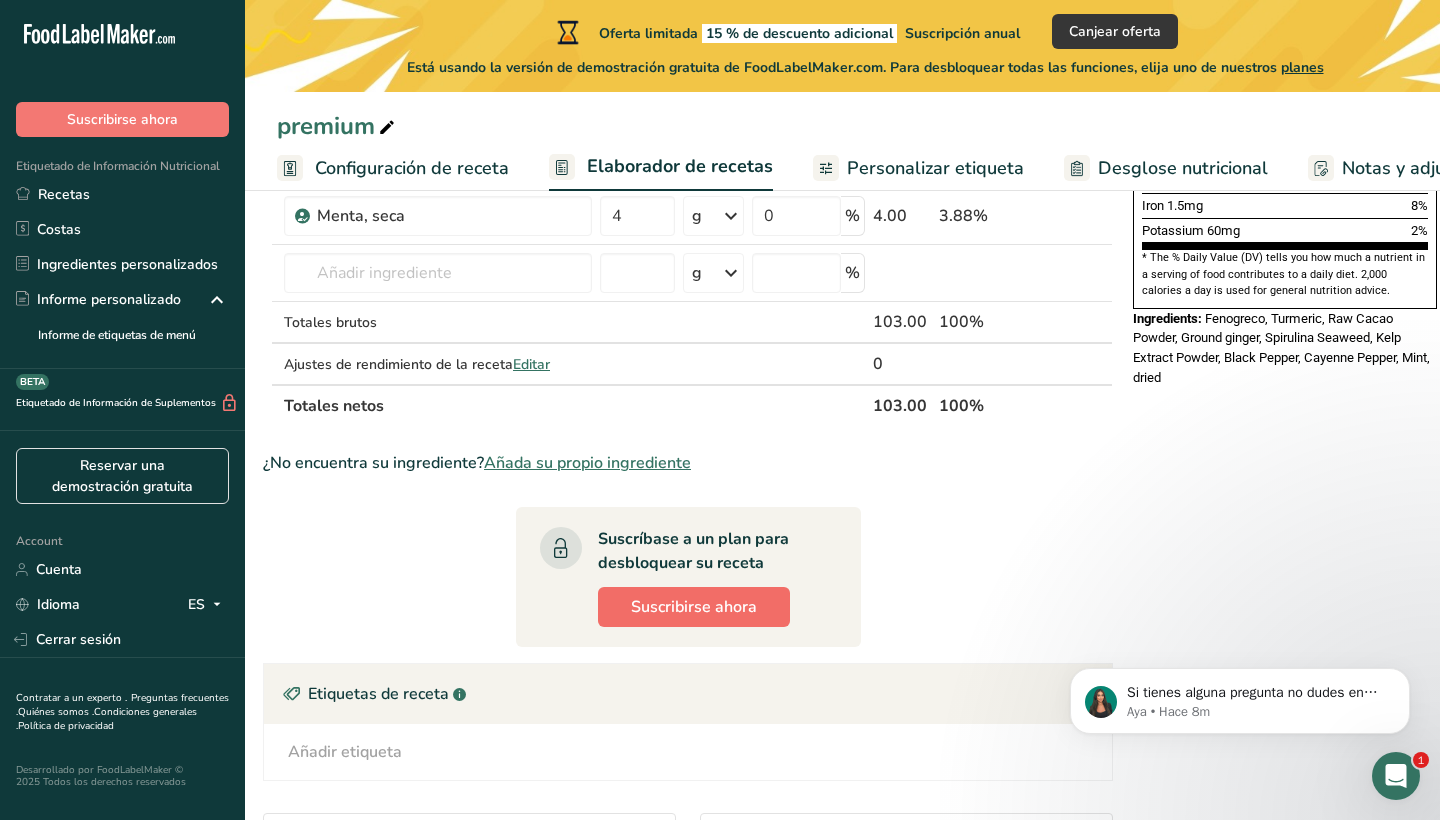 click on "Suscribirse ahora" at bounding box center (694, 607) 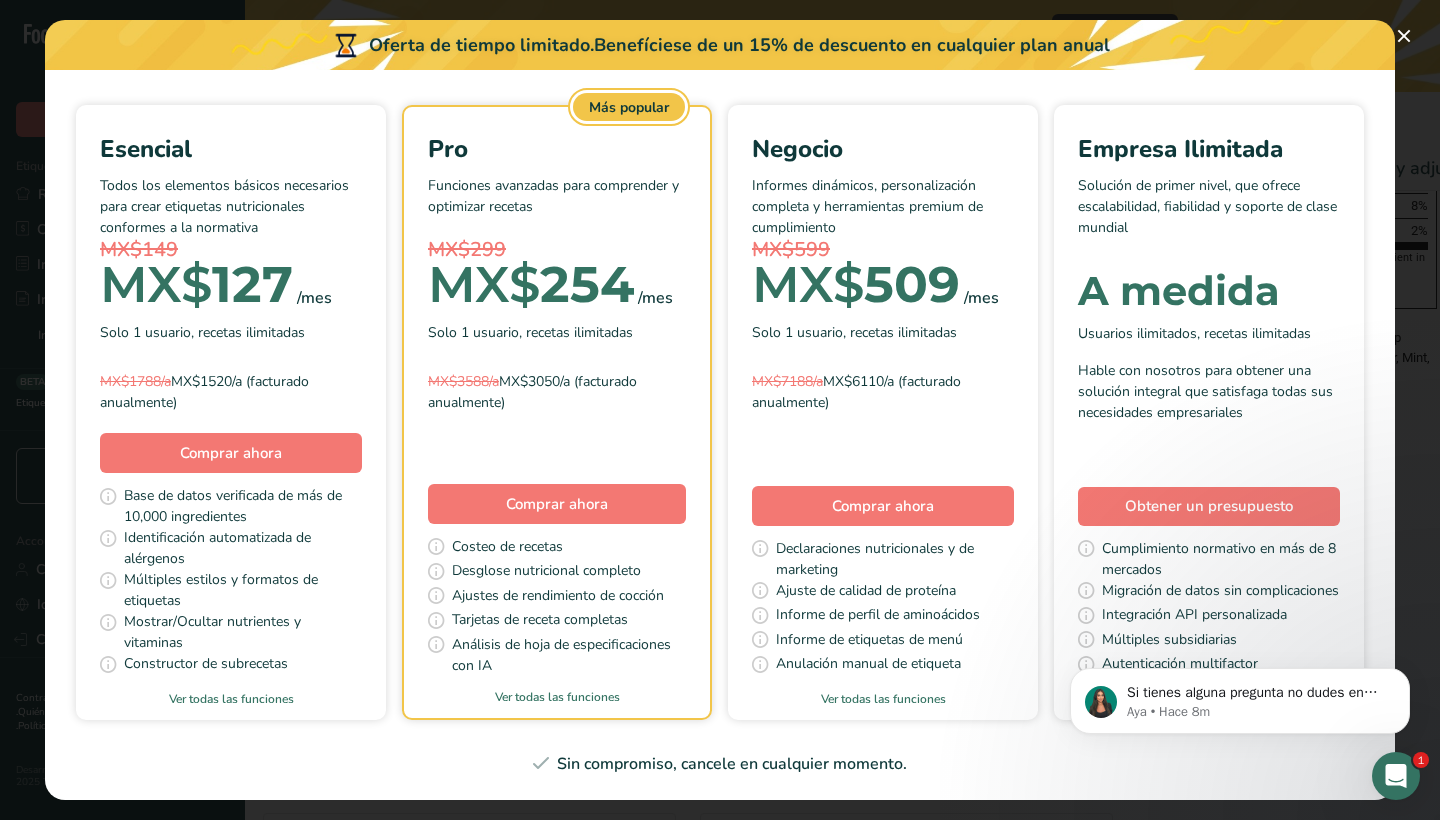 scroll, scrollTop: 121, scrollLeft: 0, axis: vertical 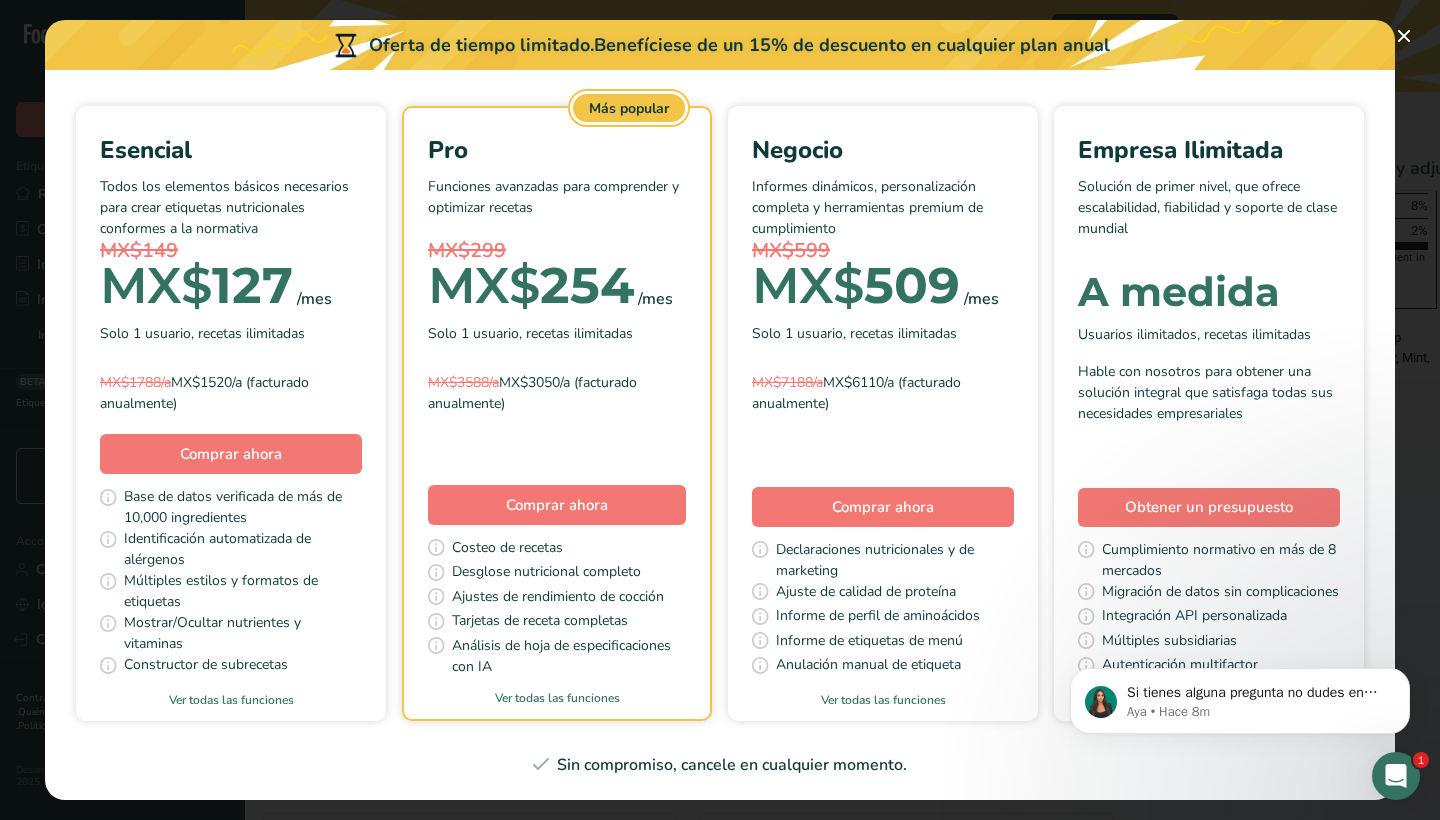 click on "Mostrar/Ocultar nutrientes y vitaminas" at bounding box center [243, 633] 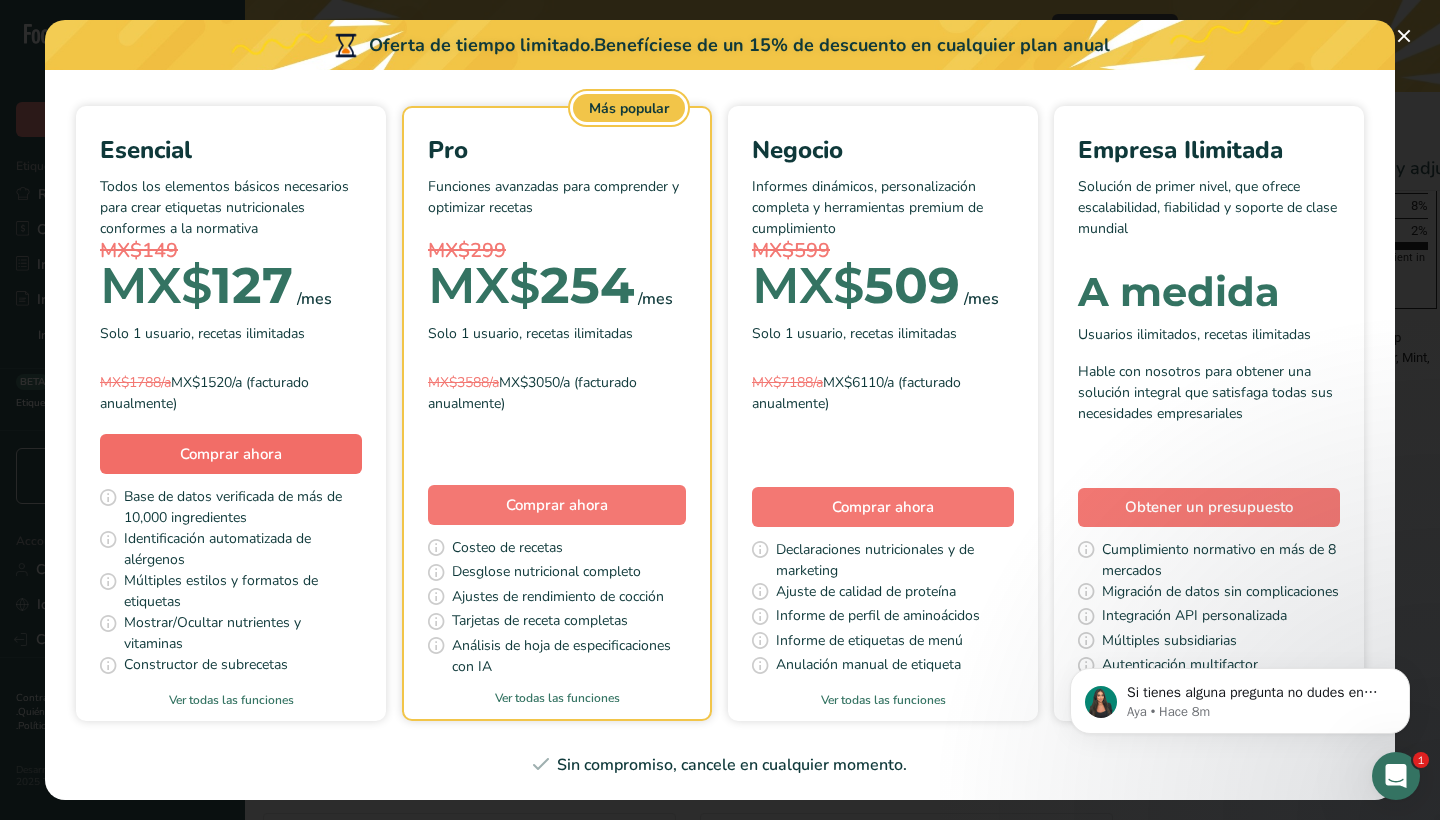 click on "Comprar ahora" at bounding box center [231, 454] 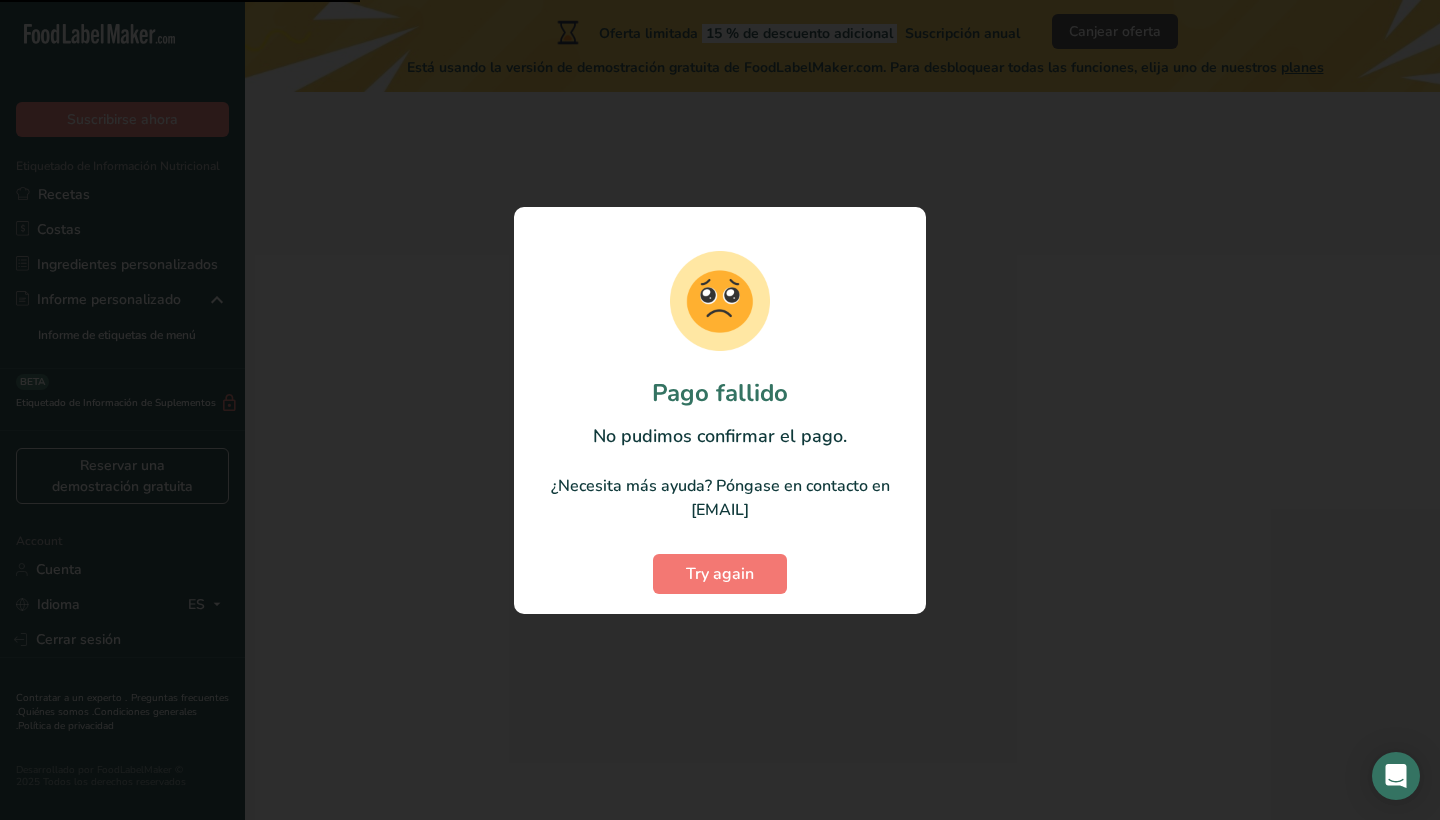 scroll, scrollTop: 0, scrollLeft: 0, axis: both 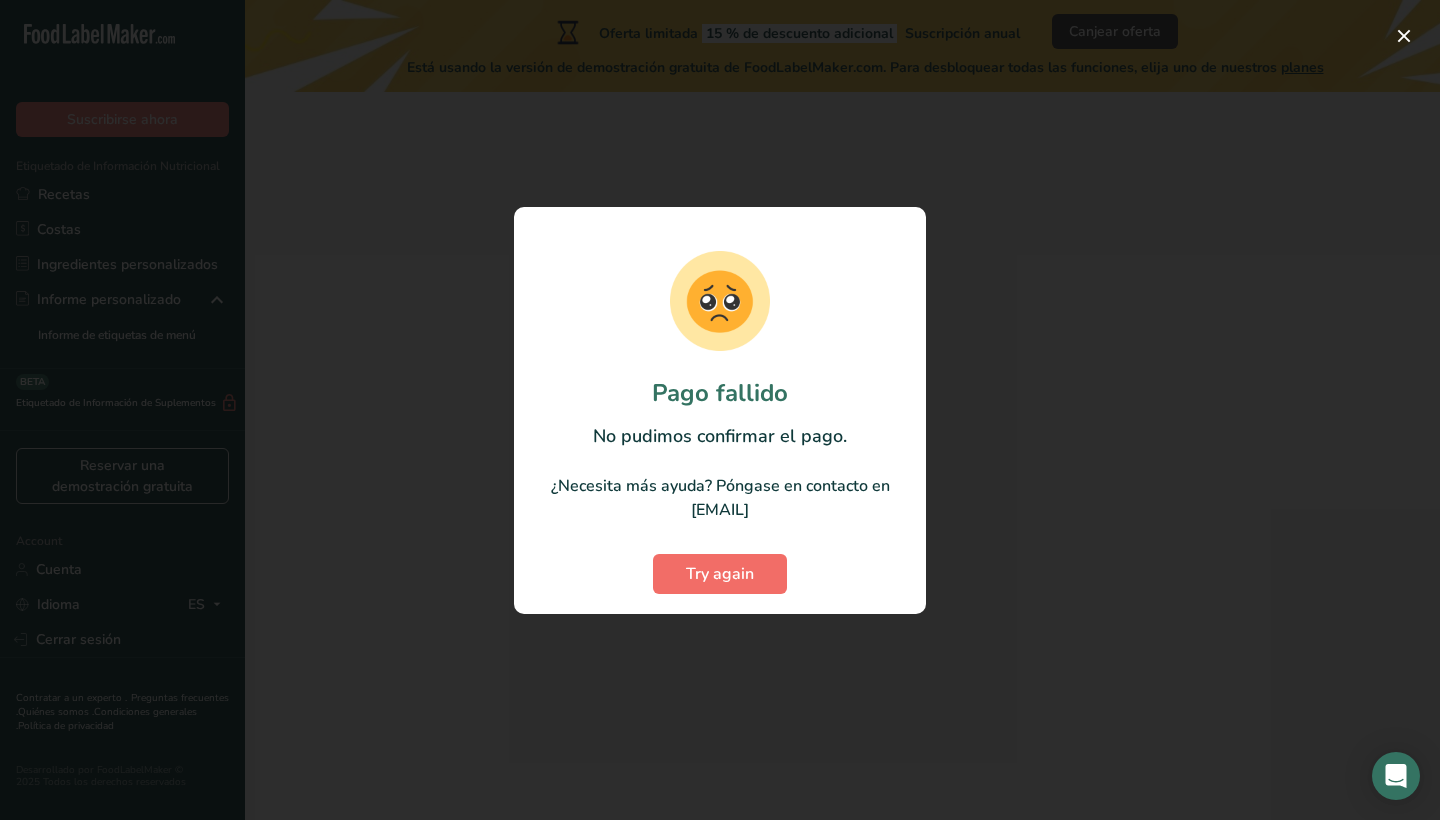 click on "Try again" at bounding box center (720, 574) 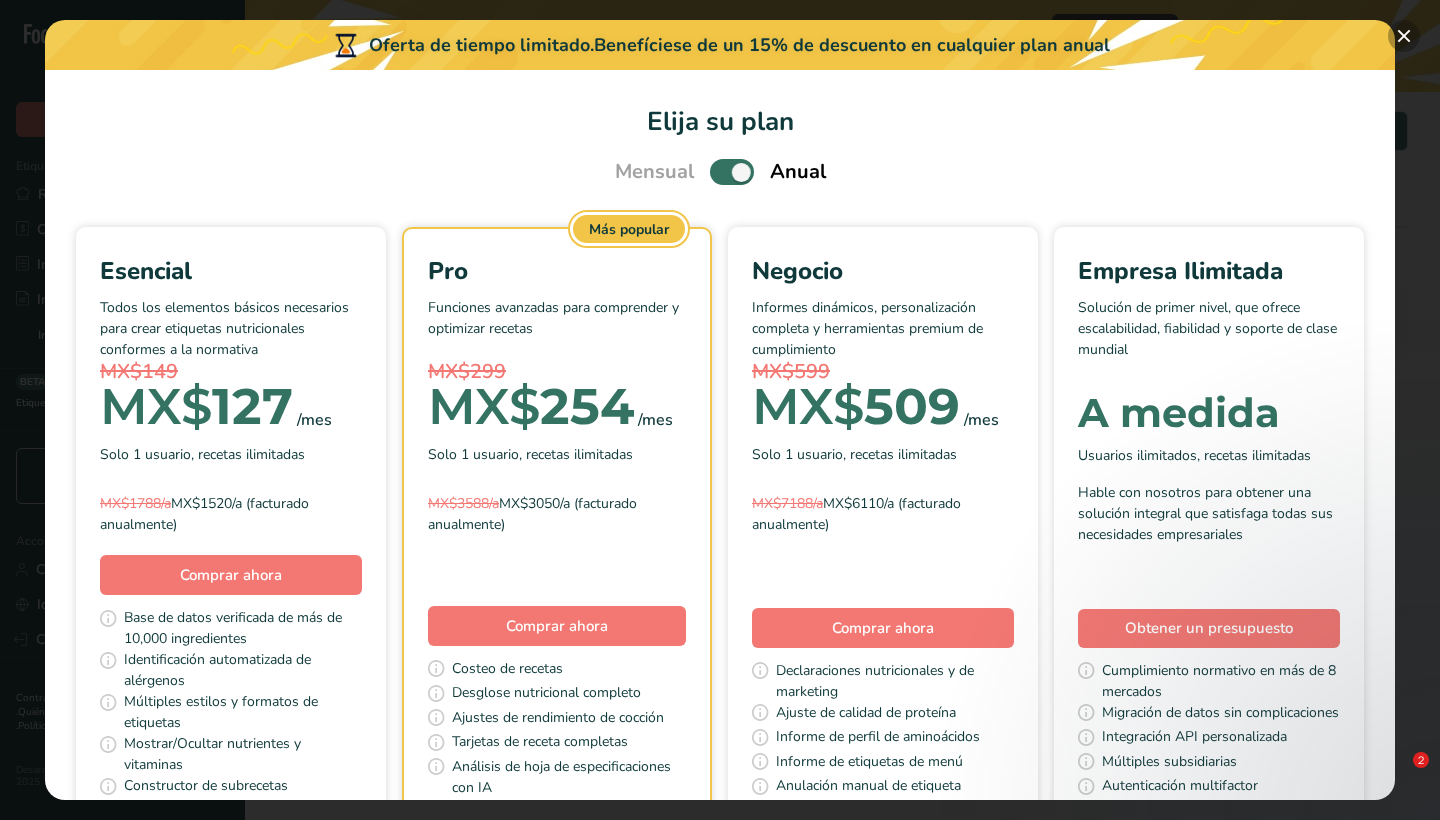 click at bounding box center [1404, 36] 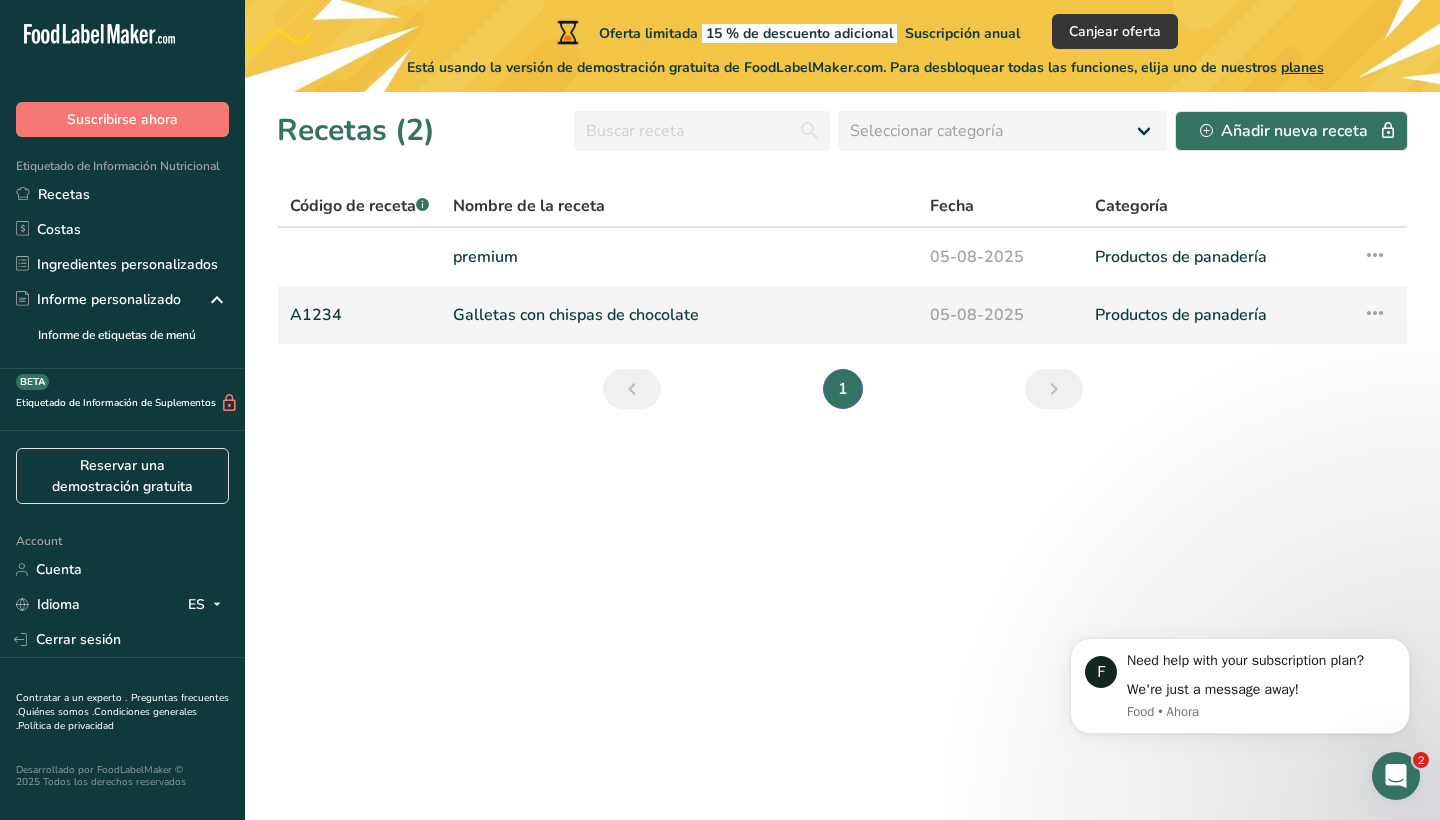 scroll, scrollTop: 0, scrollLeft: 0, axis: both 